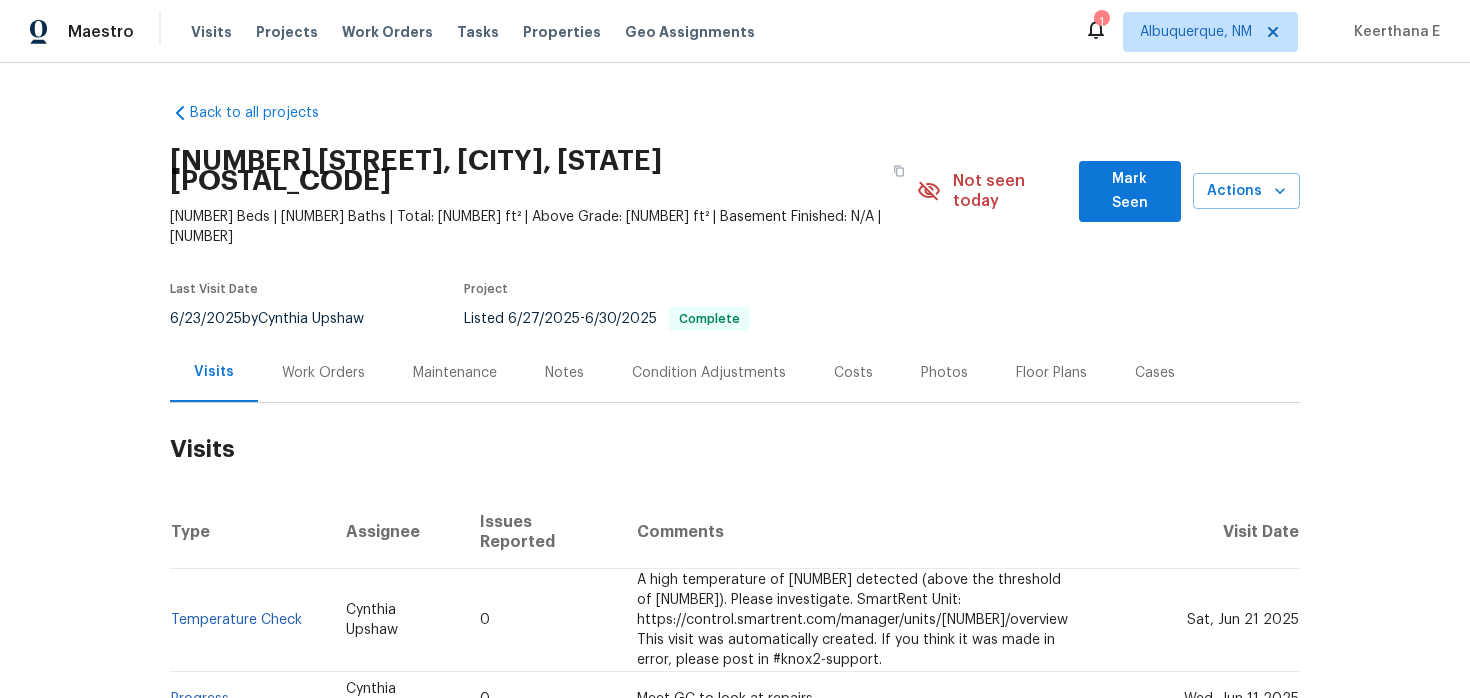 scroll, scrollTop: 0, scrollLeft: 0, axis: both 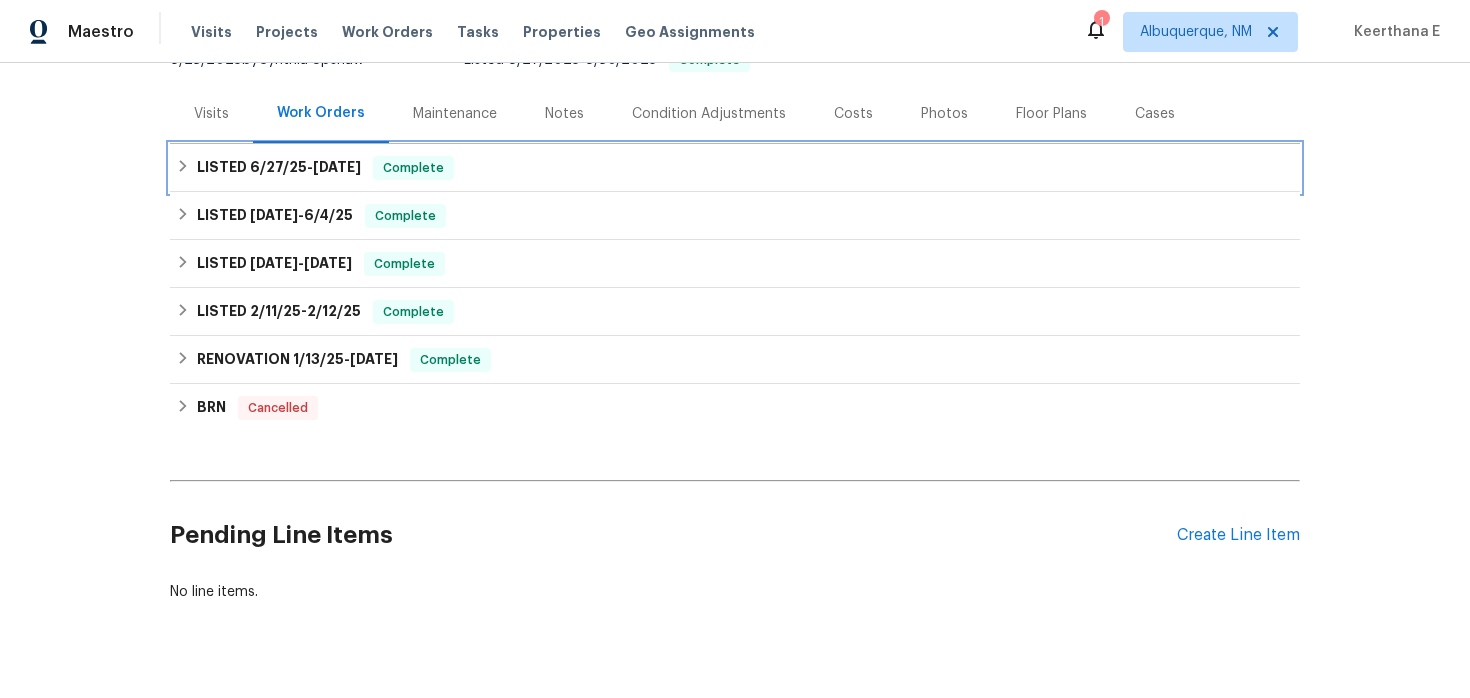 click on "LISTED   6/27/25  -  6/30/25 Complete" at bounding box center (735, 168) 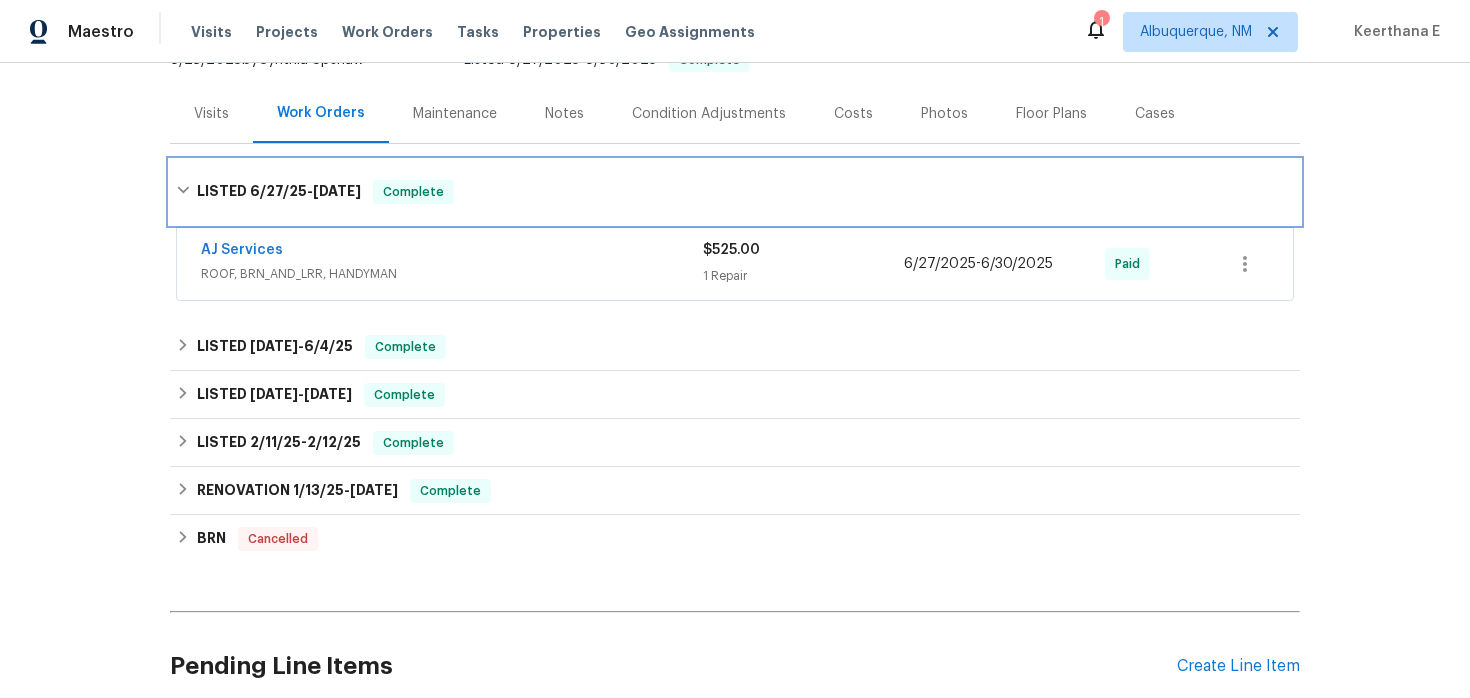 scroll, scrollTop: 277, scrollLeft: 0, axis: vertical 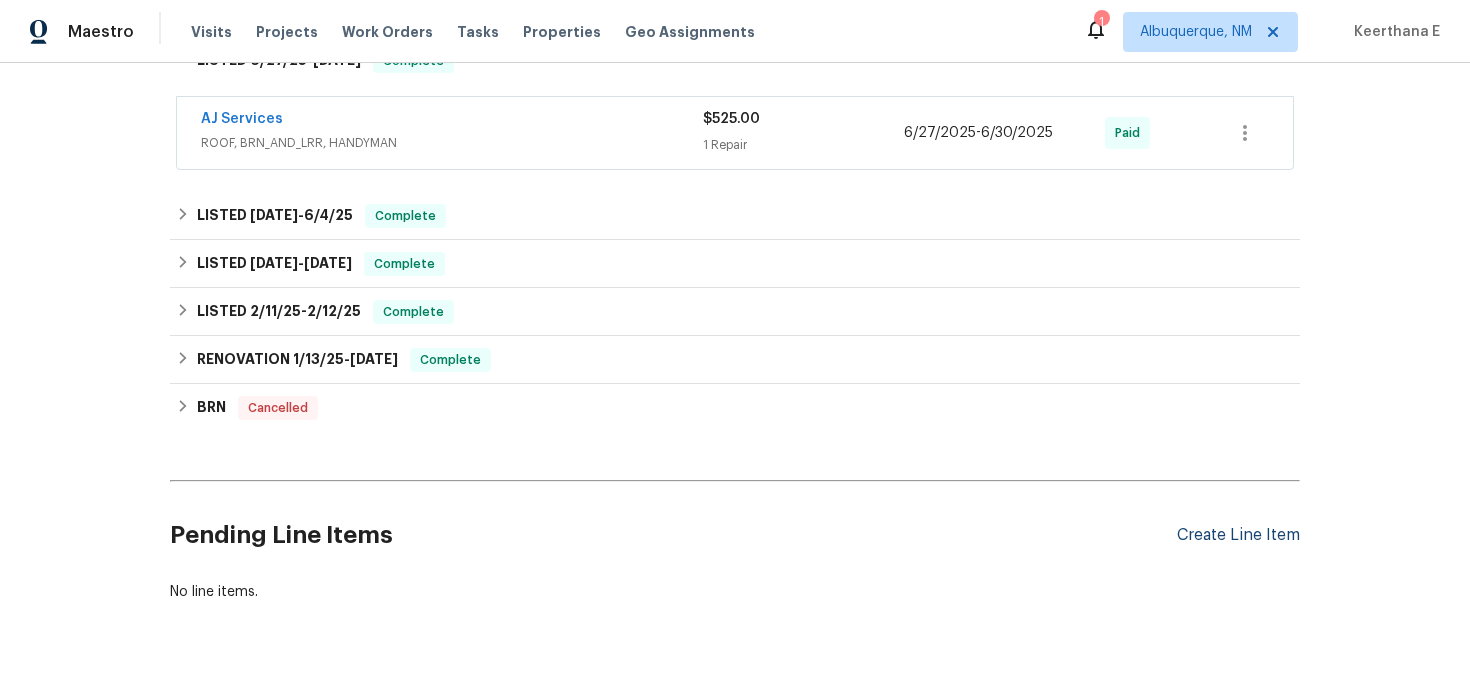 click on "Create Line Item" at bounding box center (1238, 535) 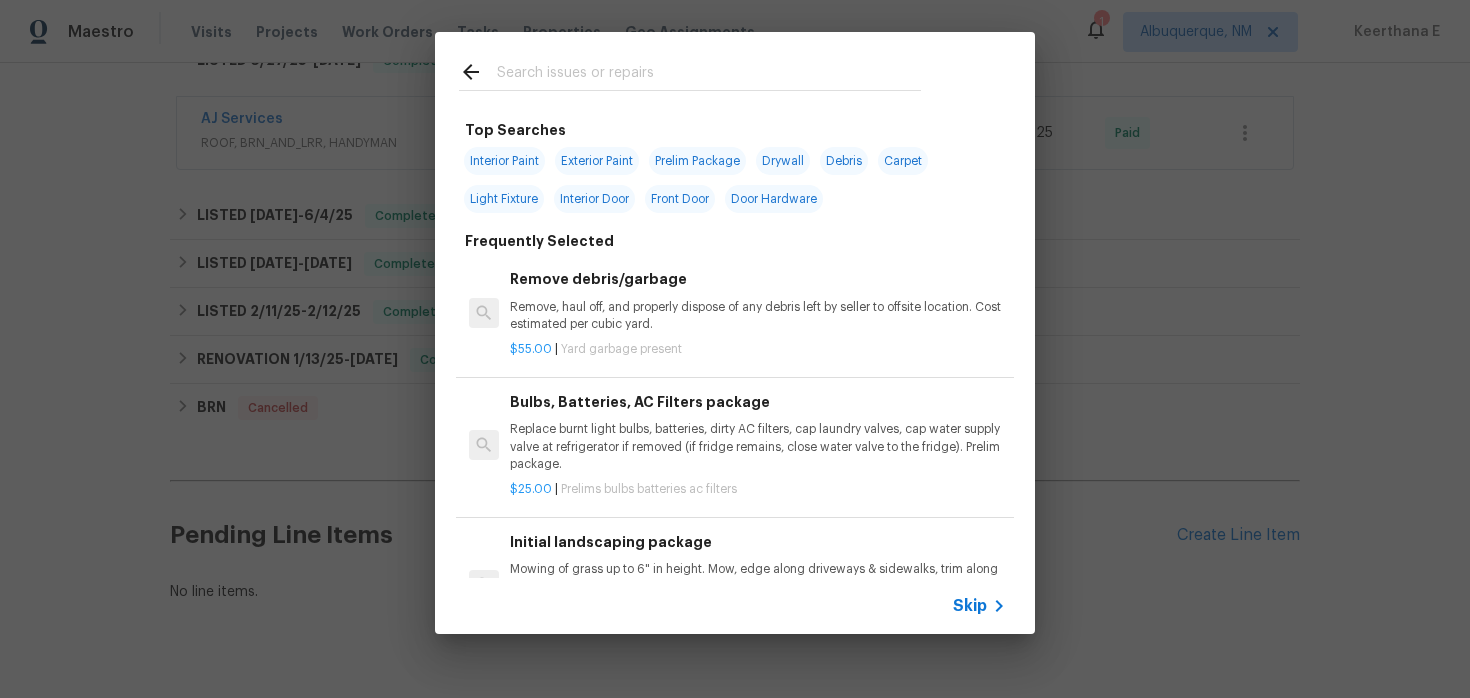 click on "Skip" at bounding box center [970, 606] 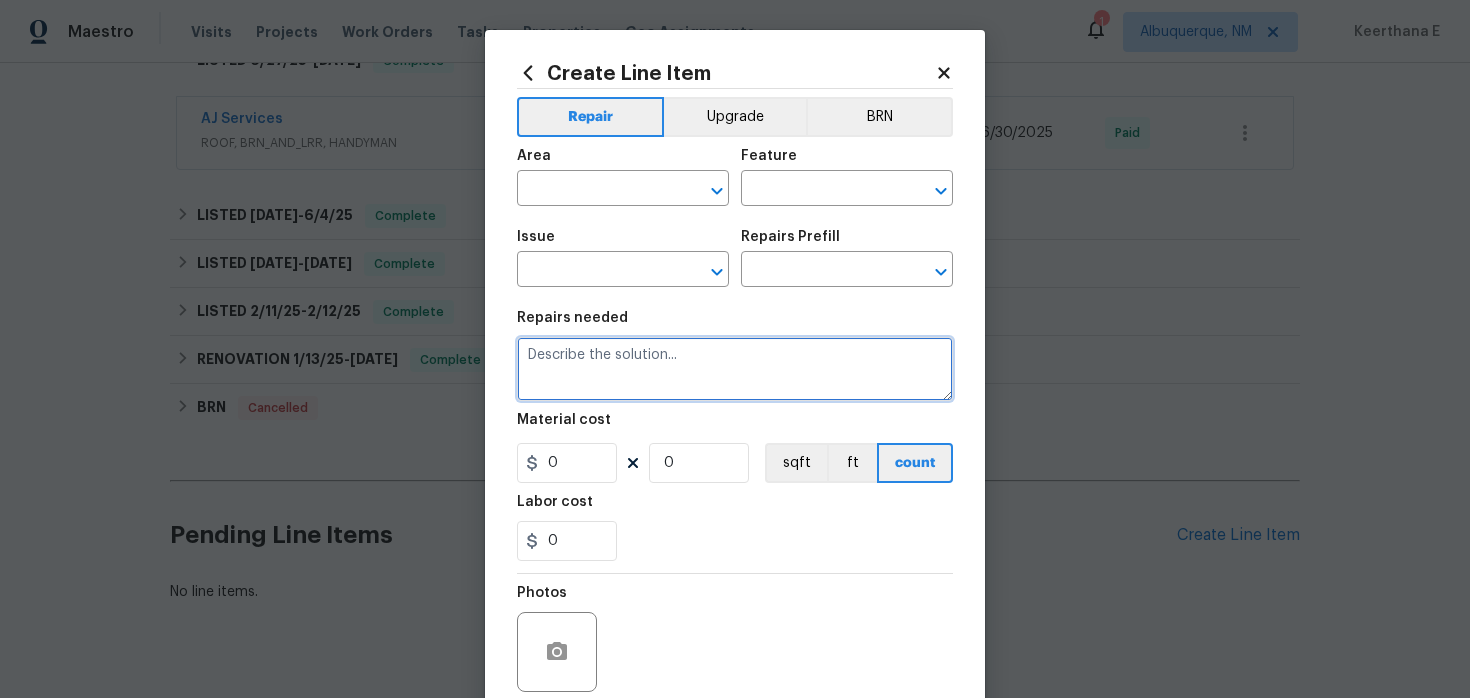 click at bounding box center [735, 369] 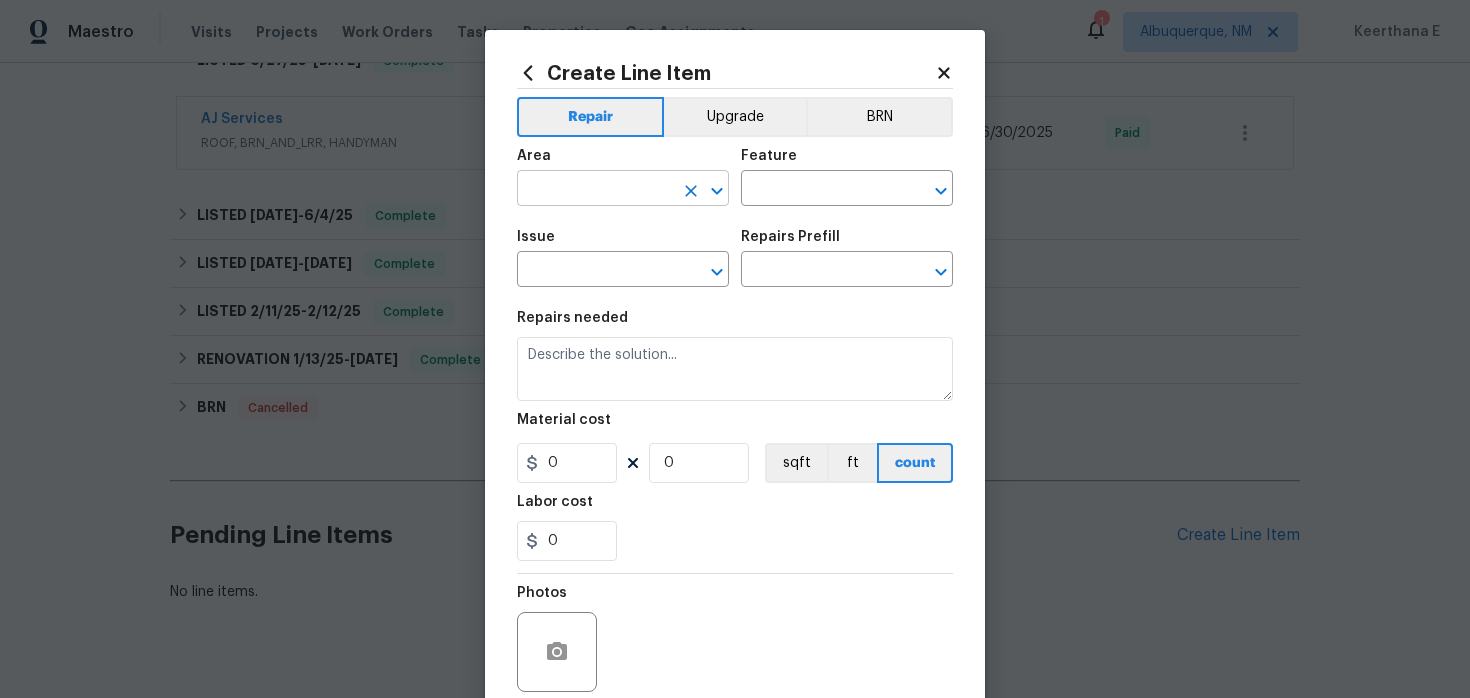 click at bounding box center (595, 190) 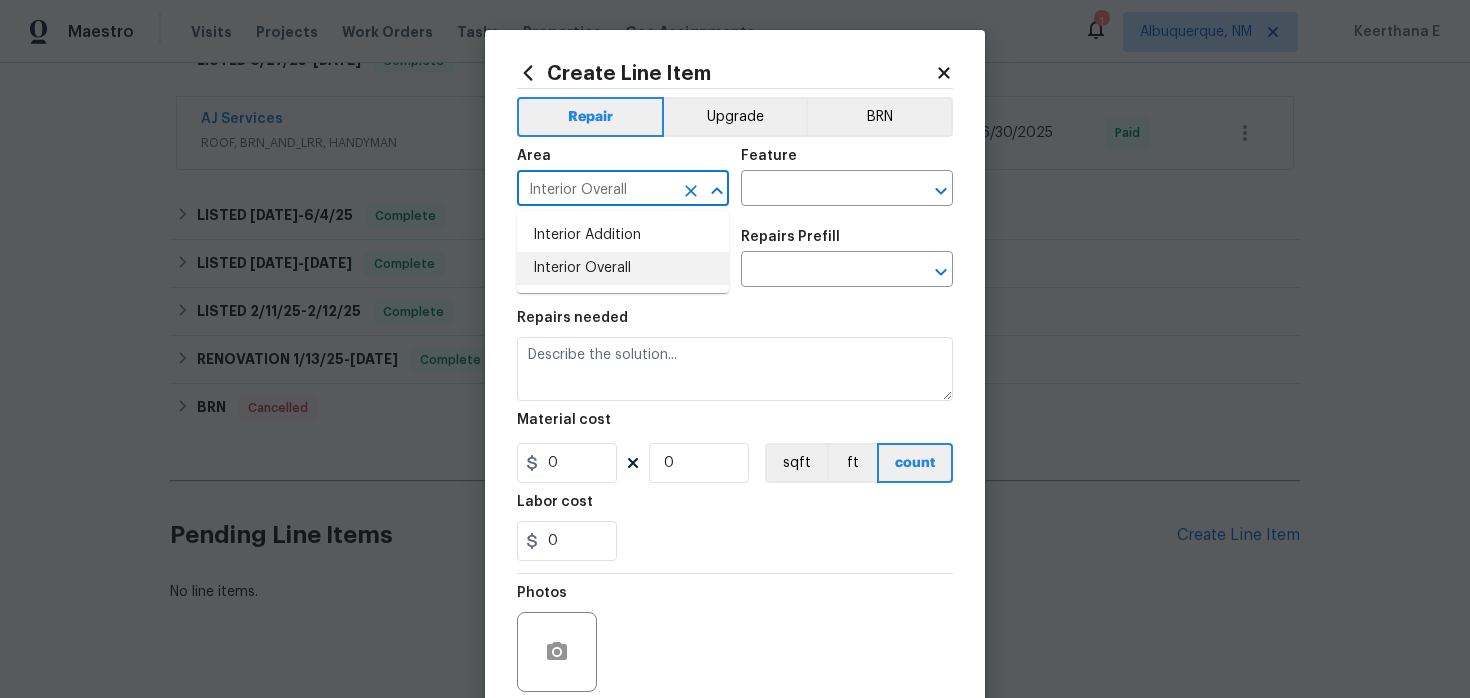 type on "Interior Overall" 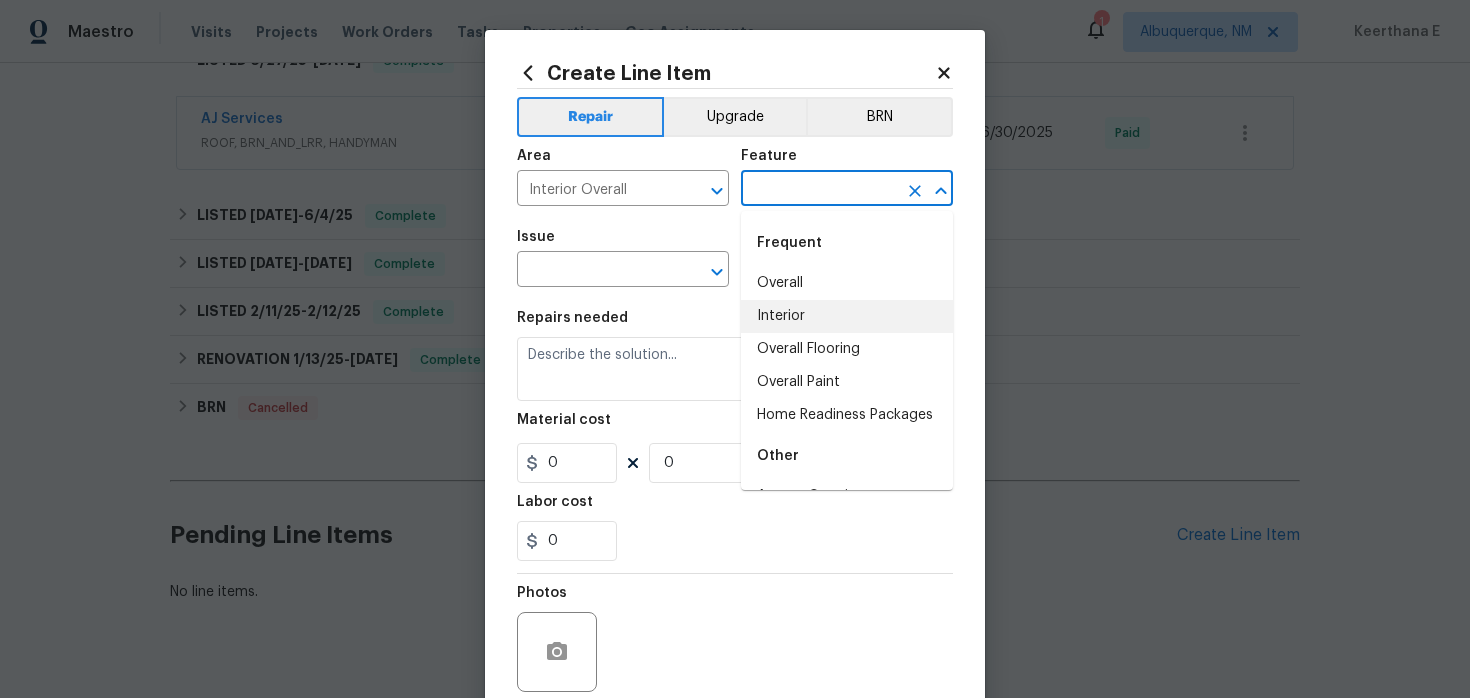 click on "Interior" at bounding box center (847, 316) 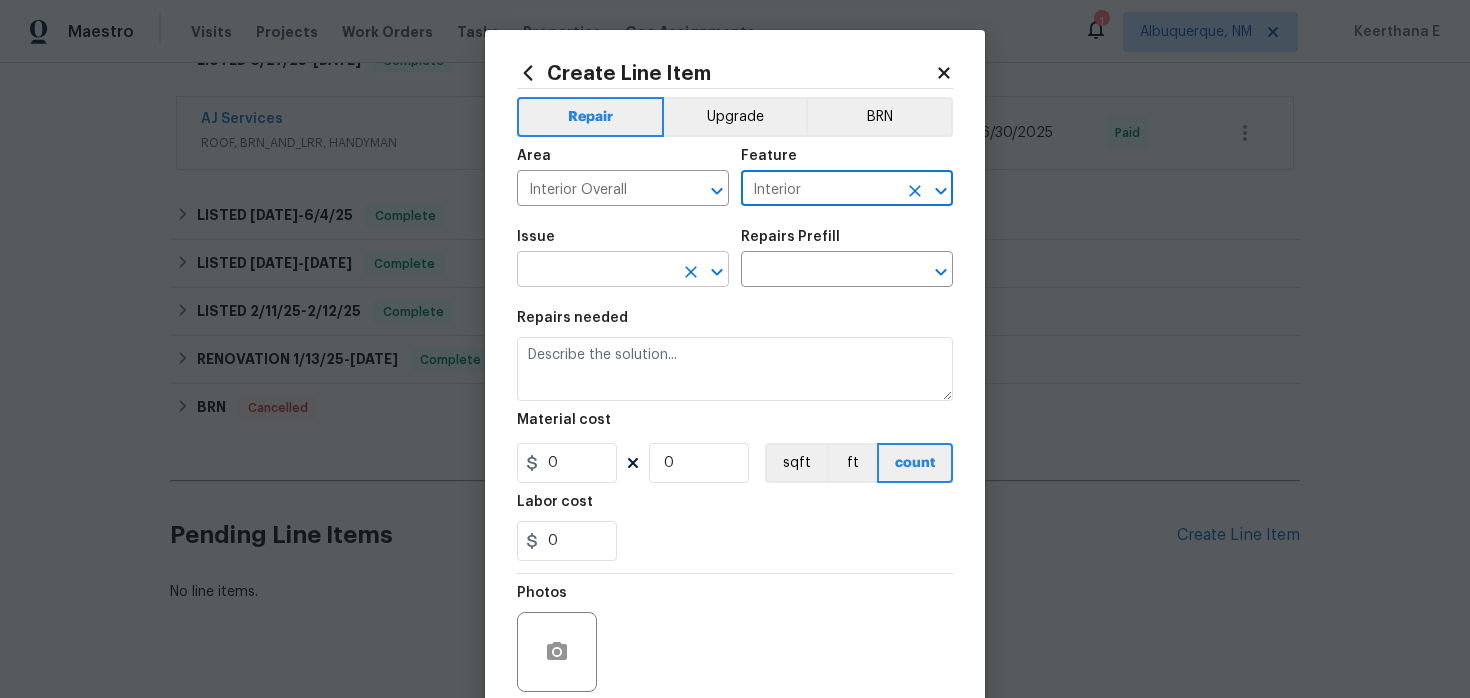 click at bounding box center (595, 271) 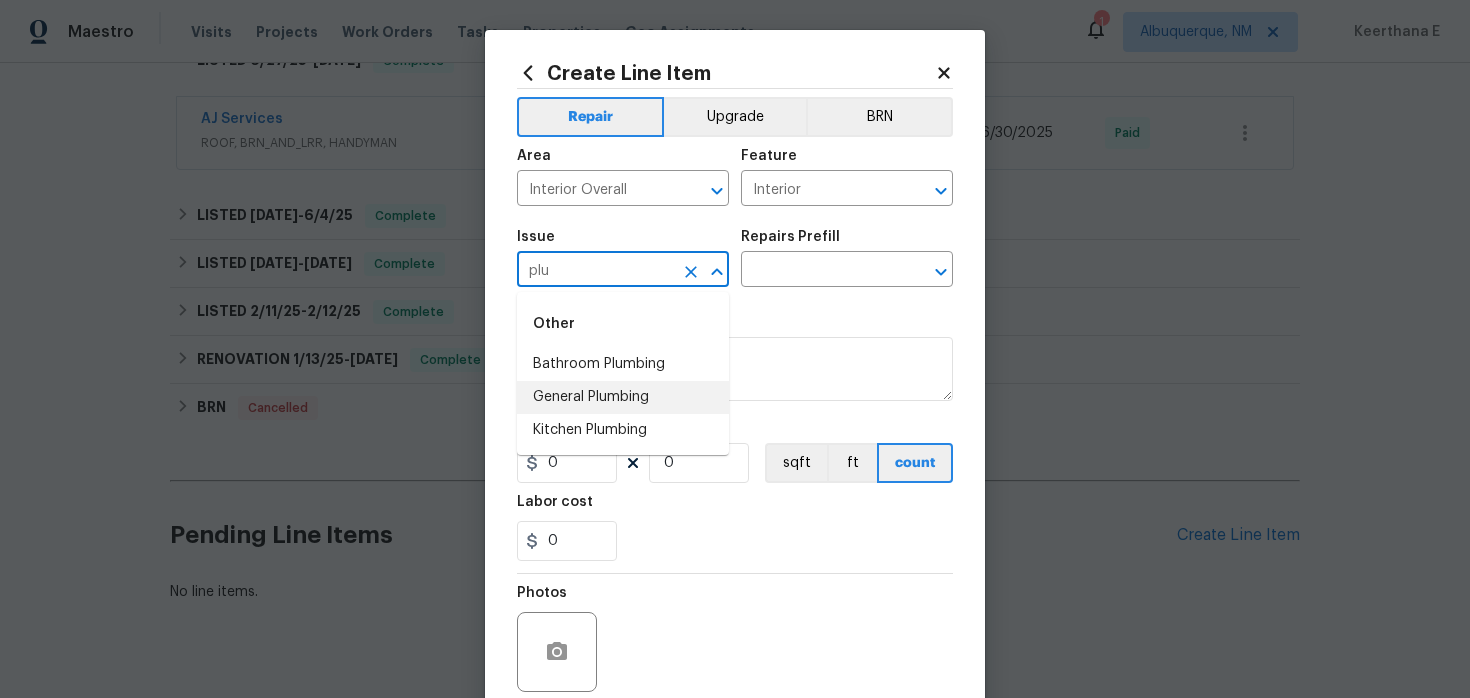 click on "General Plumbing" at bounding box center [623, 397] 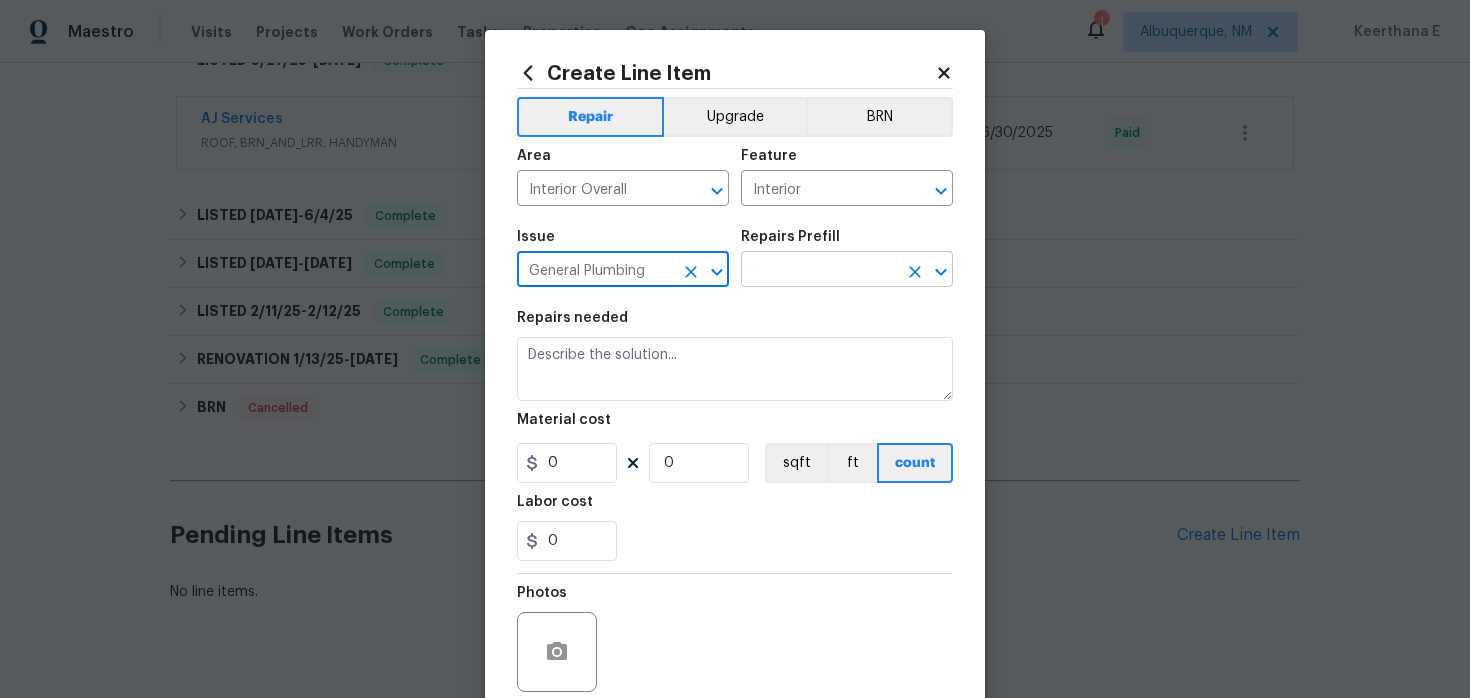 type on "General Plumbing" 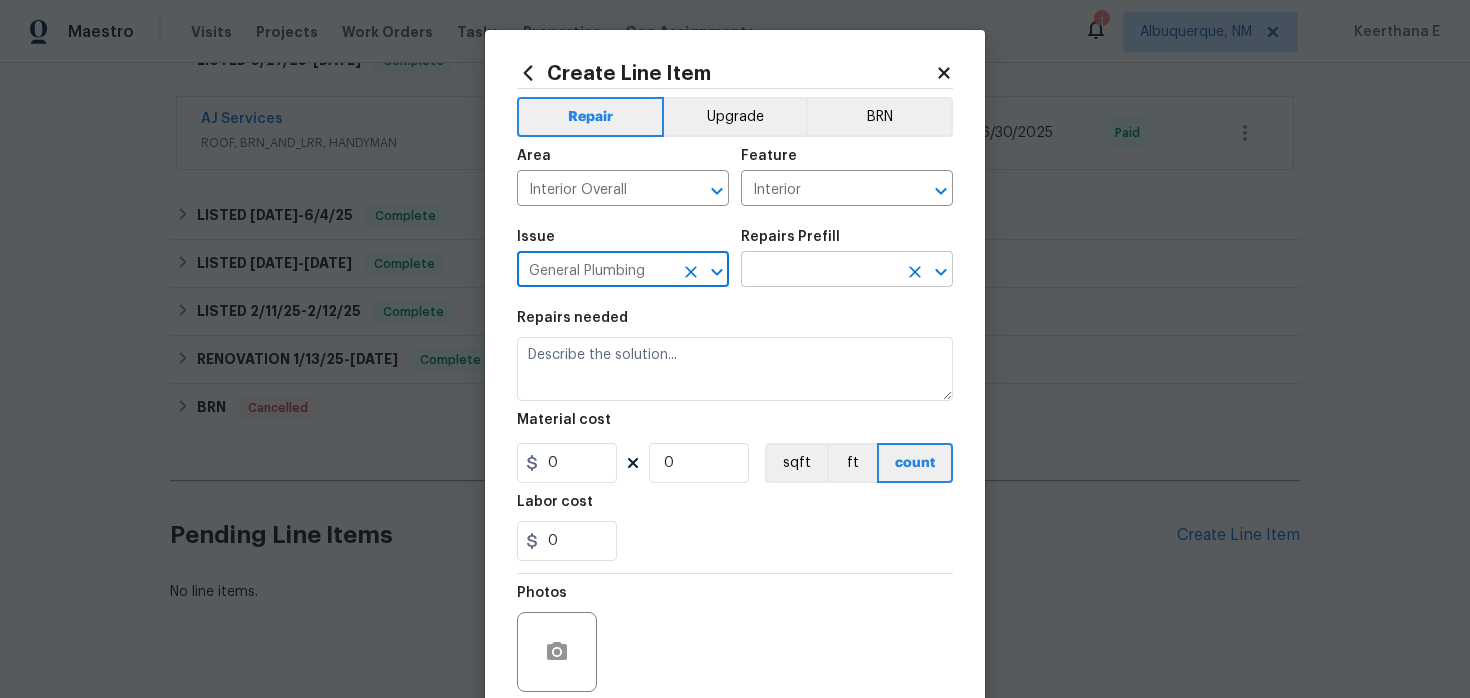 click at bounding box center [819, 271] 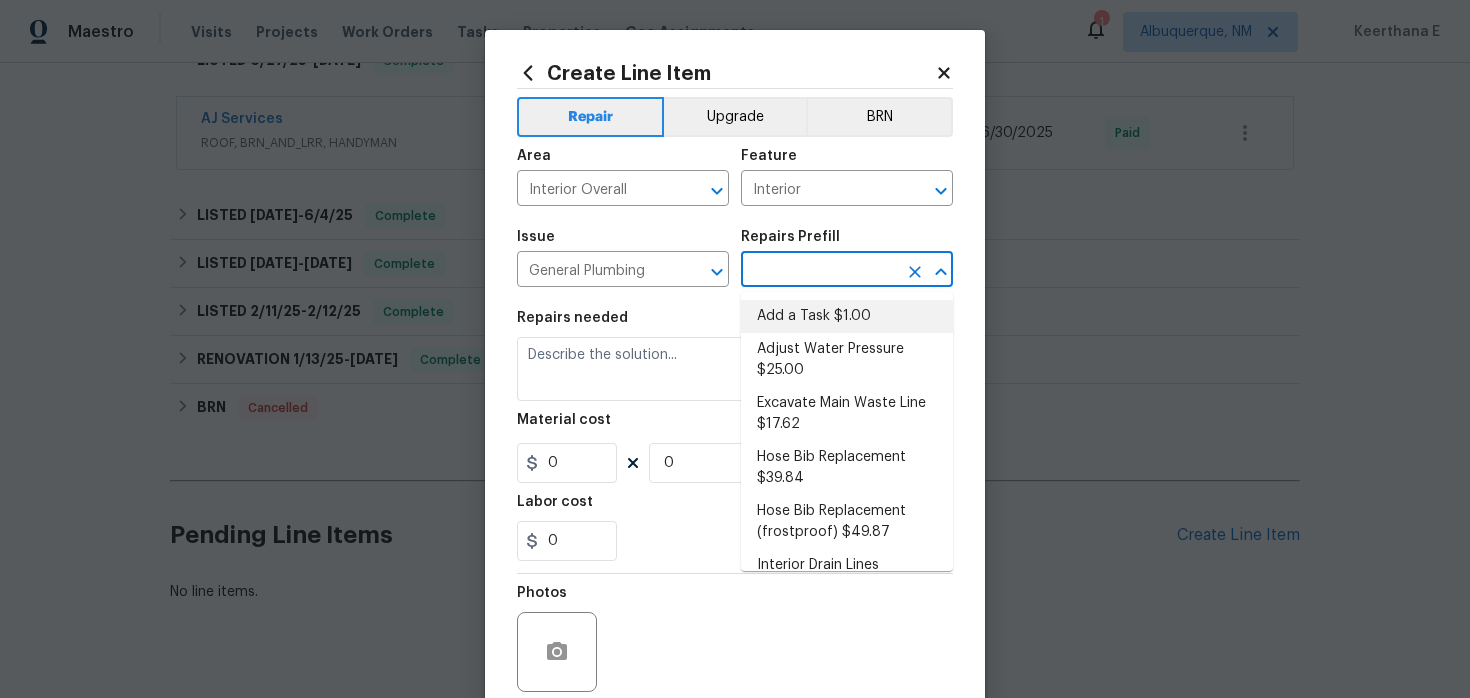 click on "Add a Task $1.00" at bounding box center (847, 316) 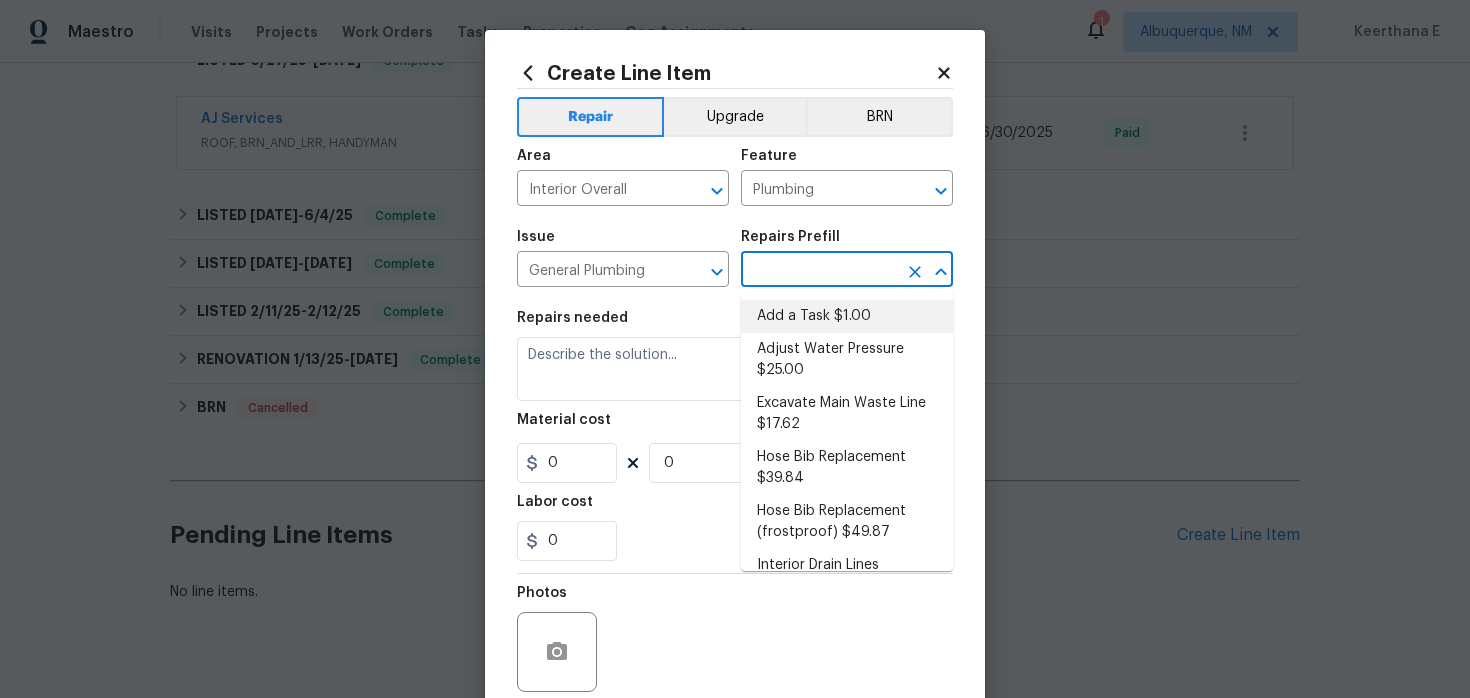type on "Add a Task $1.00" 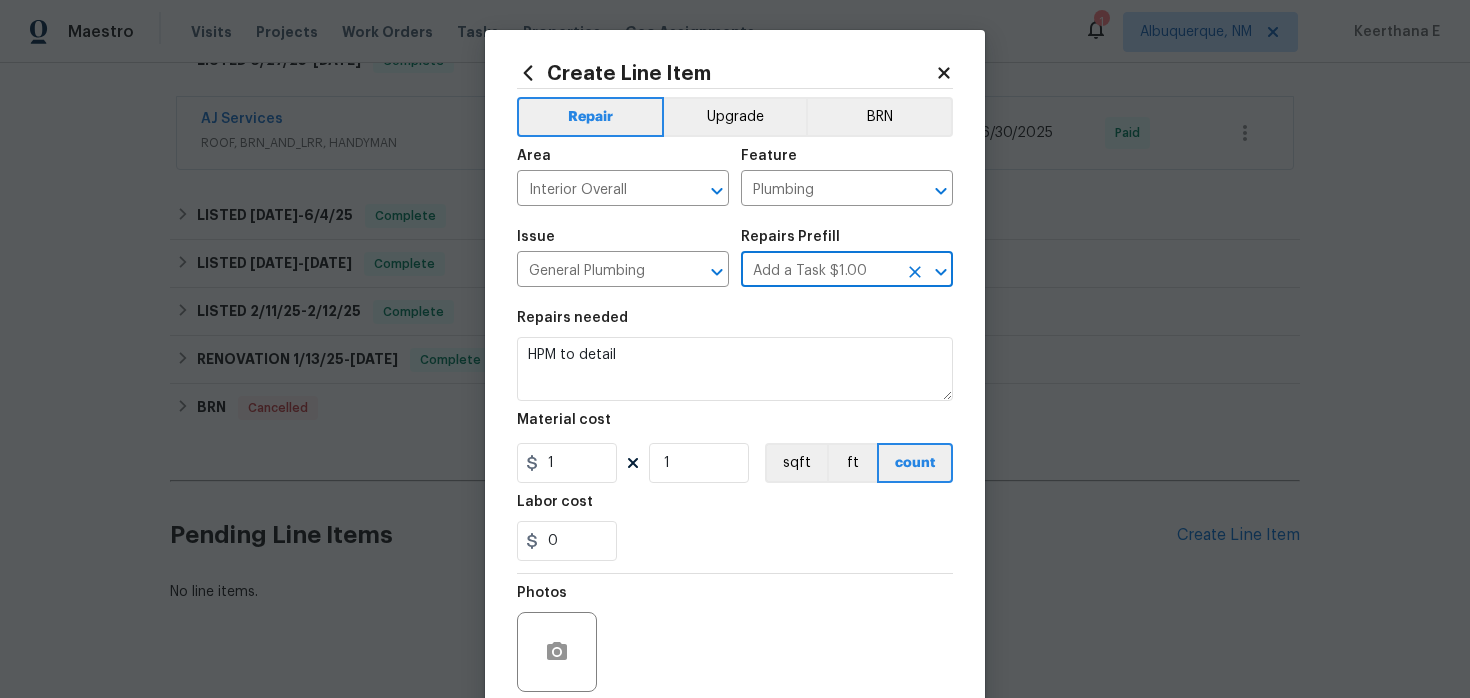 click on "Material cost" at bounding box center (735, 426) 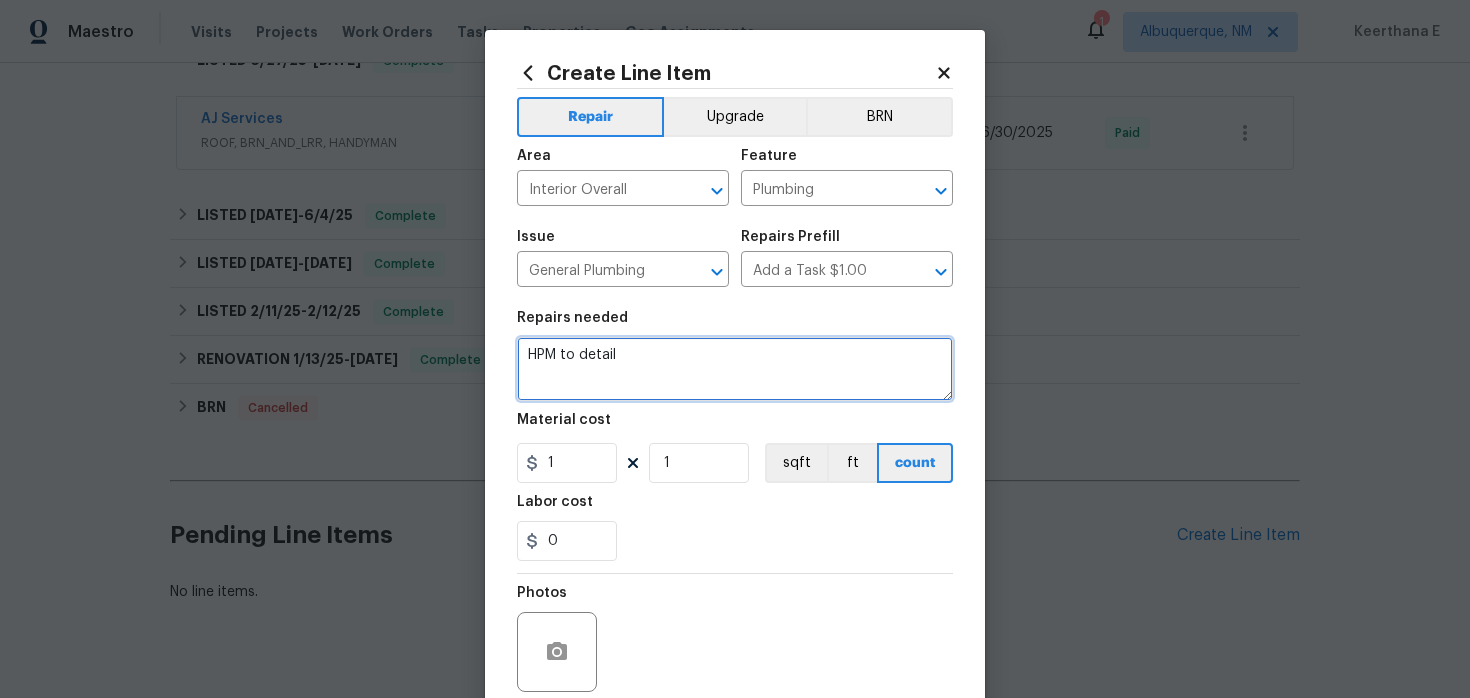 click on "HPM to detail" at bounding box center (735, 369) 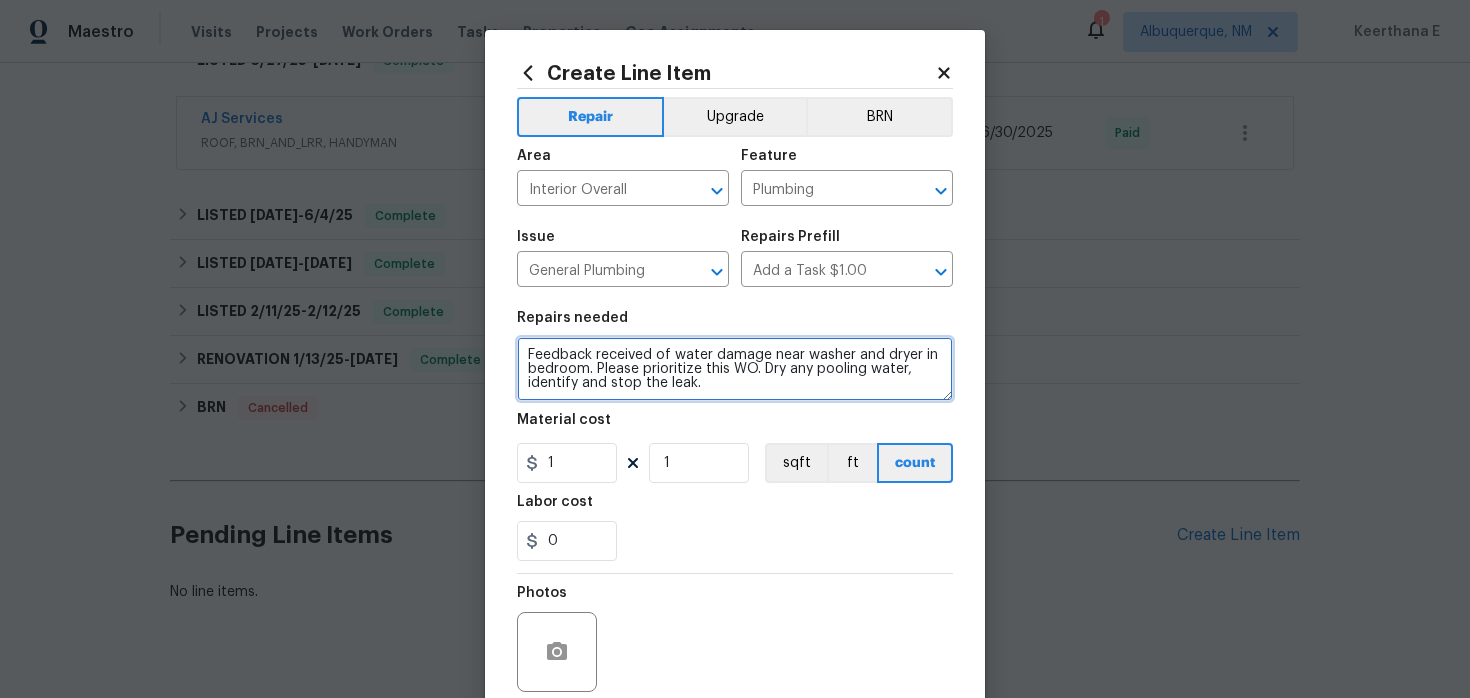 type on "Feedback received of water damage near washer and dryer in bedroom. Please prioritize this WO. Dry any pooling water, identify and stop the leak." 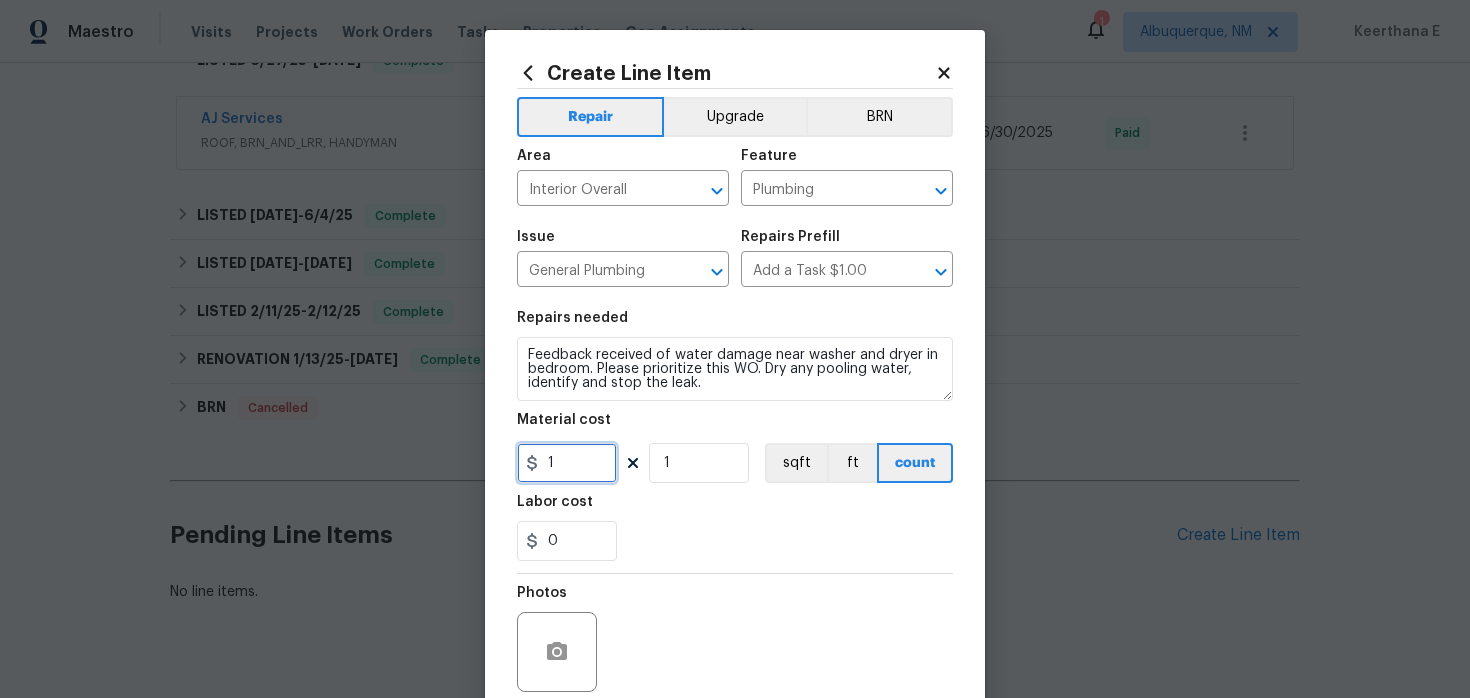 drag, startPoint x: 563, startPoint y: 469, endPoint x: 497, endPoint y: 469, distance: 66 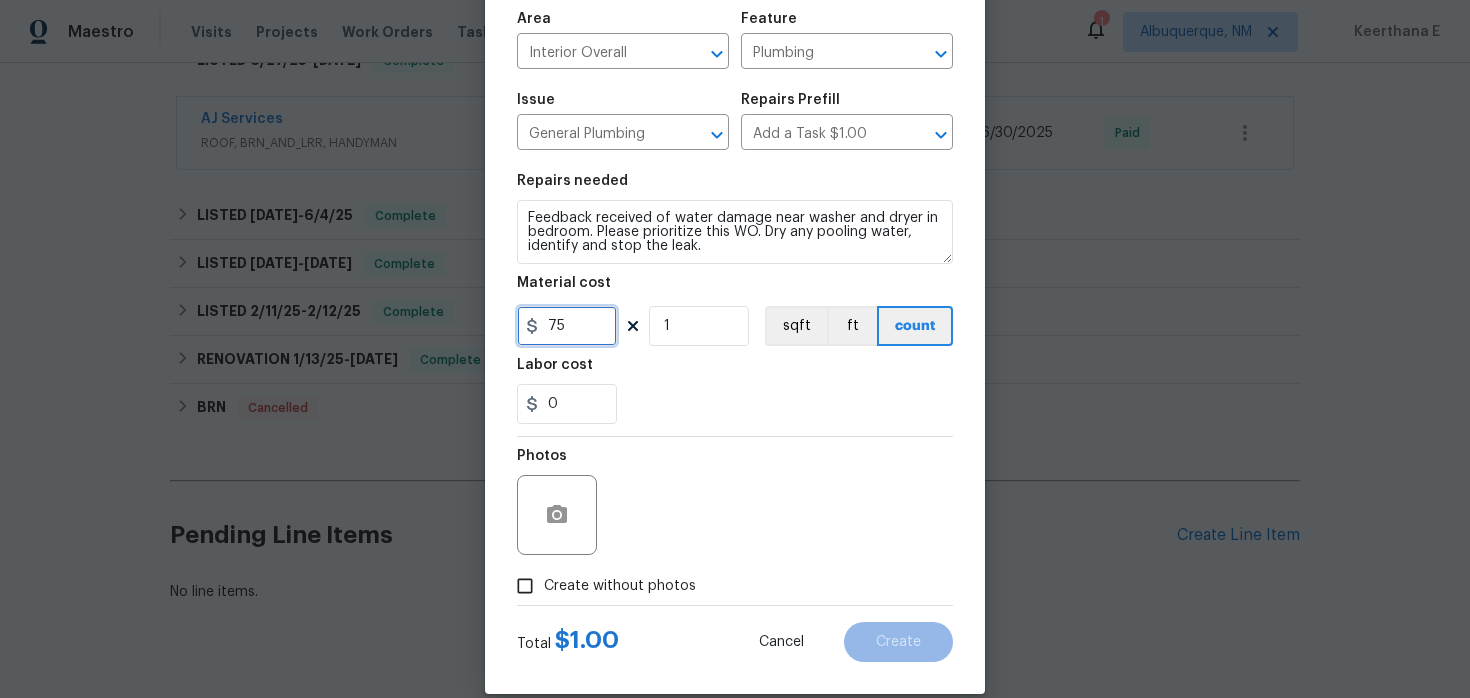 scroll, scrollTop: 164, scrollLeft: 0, axis: vertical 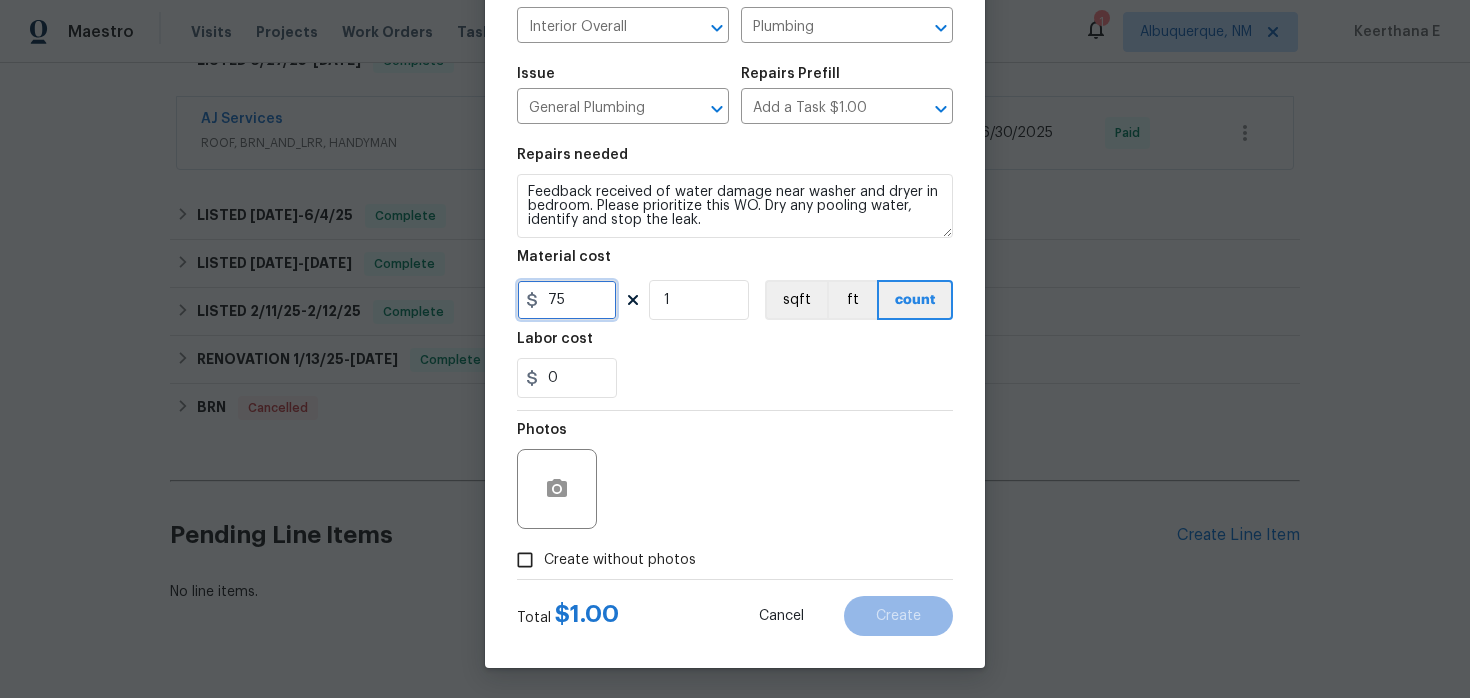 type on "75" 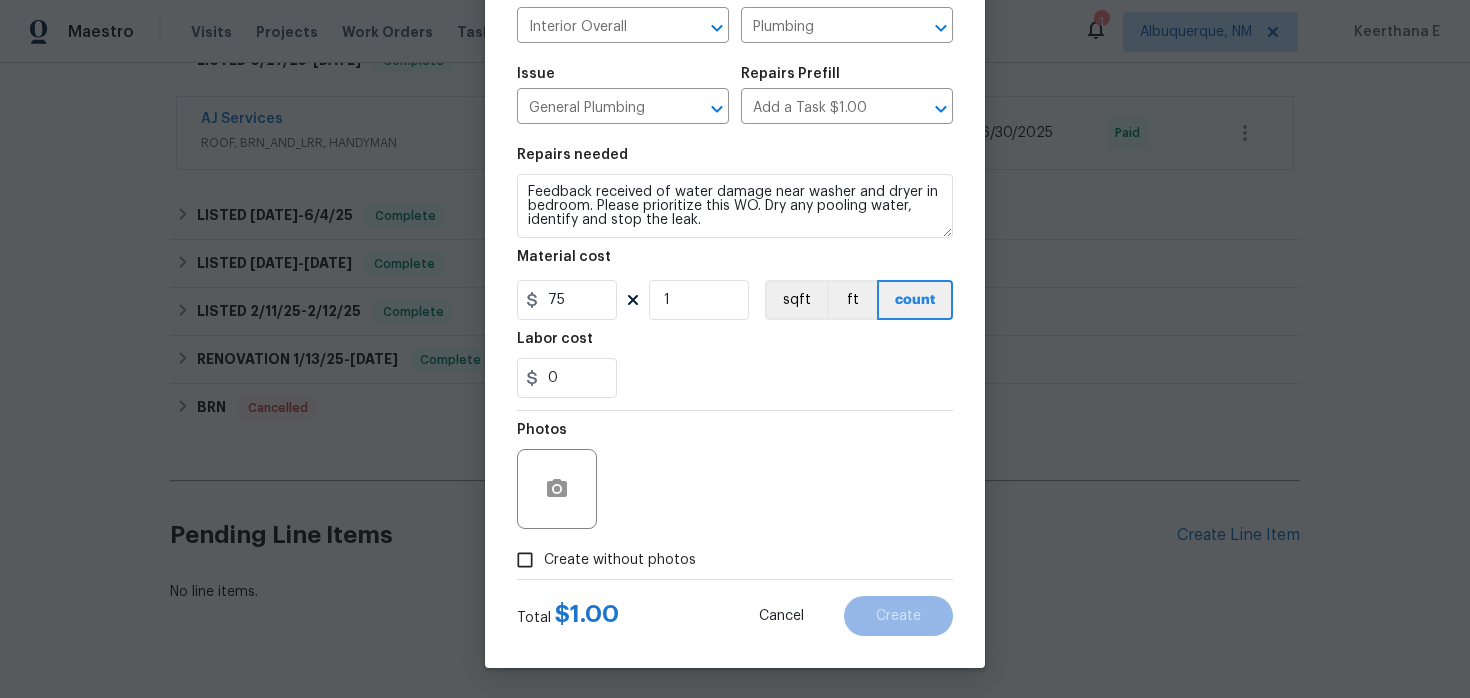 click on "Create without photos" at bounding box center [620, 560] 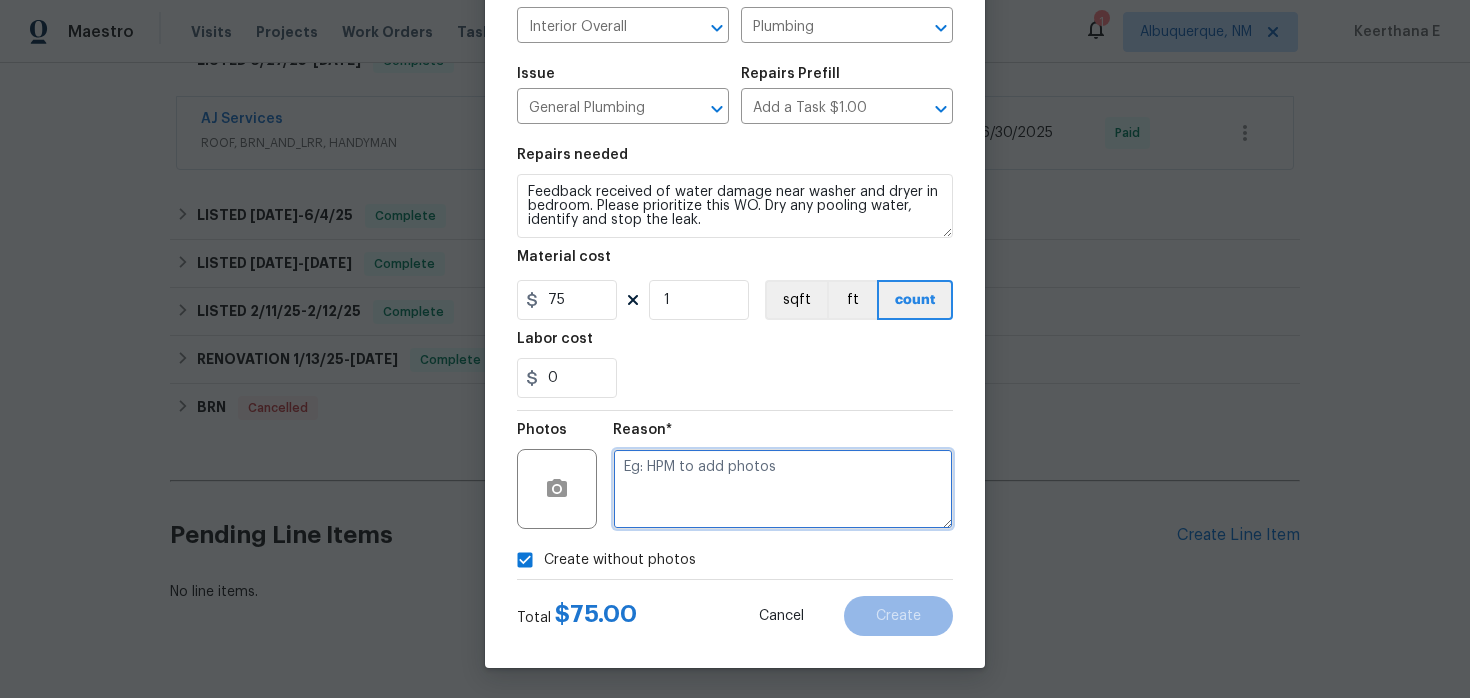 click at bounding box center (783, 489) 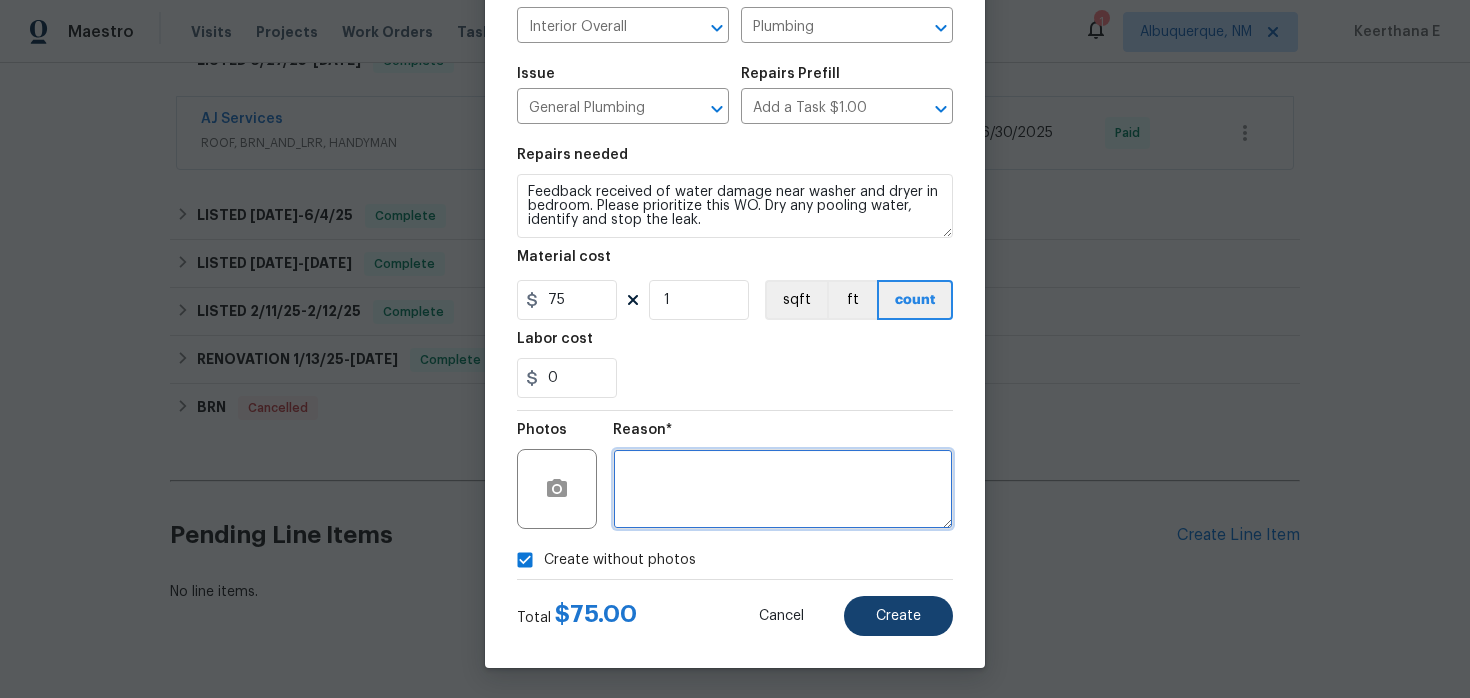 type 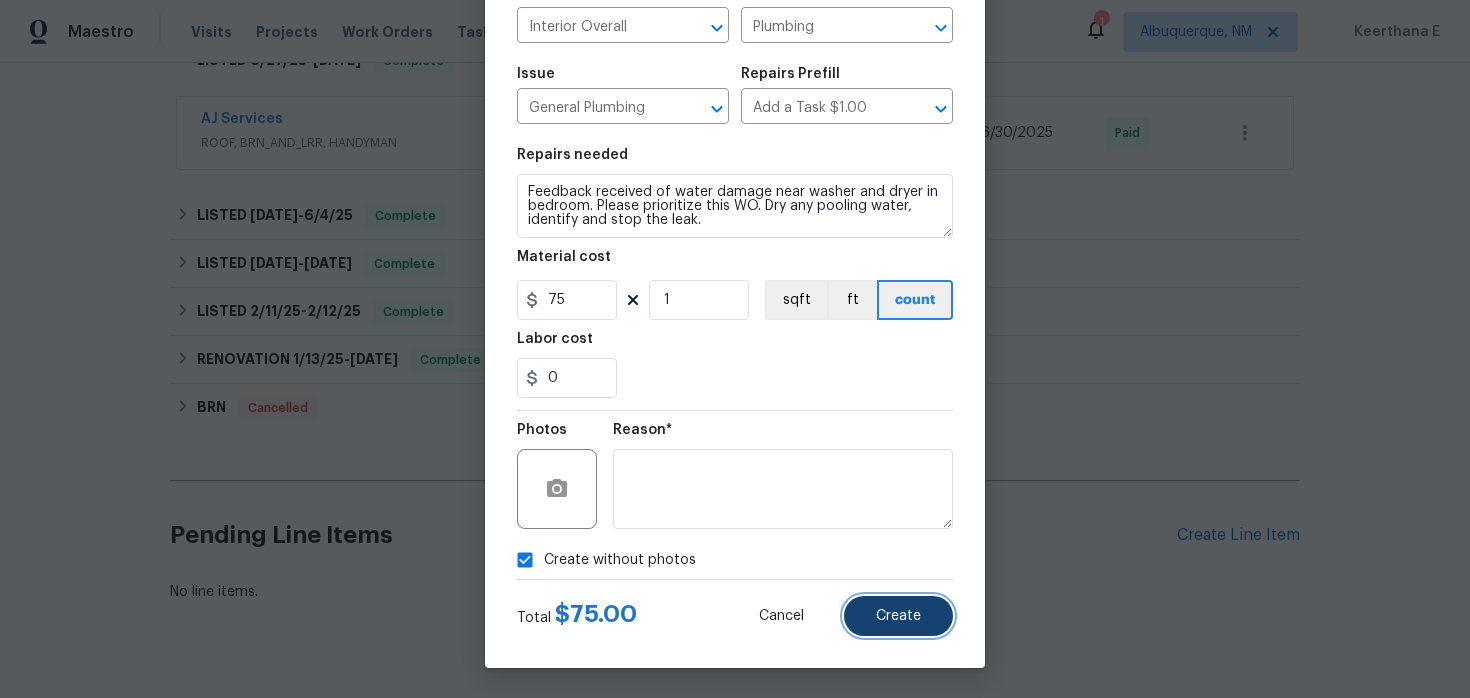 click on "Create" at bounding box center (898, 616) 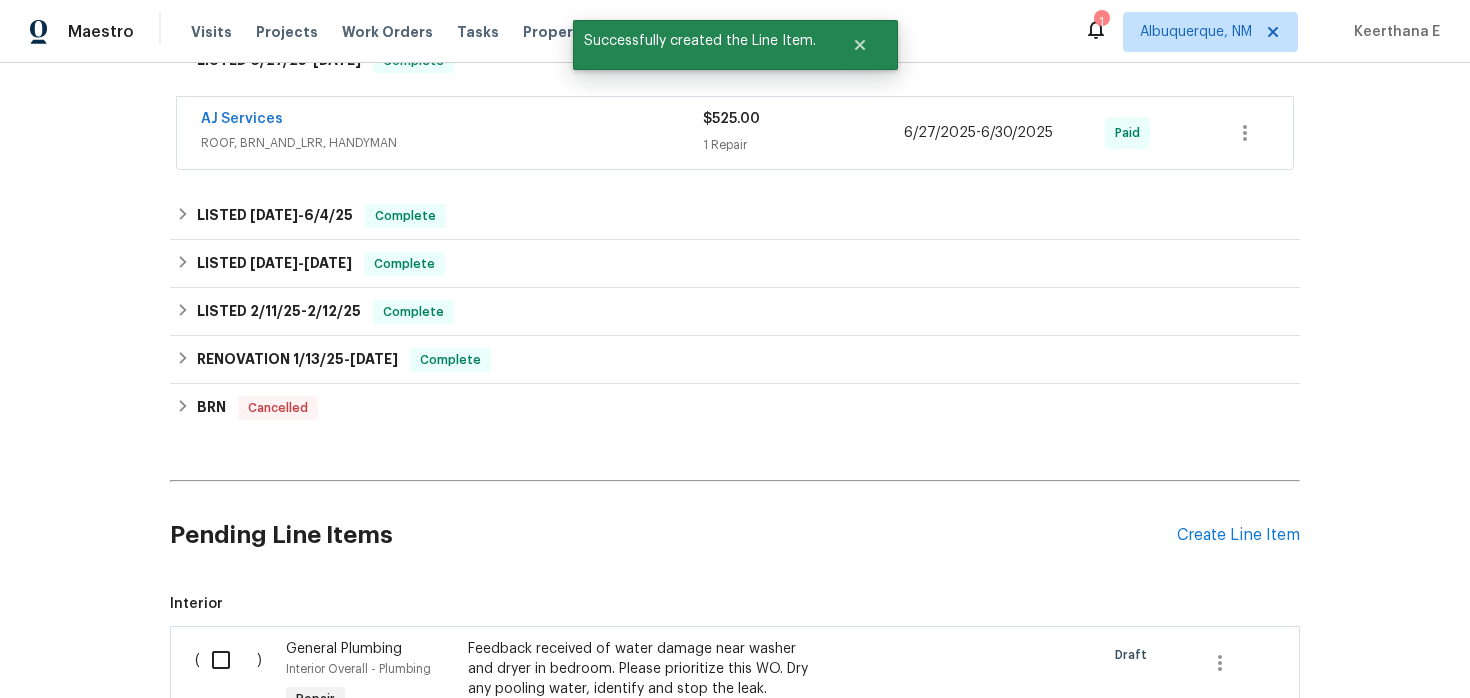 scroll, scrollTop: 638, scrollLeft: 0, axis: vertical 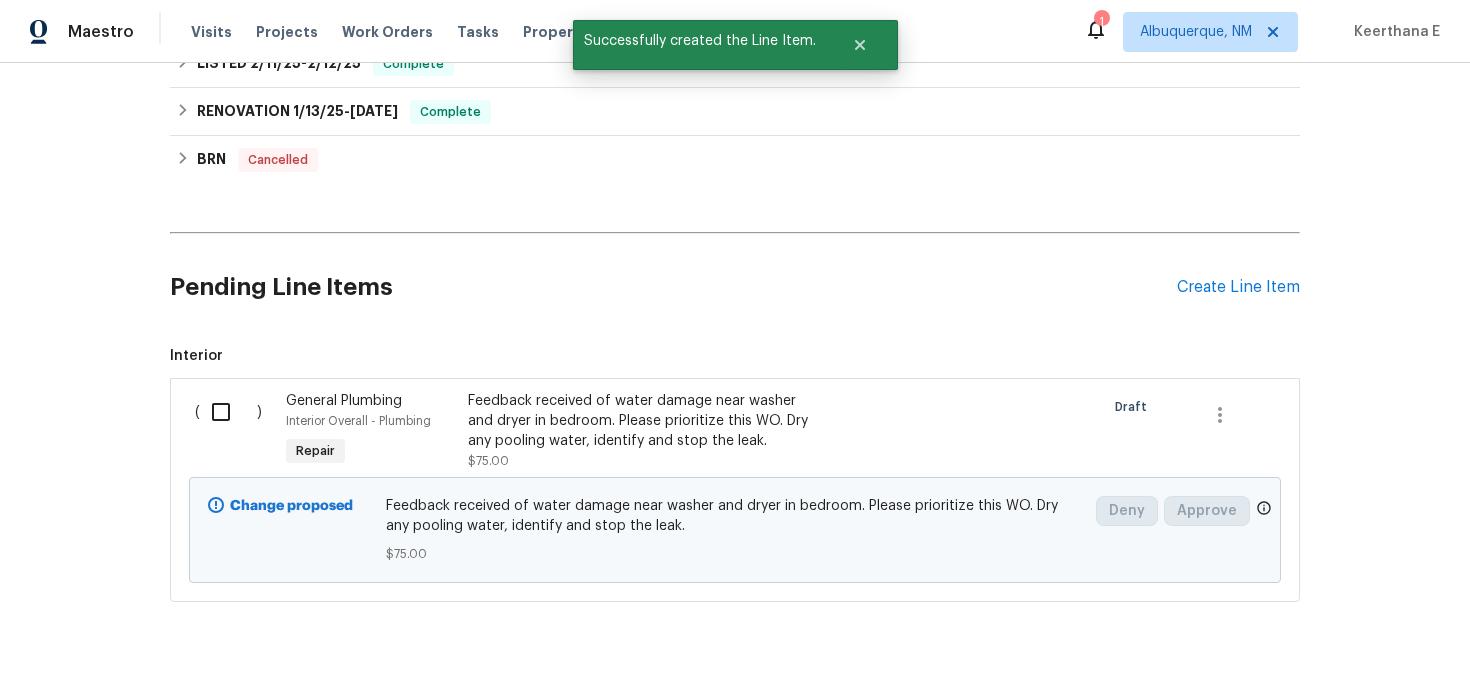 click at bounding box center (228, 412) 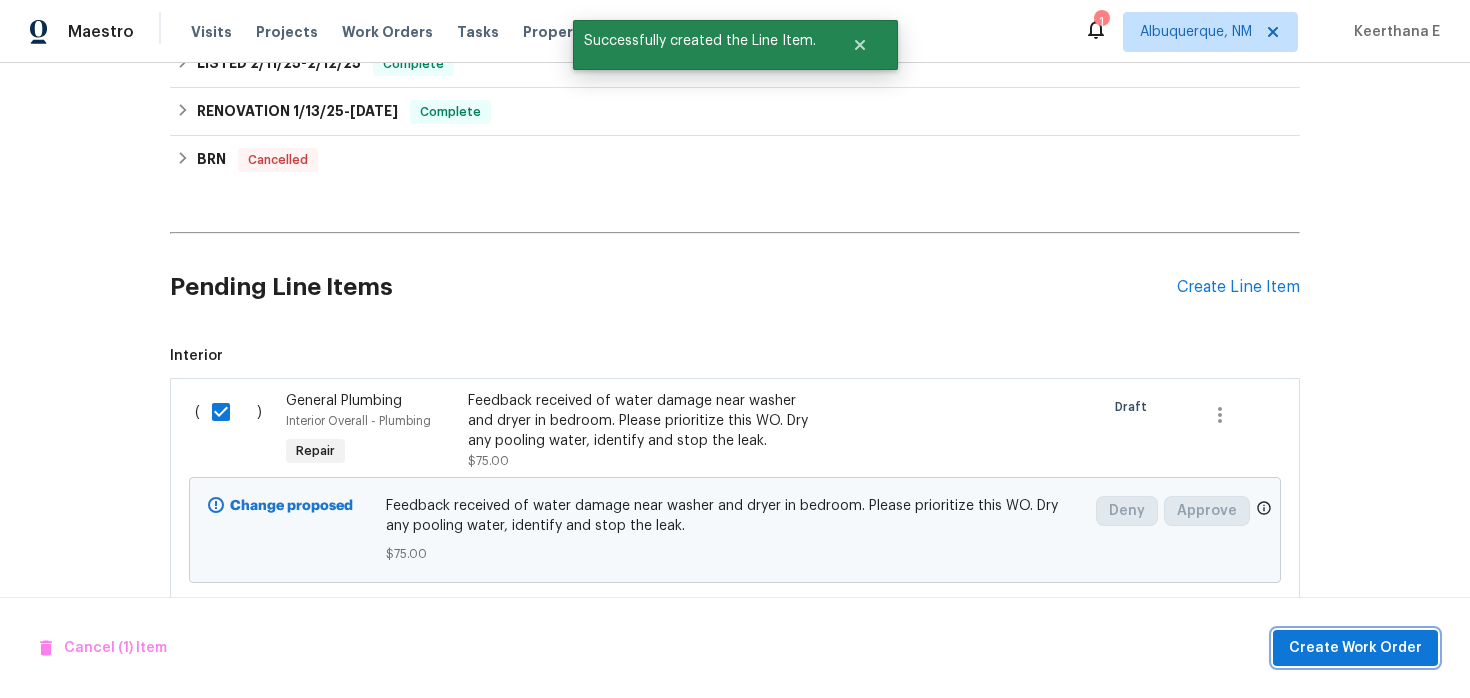 click on "Create Work Order" at bounding box center [1355, 648] 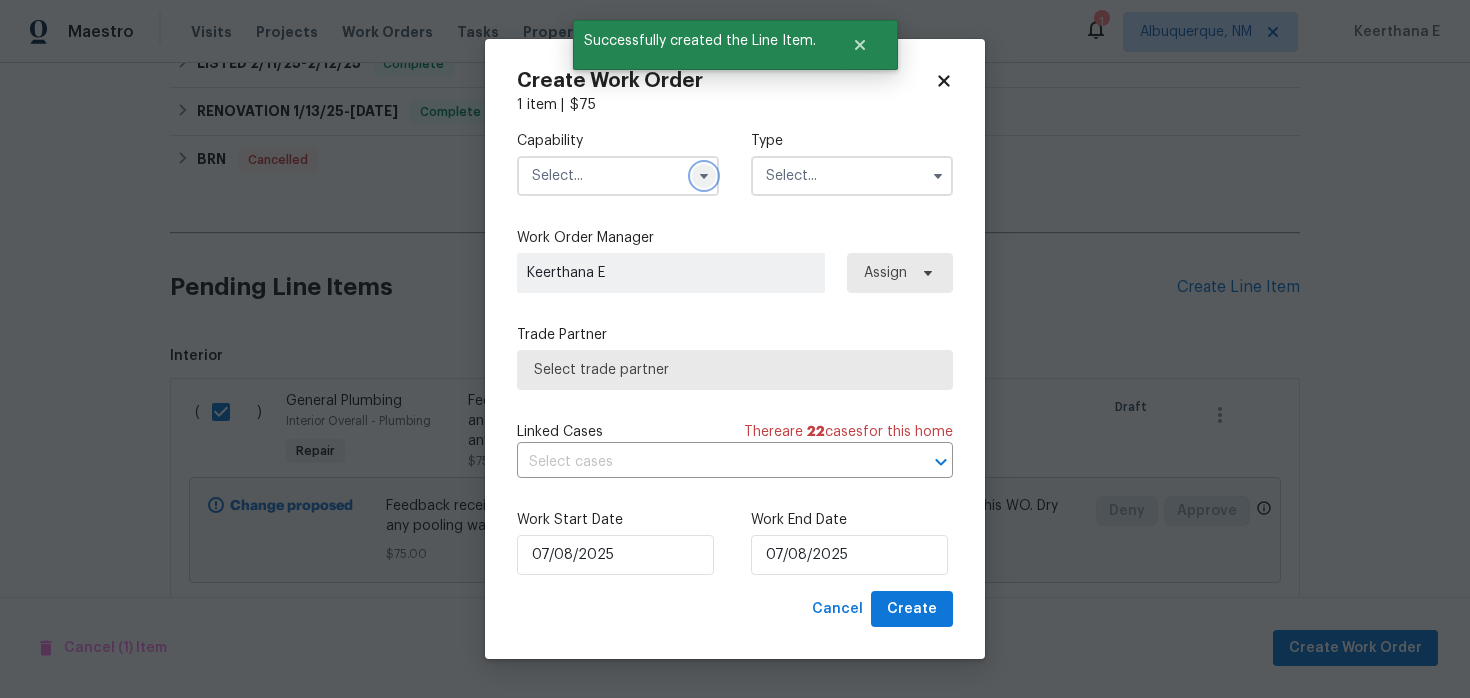 click 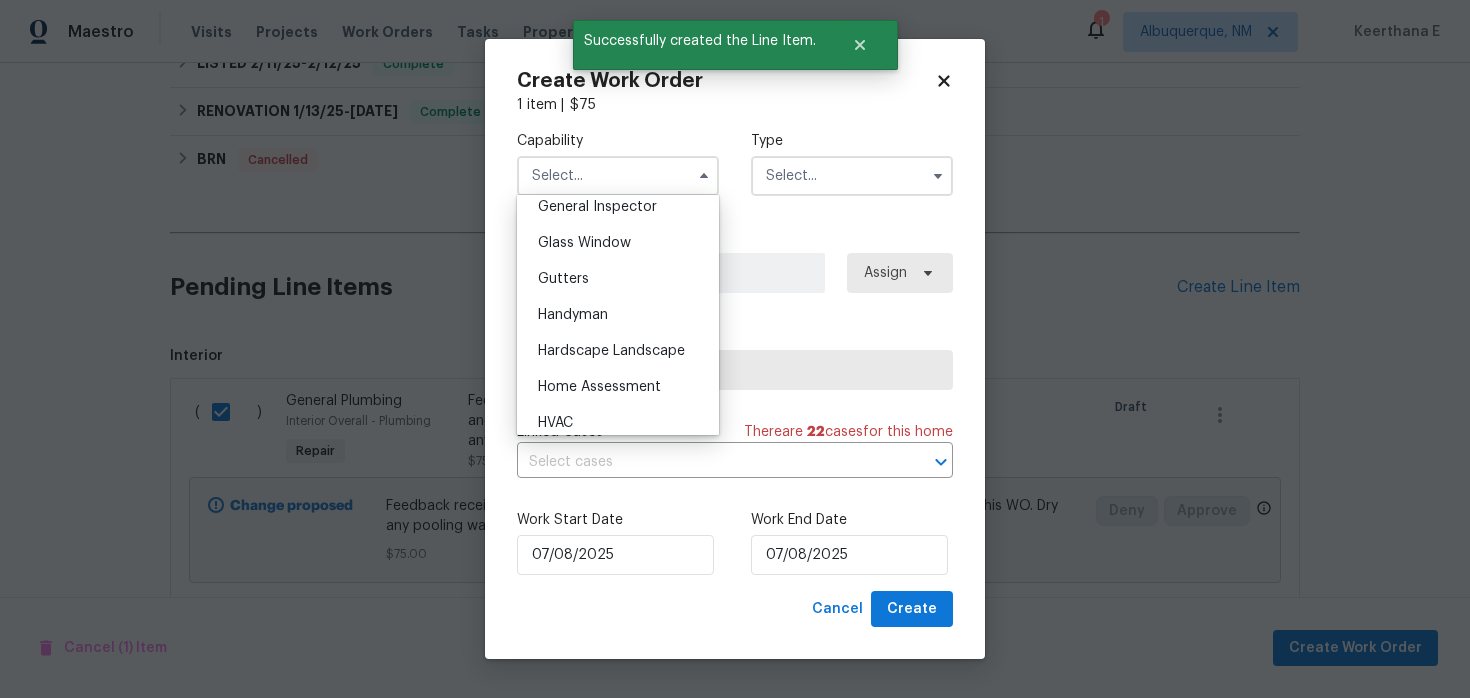 scroll, scrollTop: 1007, scrollLeft: 0, axis: vertical 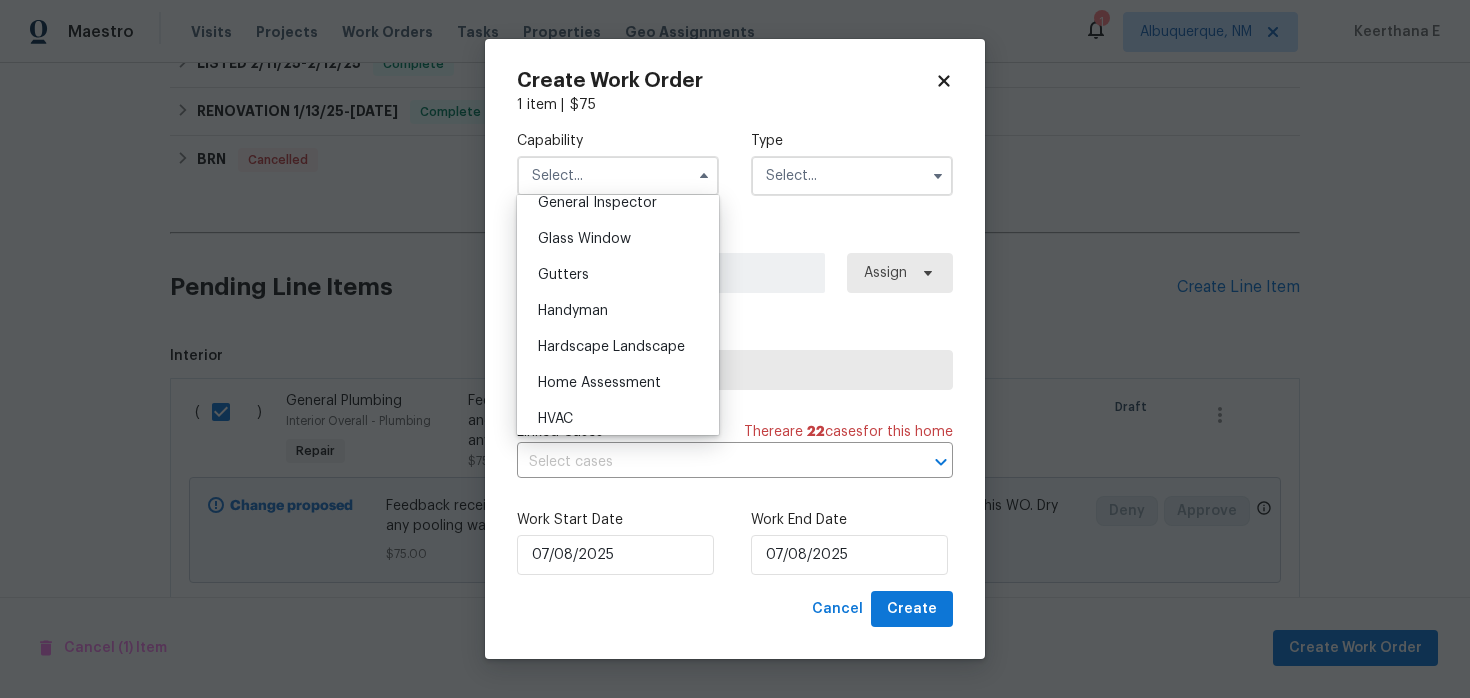 click on "Handyman" at bounding box center [618, 311] 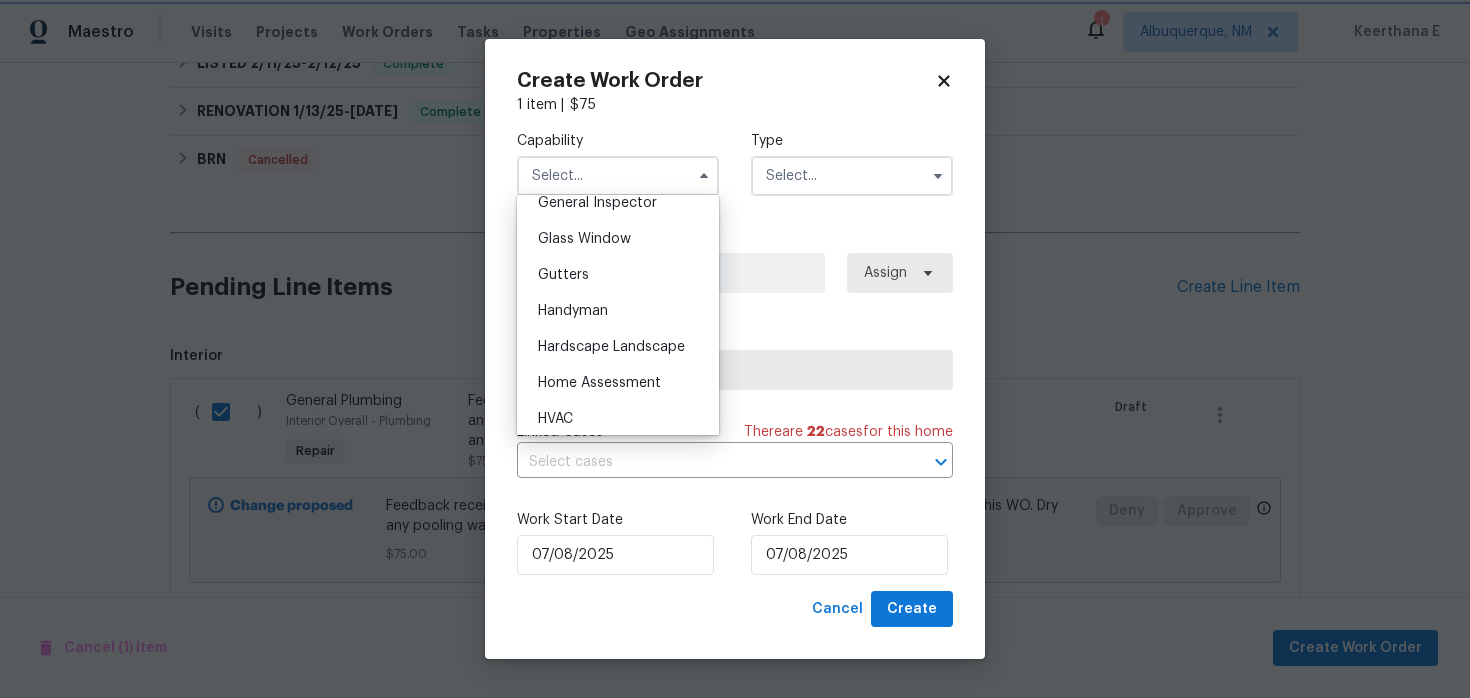 type on "Handyman" 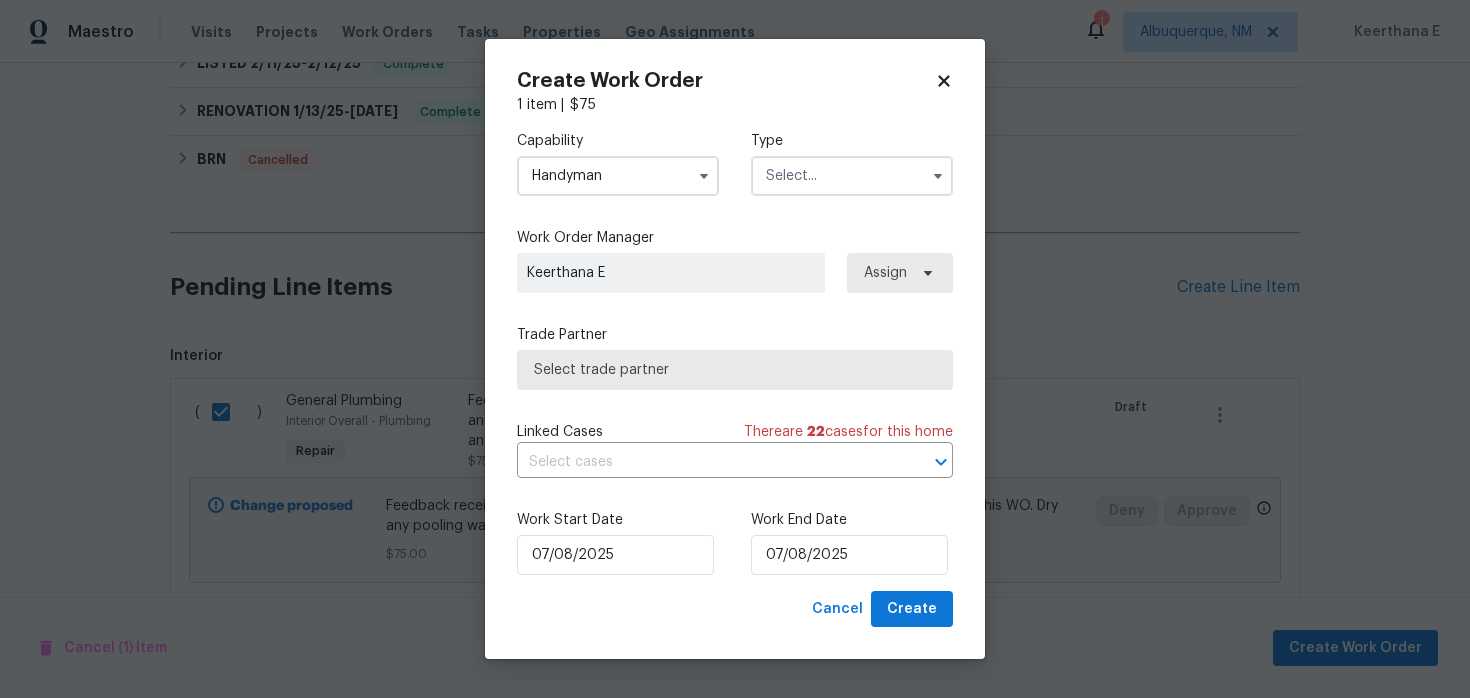 click at bounding box center [852, 176] 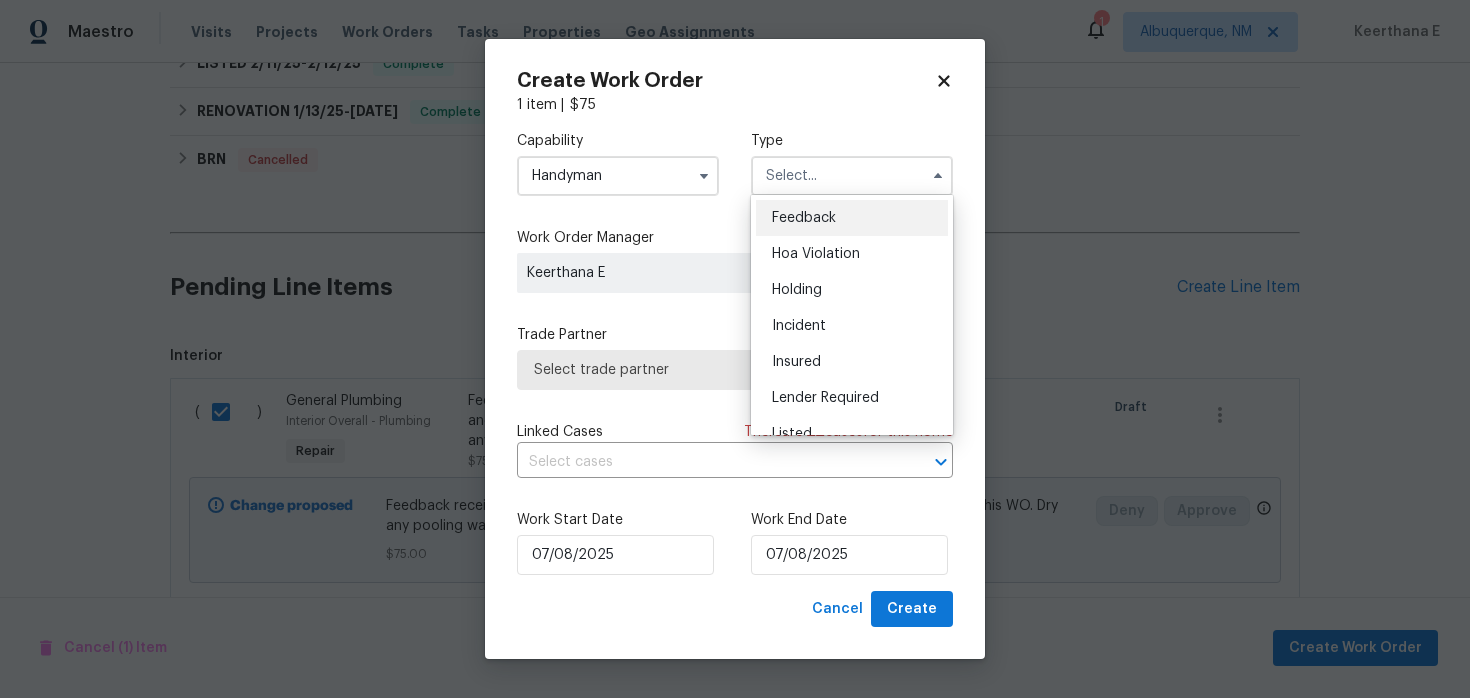 click on "Feedback" at bounding box center (852, 218) 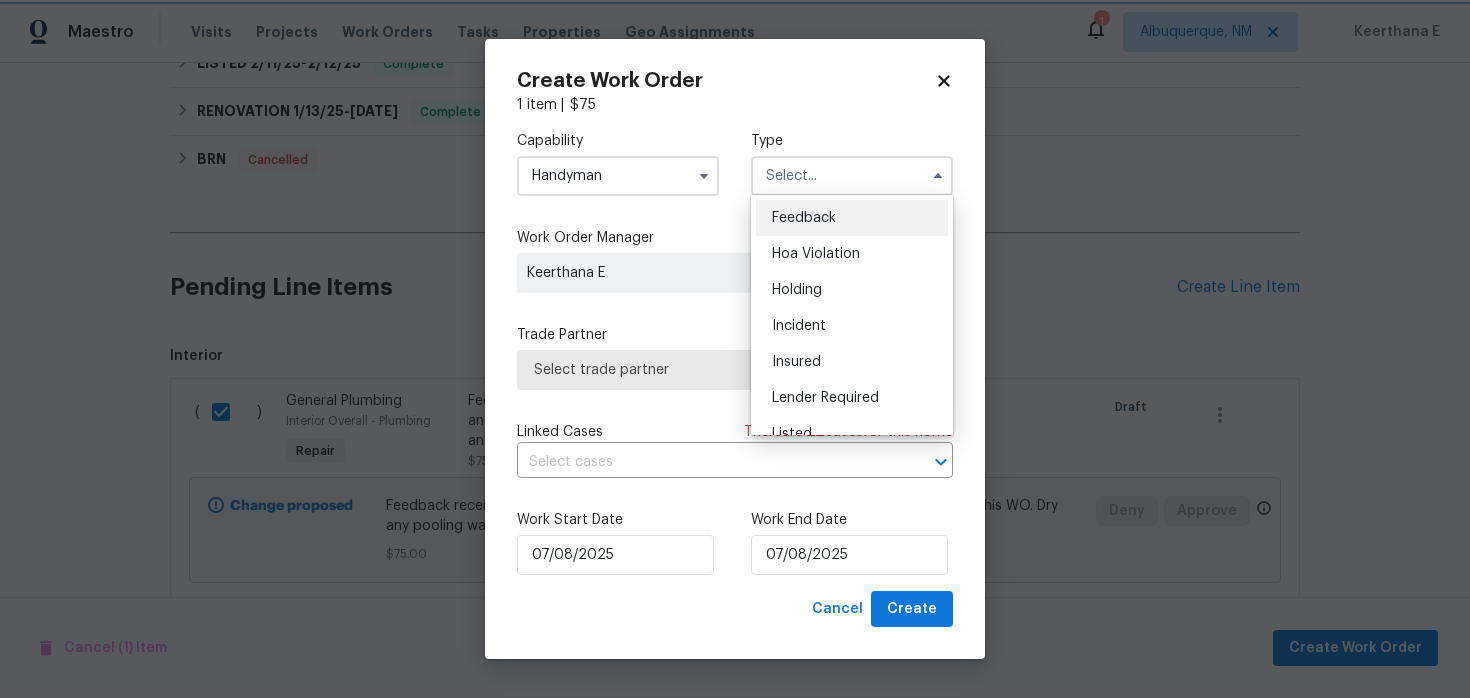 type on "Feedback" 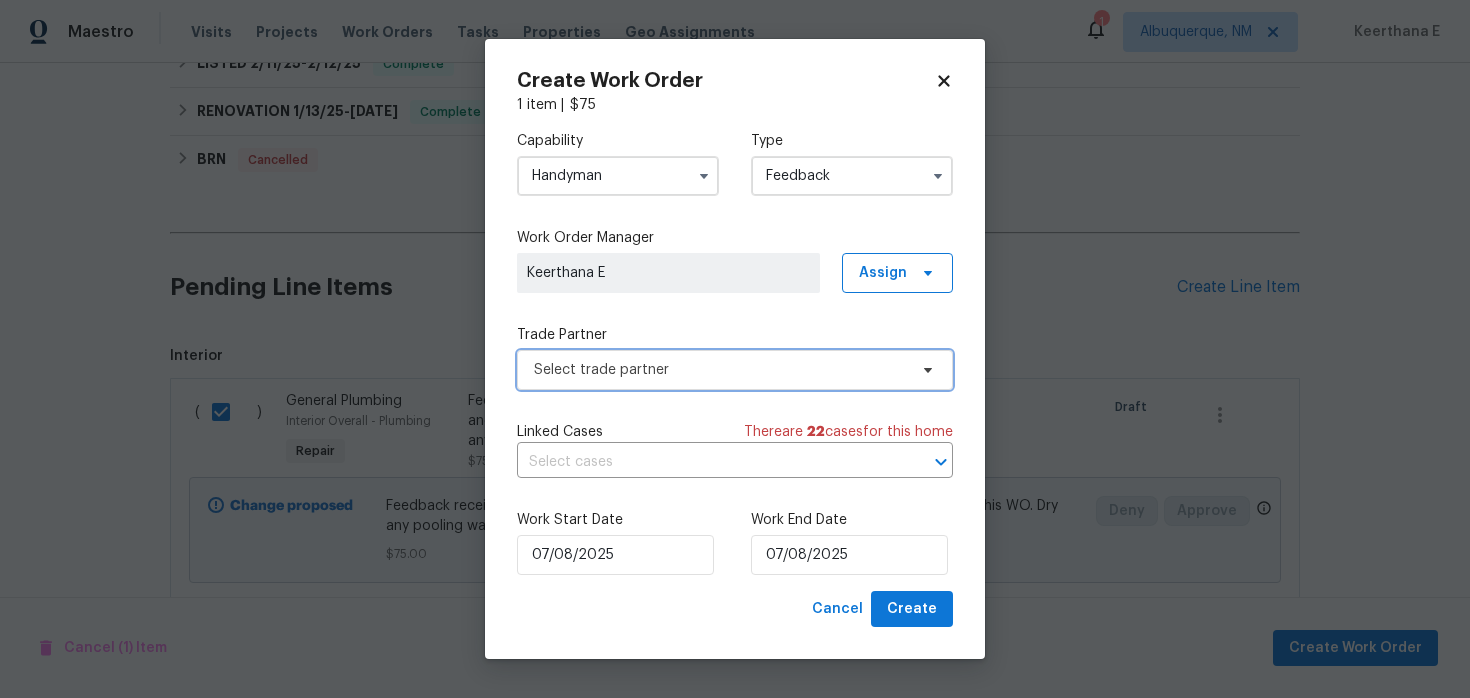 click on "Select trade partner" at bounding box center (735, 370) 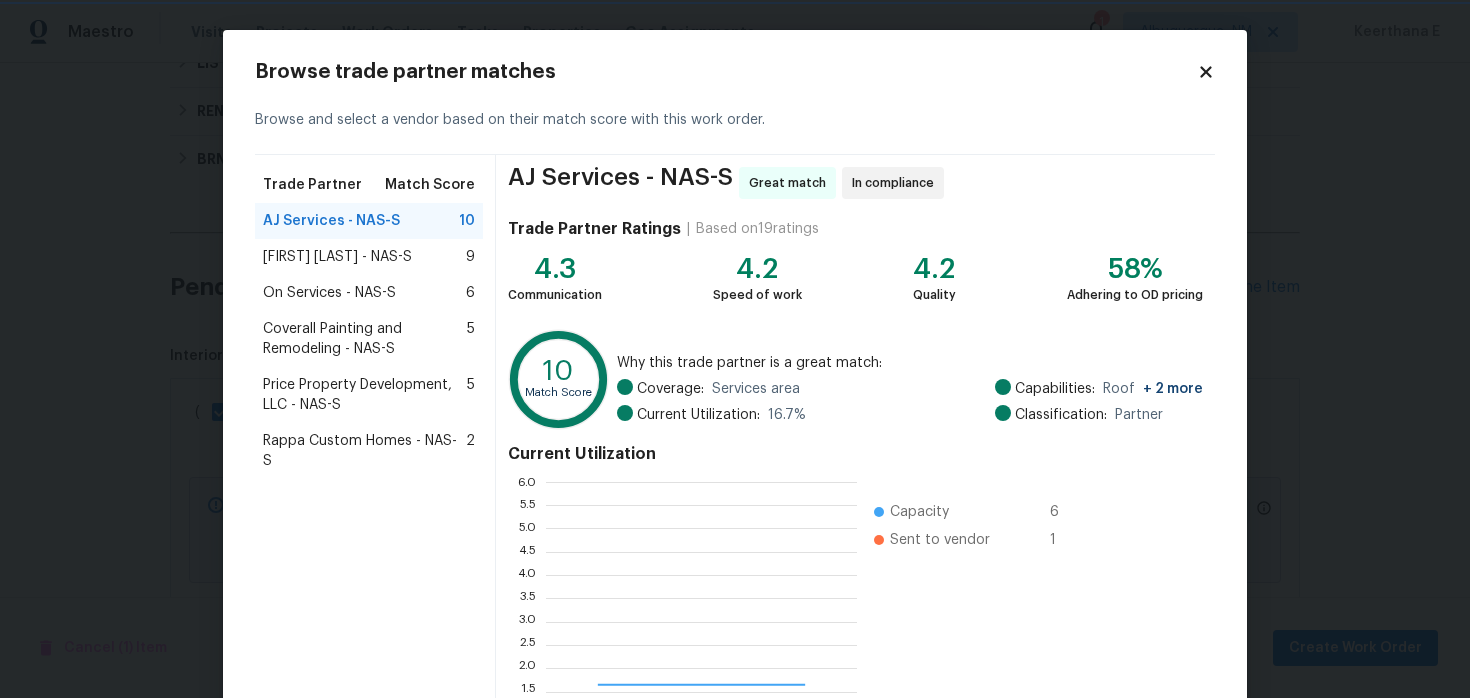 scroll, scrollTop: 2, scrollLeft: 1, axis: both 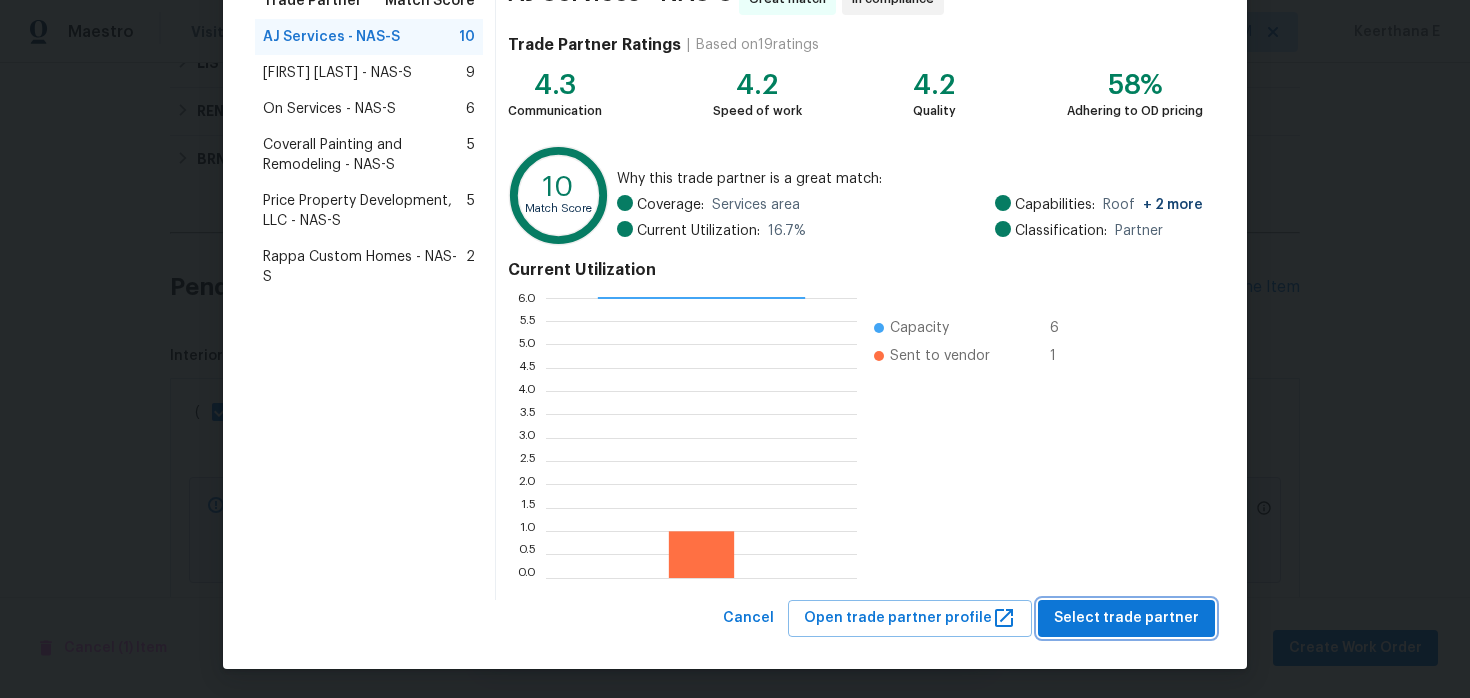 click on "Select trade partner" at bounding box center (1126, 618) 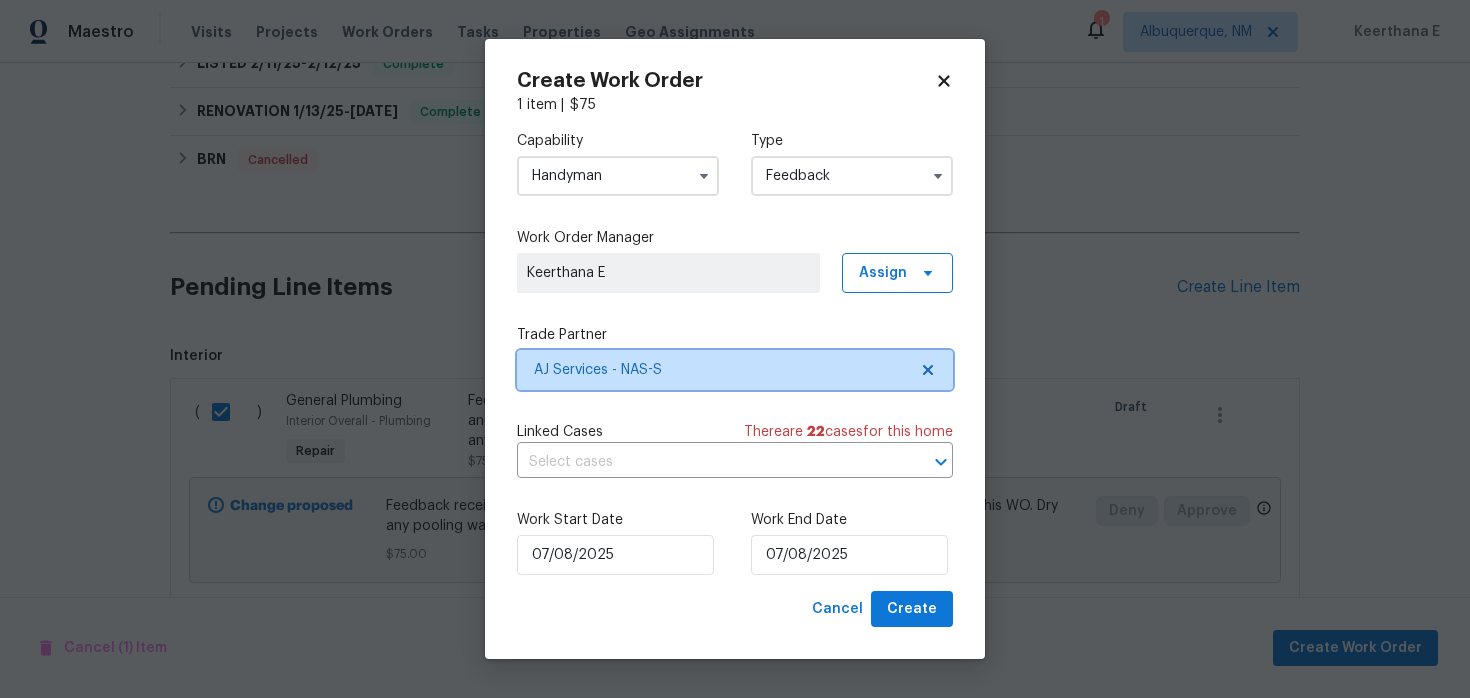 scroll, scrollTop: 0, scrollLeft: 0, axis: both 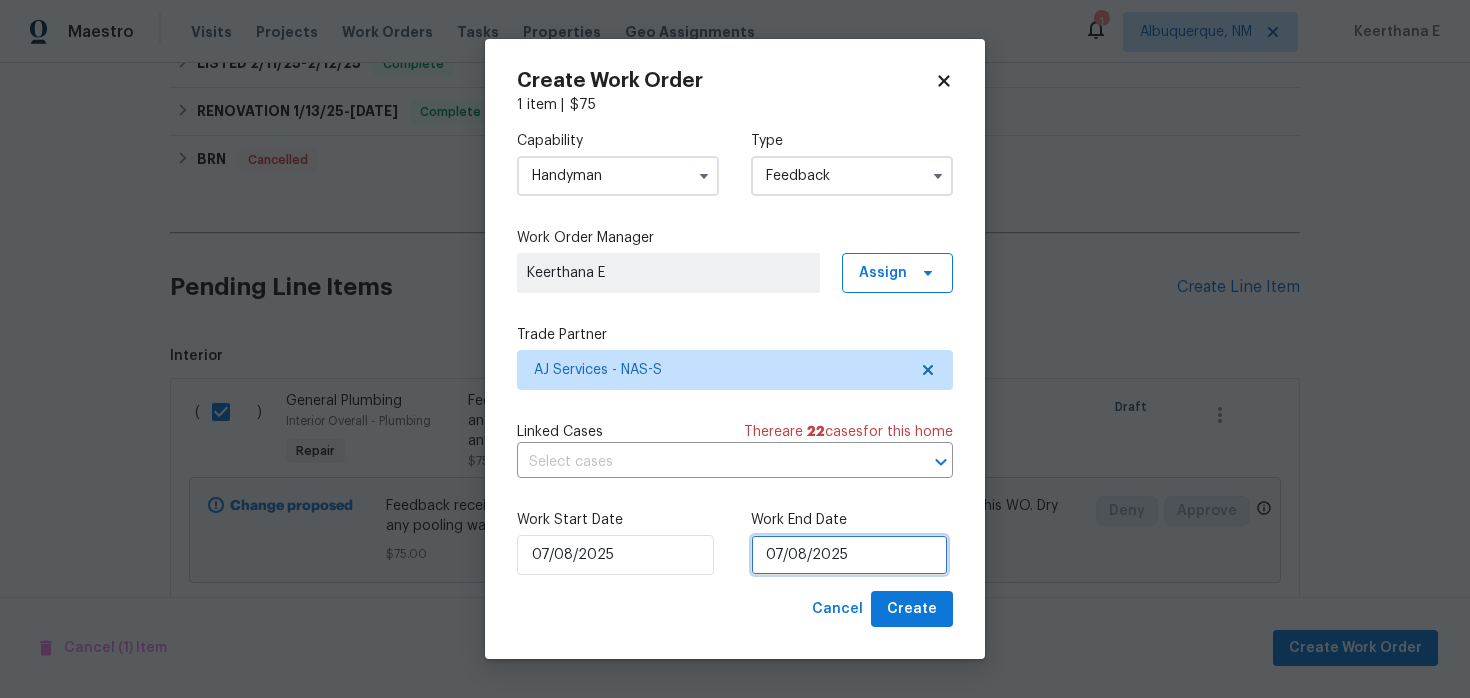 click on "07/08/2025" at bounding box center [849, 555] 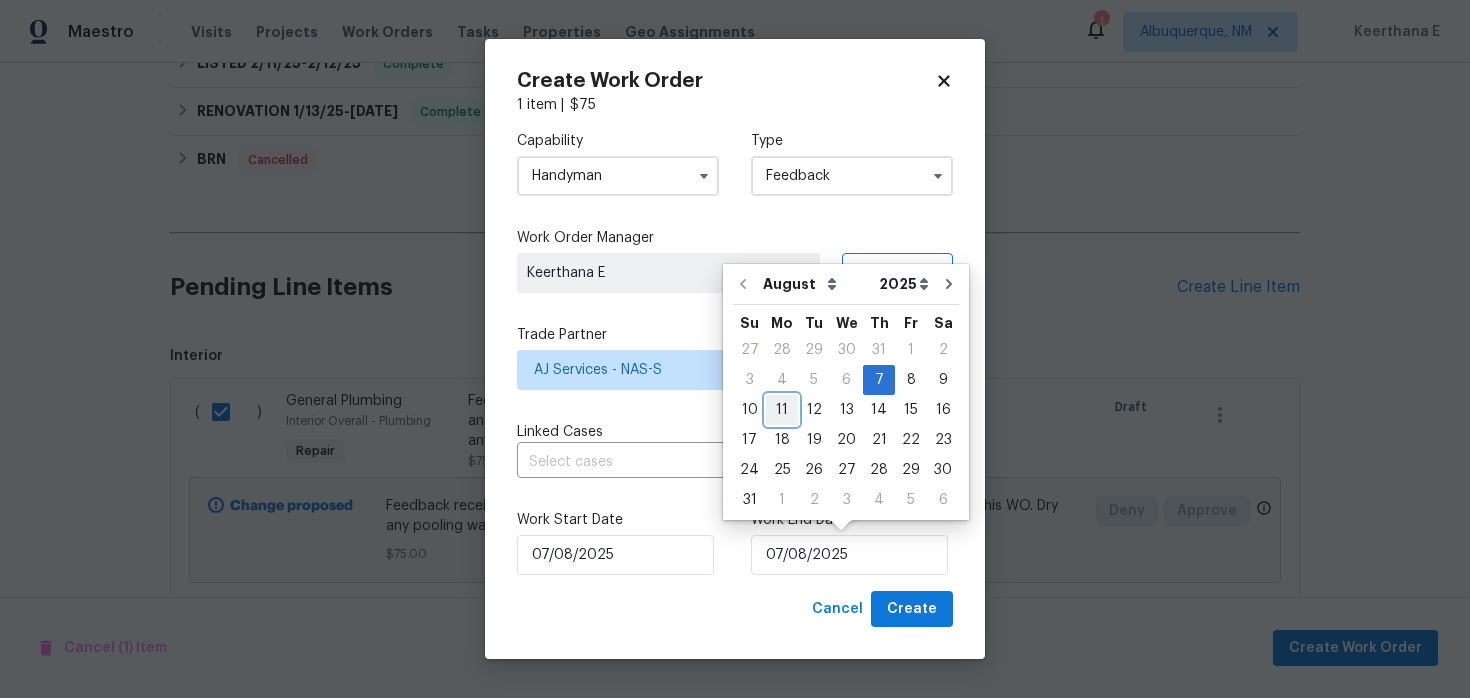 click on "11" at bounding box center (782, 410) 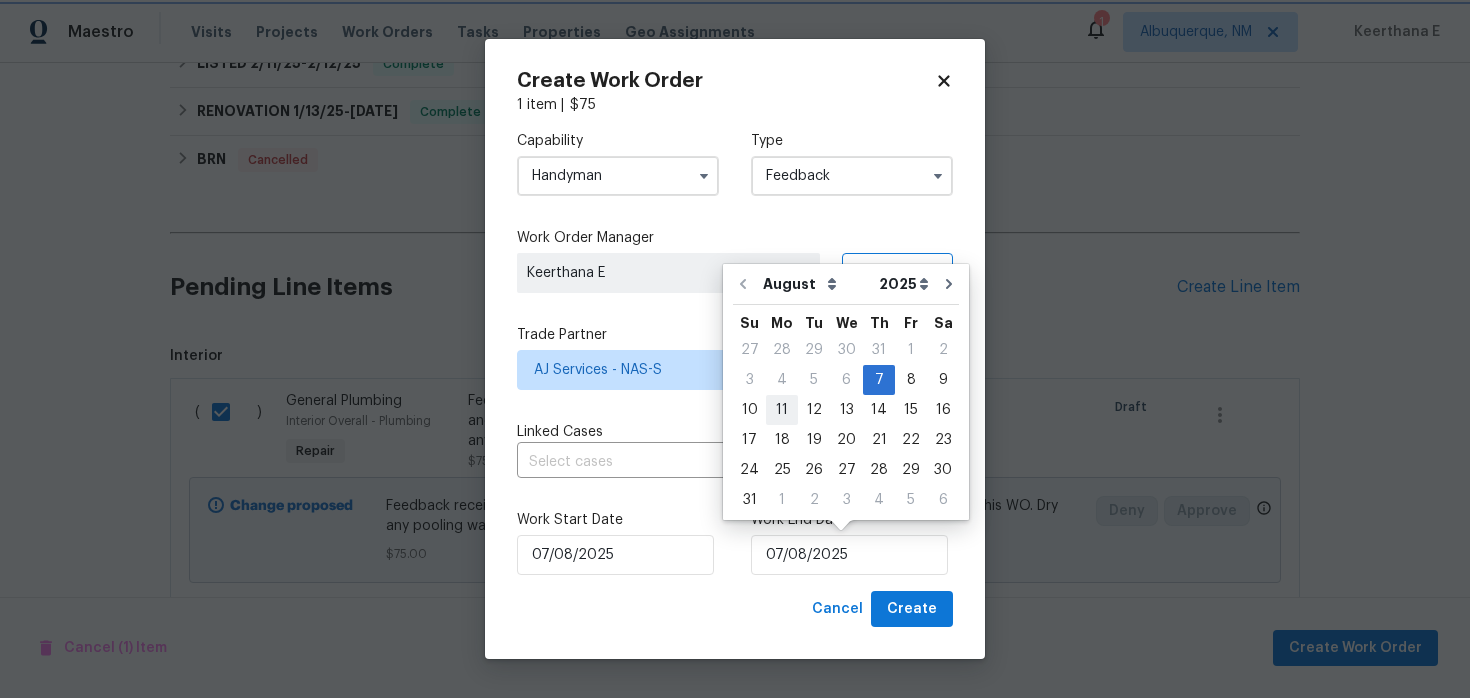 type on "11/08/2025" 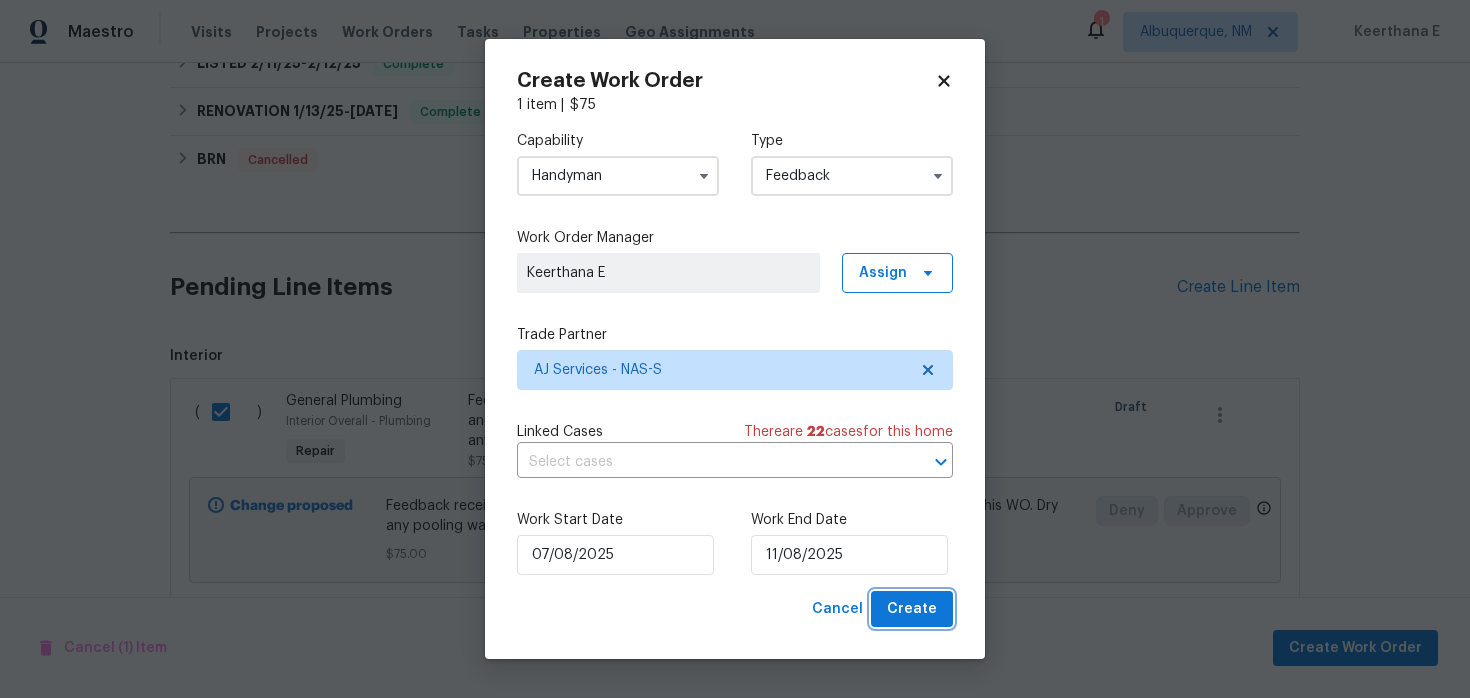 click on "Create" at bounding box center (912, 609) 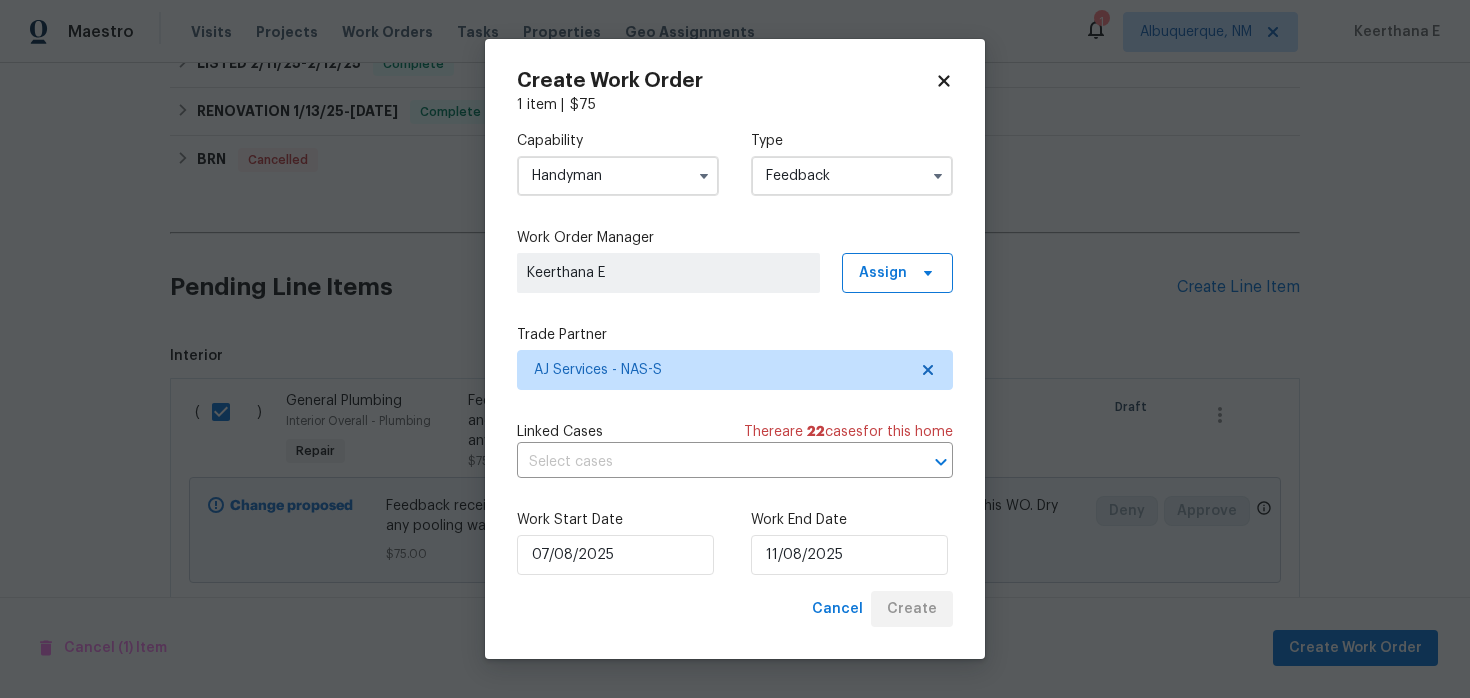 checkbox on "false" 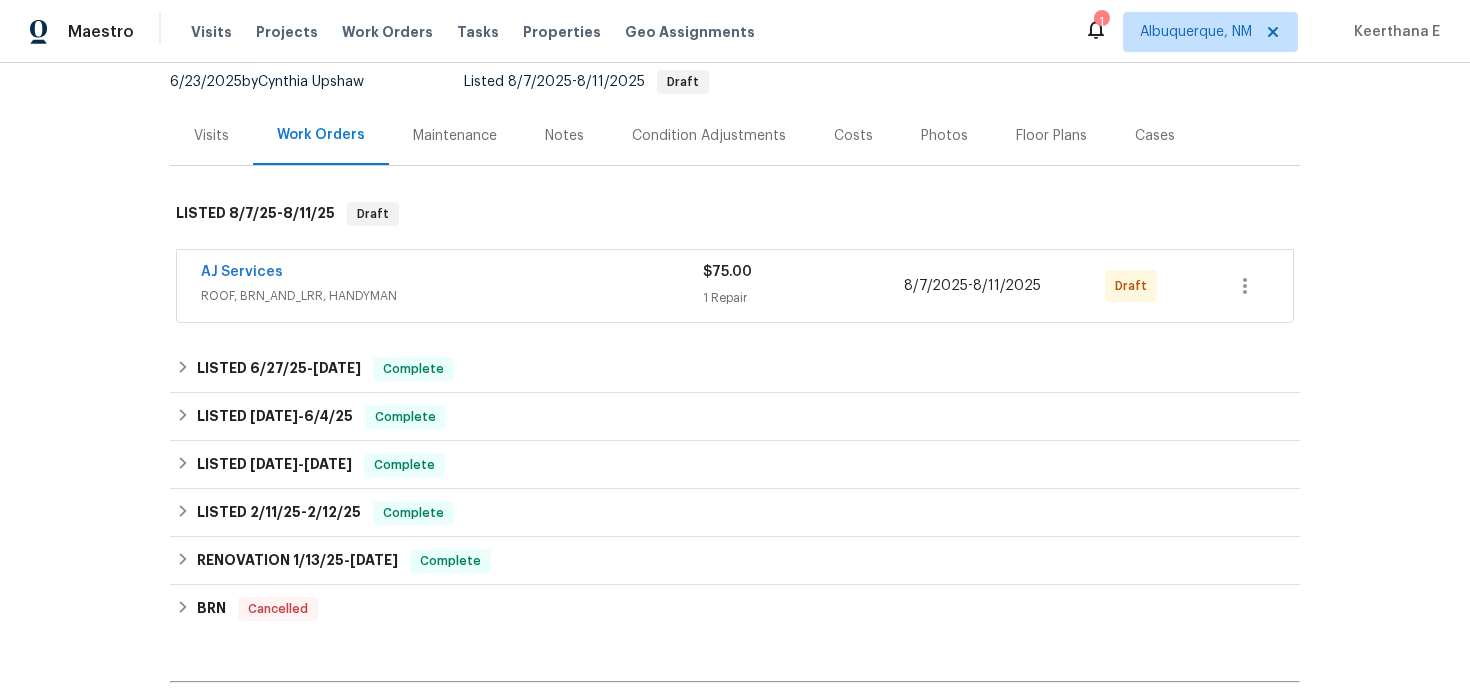 scroll, scrollTop: 0, scrollLeft: 0, axis: both 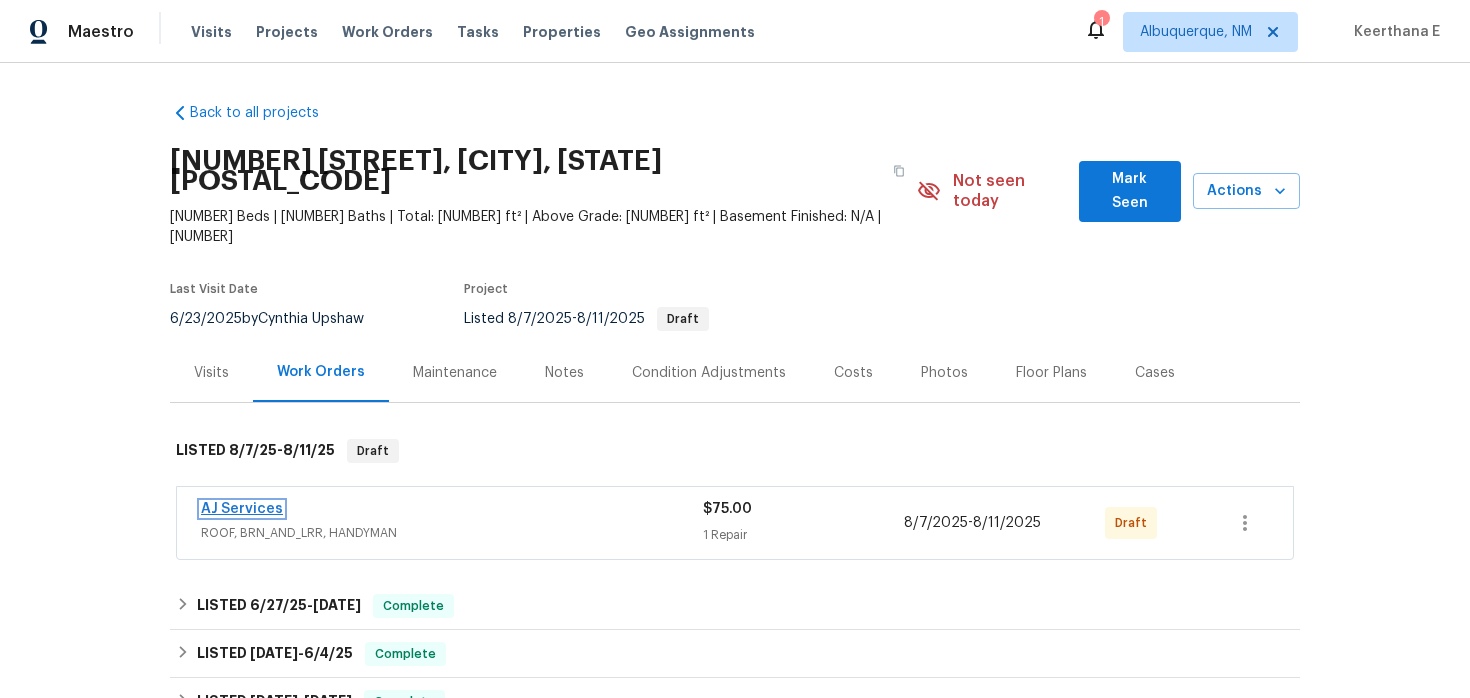 click on "AJ Services" at bounding box center (242, 509) 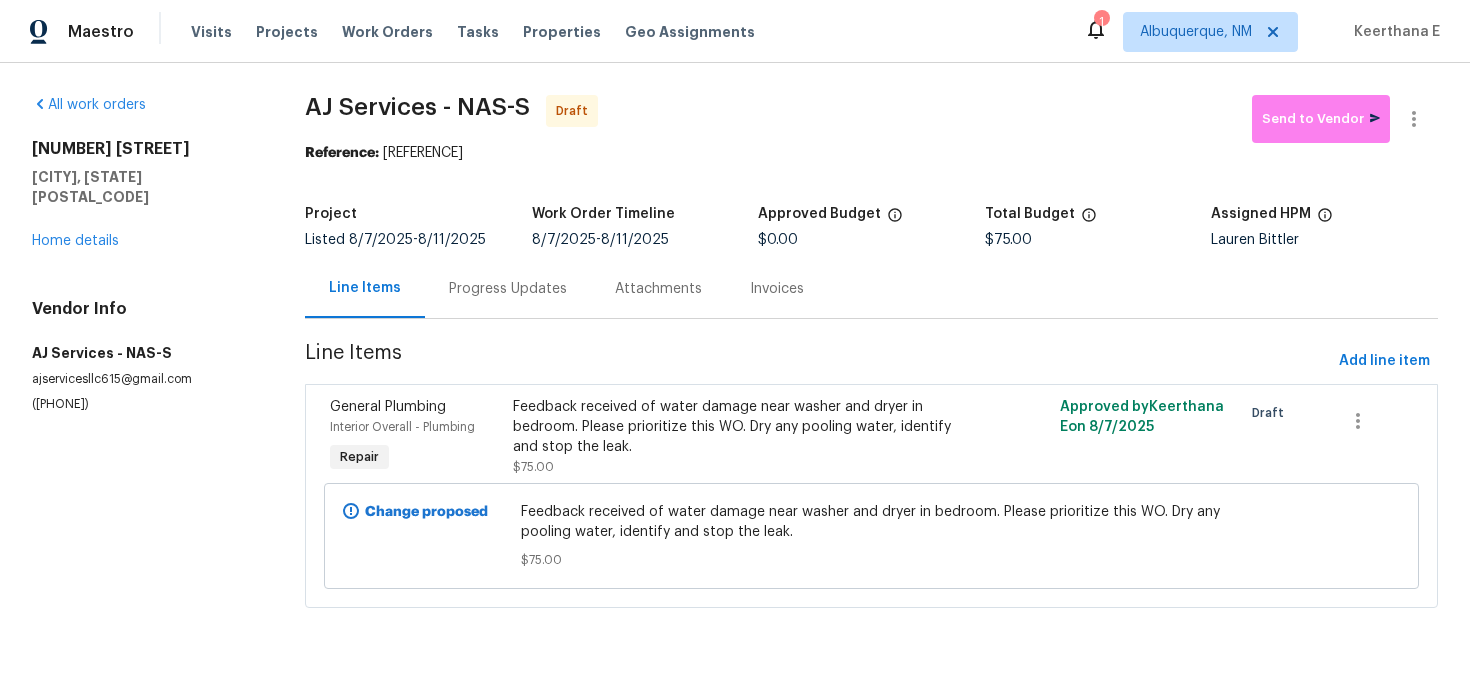 drag, startPoint x: 386, startPoint y: 155, endPoint x: 576, endPoint y: 152, distance: 190.02368 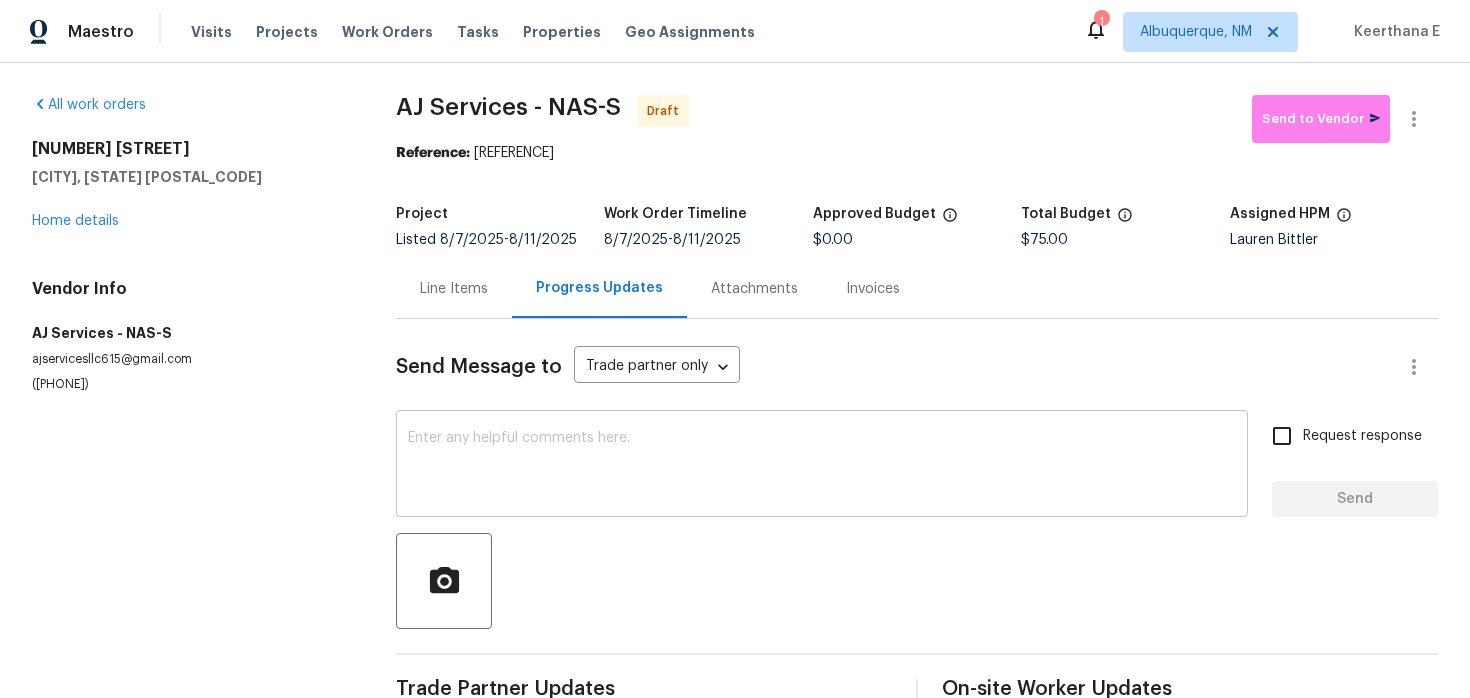click on "x ​" at bounding box center (822, 466) 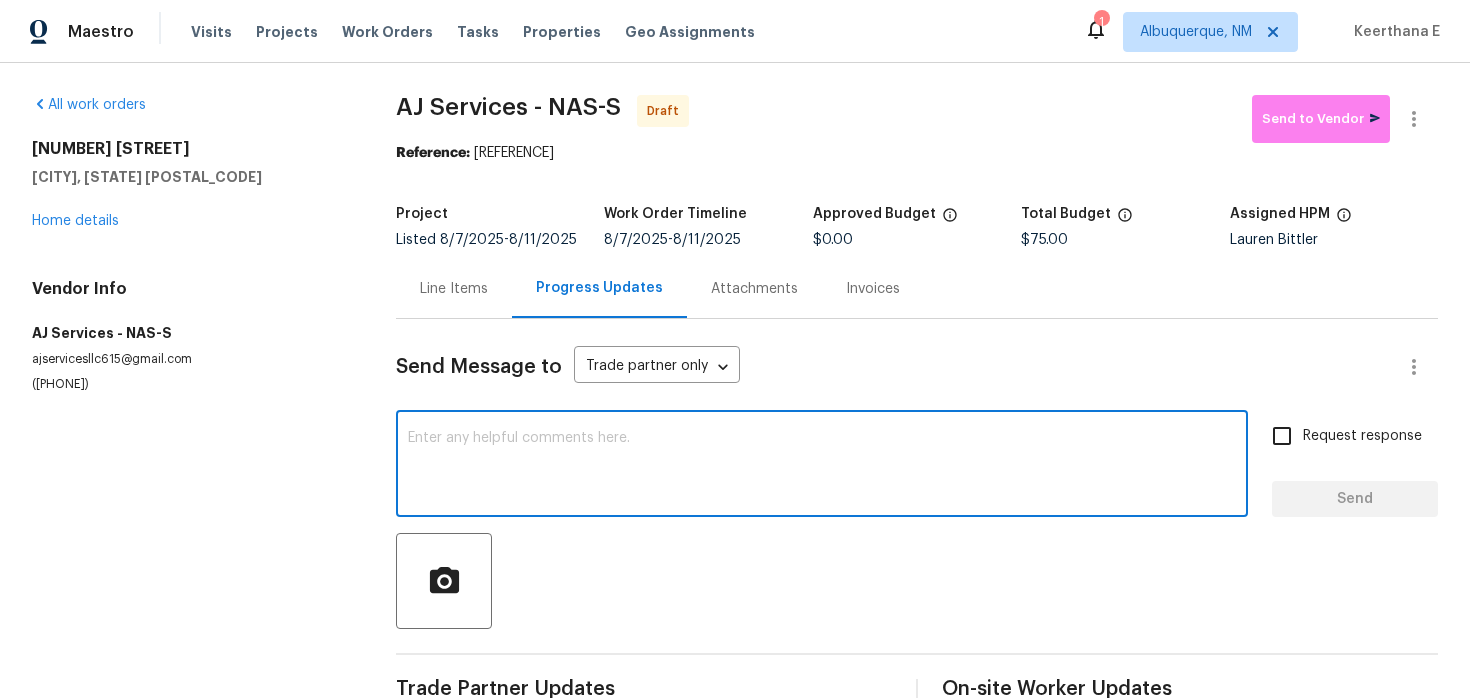 paste on "Hi this is Keerthana with Opendoor. I’m confirming you received the WO for the property at (Address). Please review and accept the WO within 24 hours and provide a schedule date. Please disregard the contact information for the HPM included in the WO. Our Centralised LWO Team is responsible for Listed WOs." 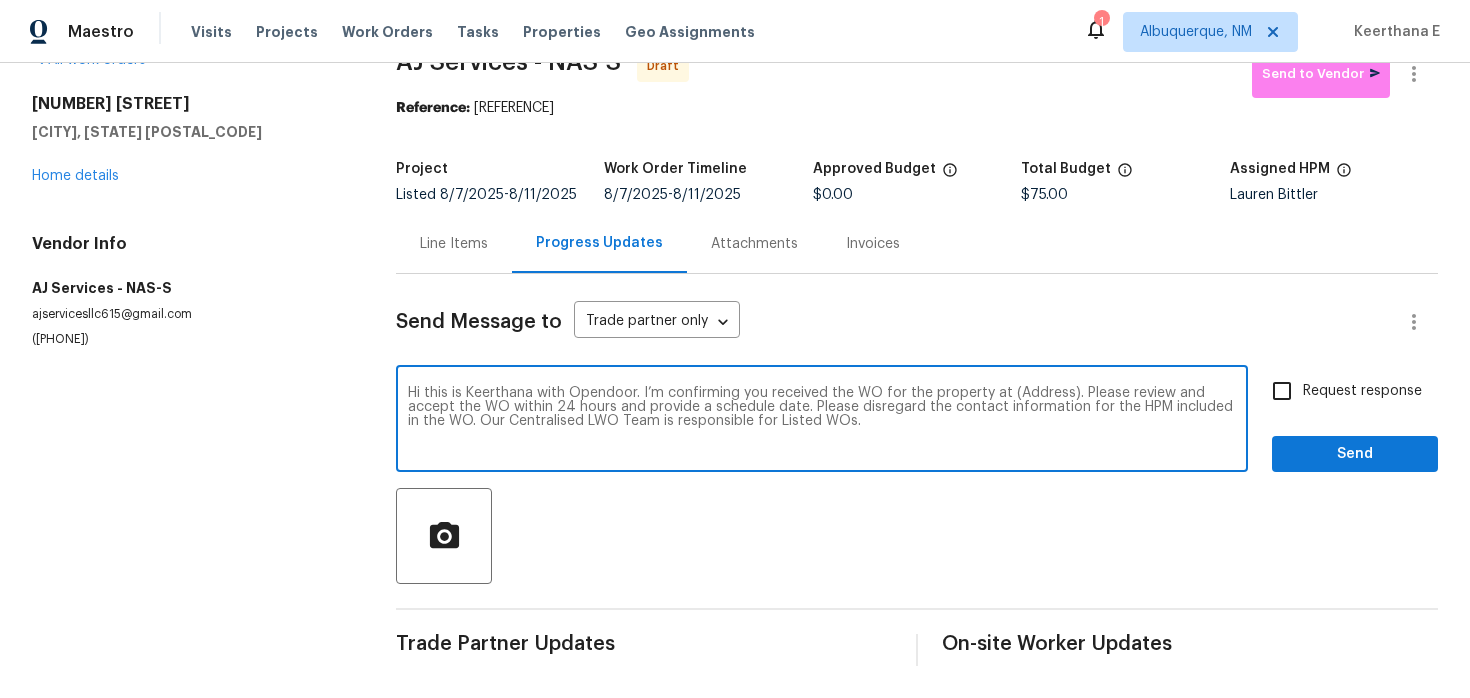 scroll, scrollTop: 45, scrollLeft: 0, axis: vertical 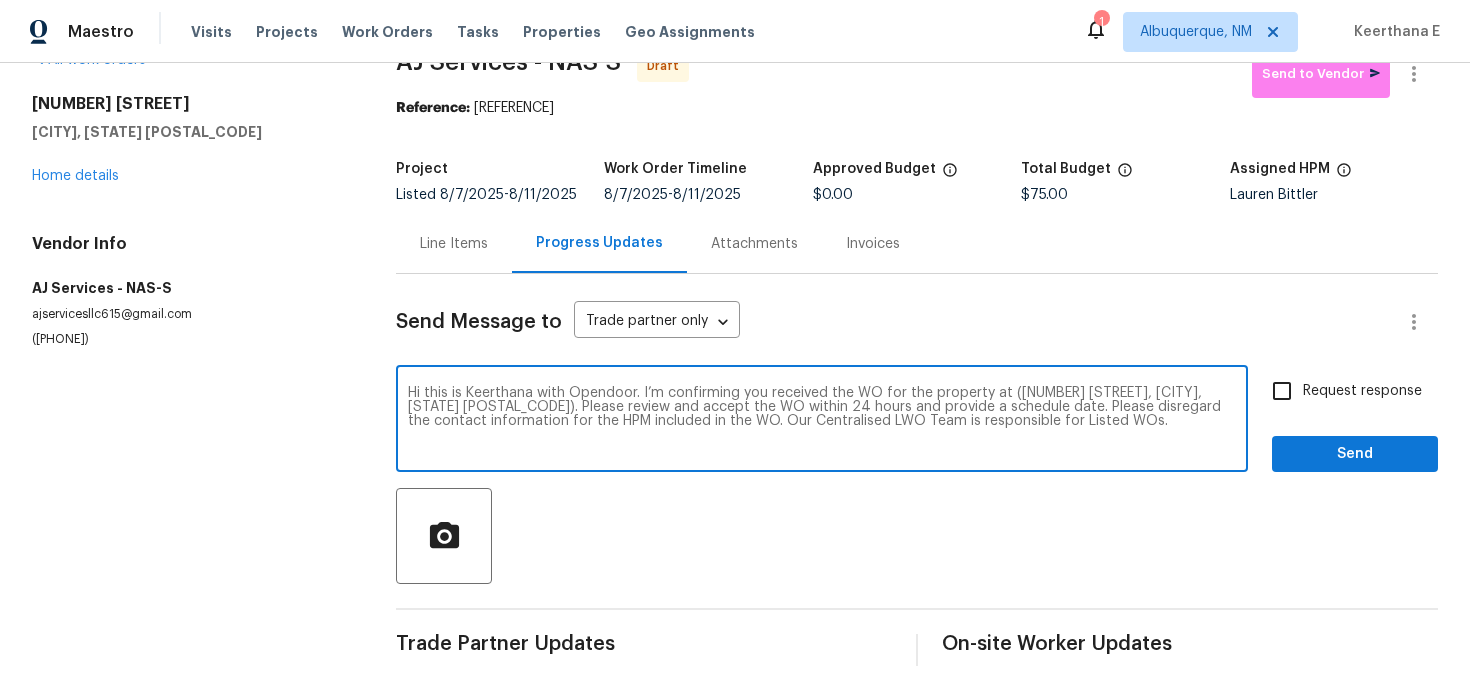 type on "Hi this is Keerthana with Opendoor. I’m confirming you received the WO for the property at (1002 Dwayne Ct, La Vergne, TN 37086). Please review and accept the WO within 24 hours and provide a schedule date. Please disregard the contact information for the HPM included in the WO. Our Centralised LWO Team is responsible for Listed WOs." 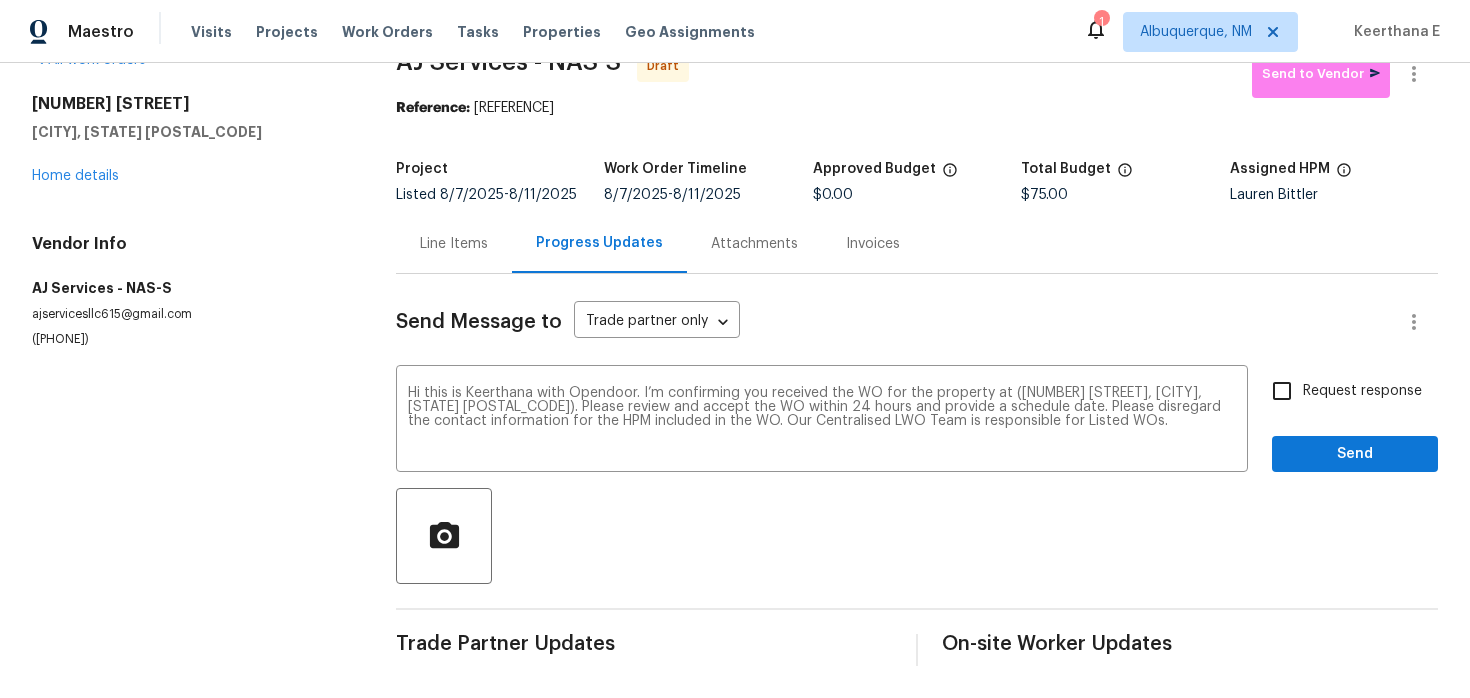 click on "Request response" at bounding box center (1362, 391) 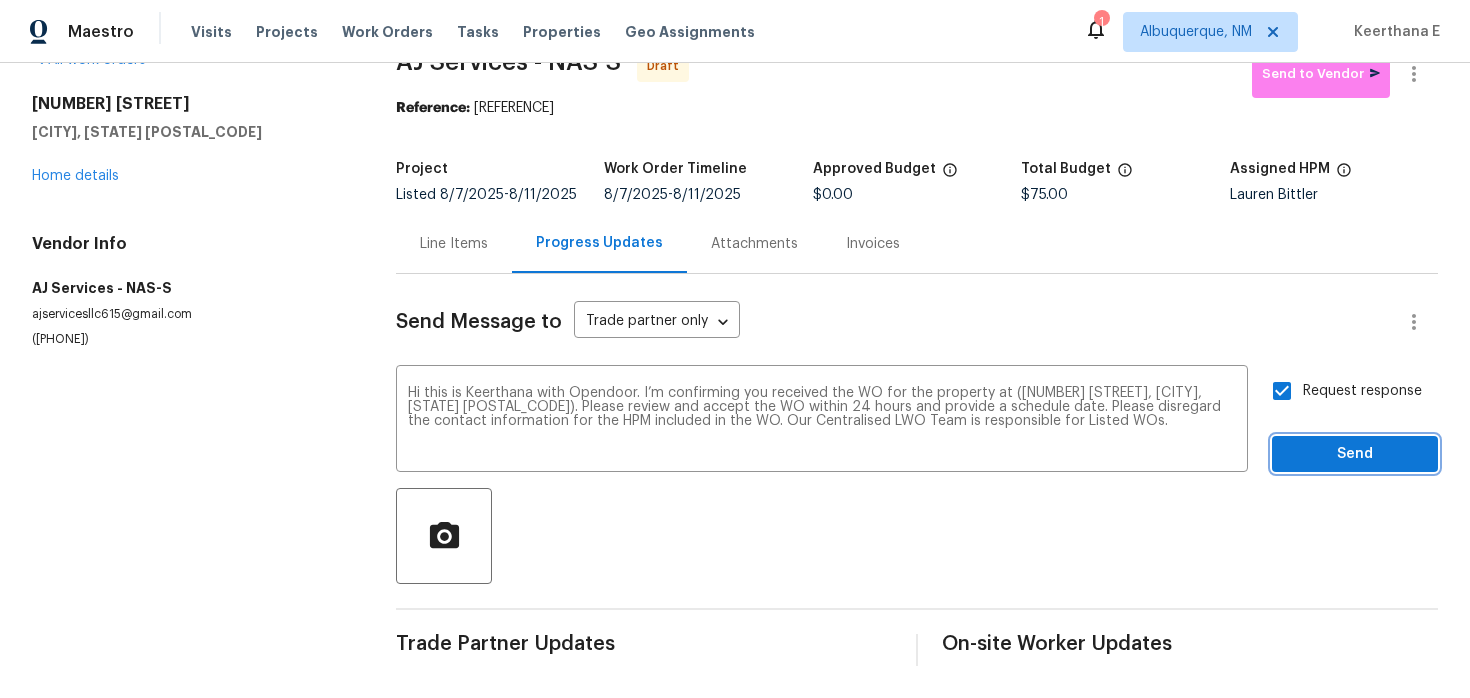 click on "Send" at bounding box center (1355, 454) 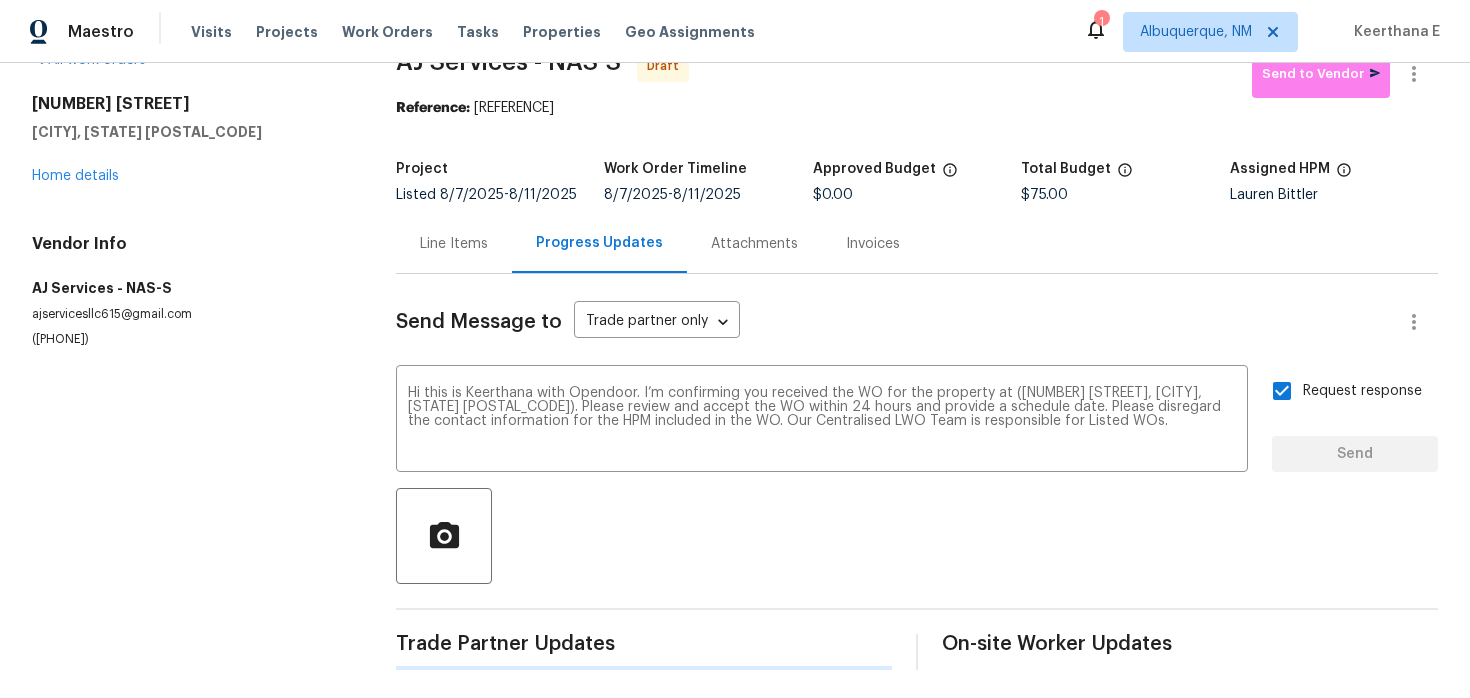 scroll, scrollTop: 0, scrollLeft: 0, axis: both 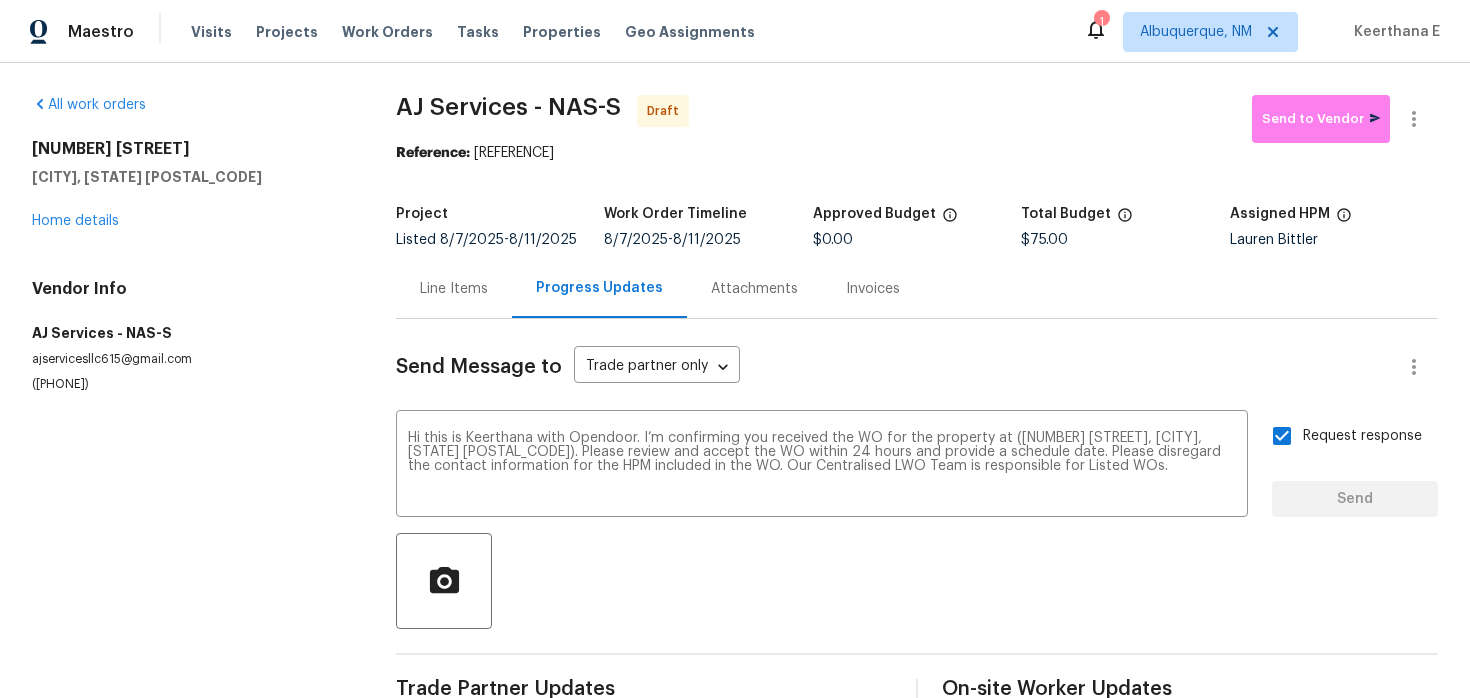 type 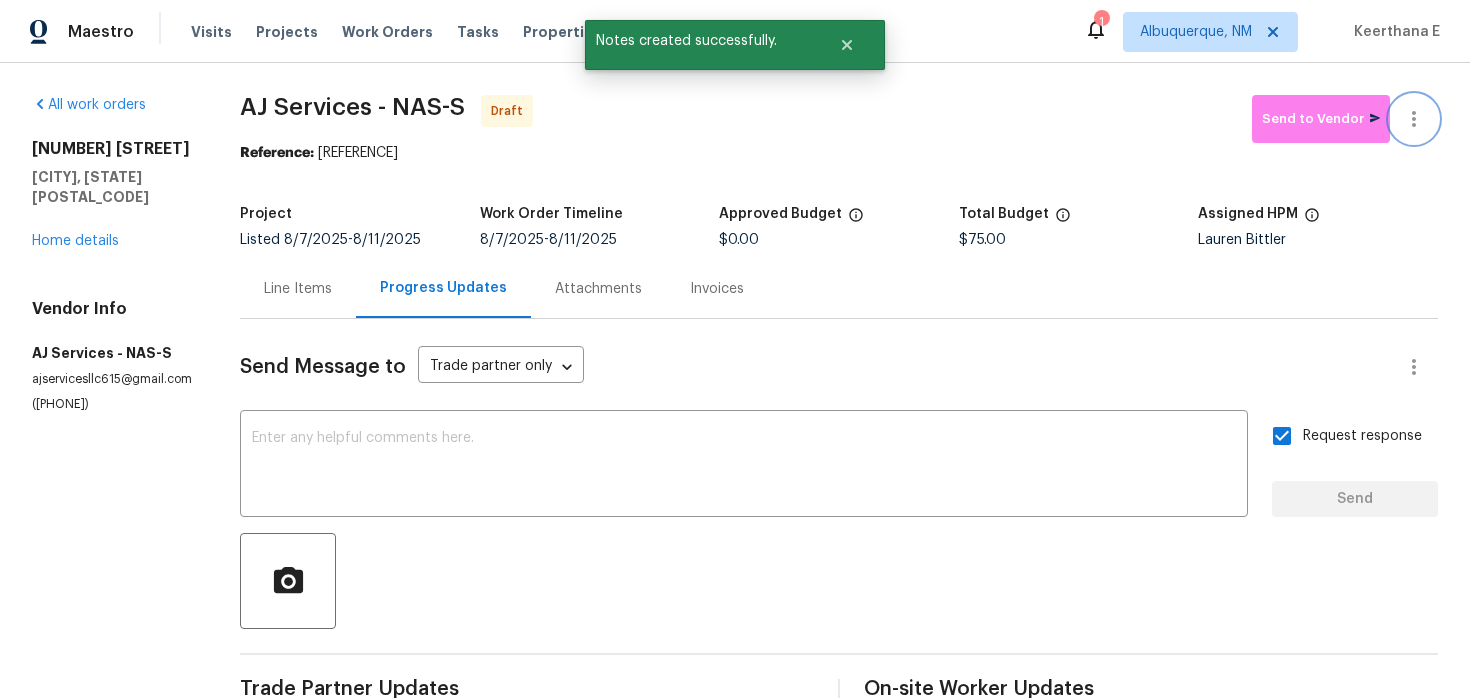 click 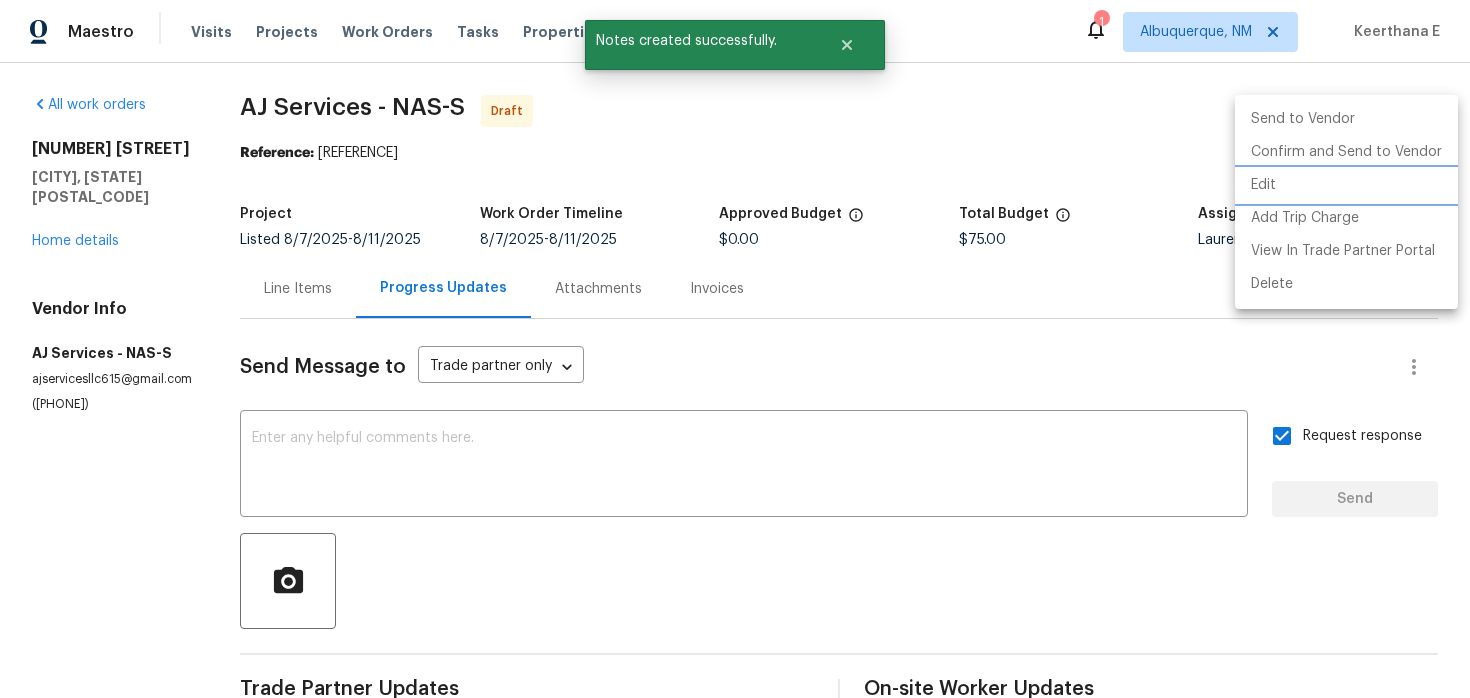 click on "Edit" at bounding box center (1346, 185) 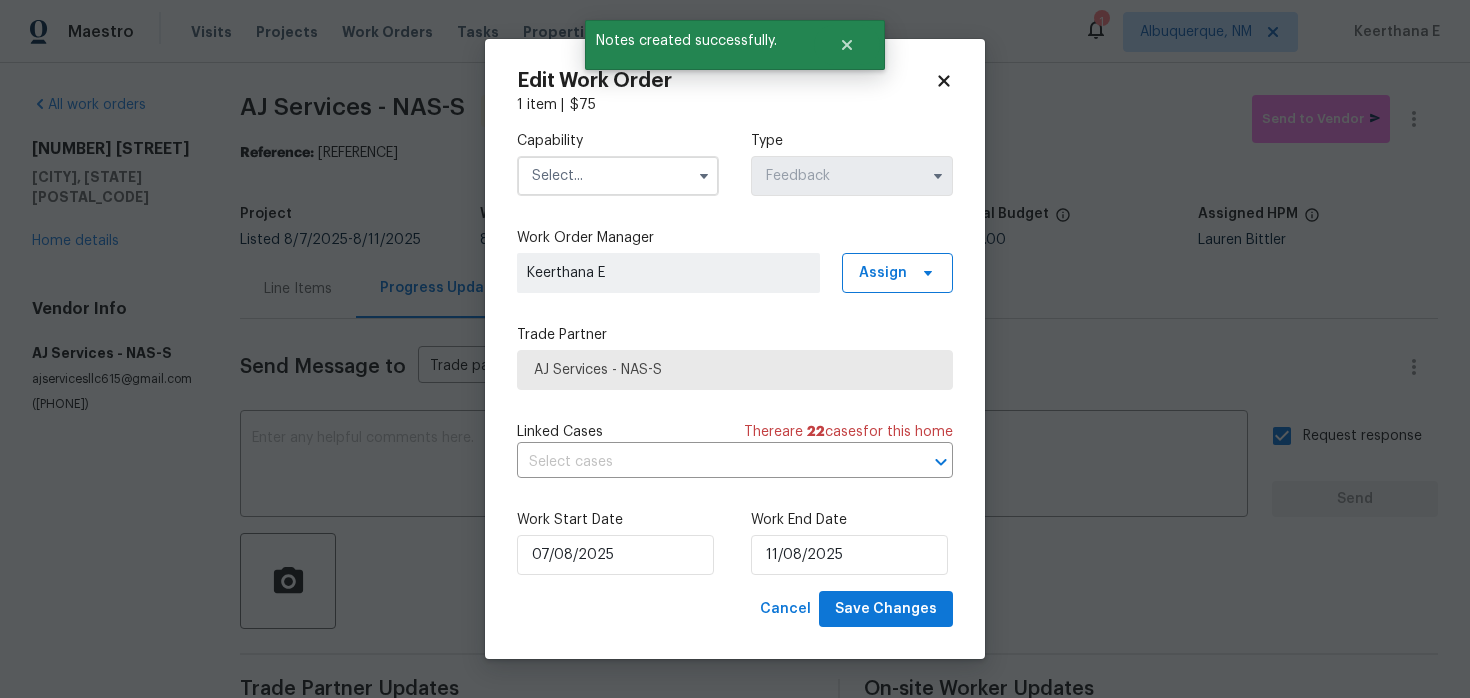 click on "Maestro Visits Projects Work Orders Tasks Properties Geo Assignments 1 Albuquerque, NM Keerthana E All work orders 1002 Dwayne Ct La Vergne, TN 37086 Home details Vendor Info AJ Services - NAS-S ajservicesllc615@gmail.com (615) 809-8767 AJ Services - NAS-S Draft Send to Vendor   Reference:   2JZNW3YWF9YDW-1a8ffaf6c Project Listed   8/7/2025  -  8/11/2025 Work Order Timeline 8/7/2025  -  8/11/2025 Approved Budget $0.00 Total Budget $75.00 Assigned HPM Lauren Bittler Line Items Progress Updates Attachments Invoices Send Message to Trade partner only Trade partner only ​ x ​ Request response Send Trade Partner Updates Keerthana E 08/07/2025 1:15 PM Hi this is Keerthana with Opendoor. I’m confirming you received the WO for the property at (1002 Dwayne Ct, La Vergne, TN 37086). Please review and accept the WO within 24 hours and provide a schedule date. Please disregard the contact information for the HPM included in the WO. Our Centralised LWO Team is responsible for Listed WOs. On-site Worker Updates $ 75" at bounding box center (735, 349) 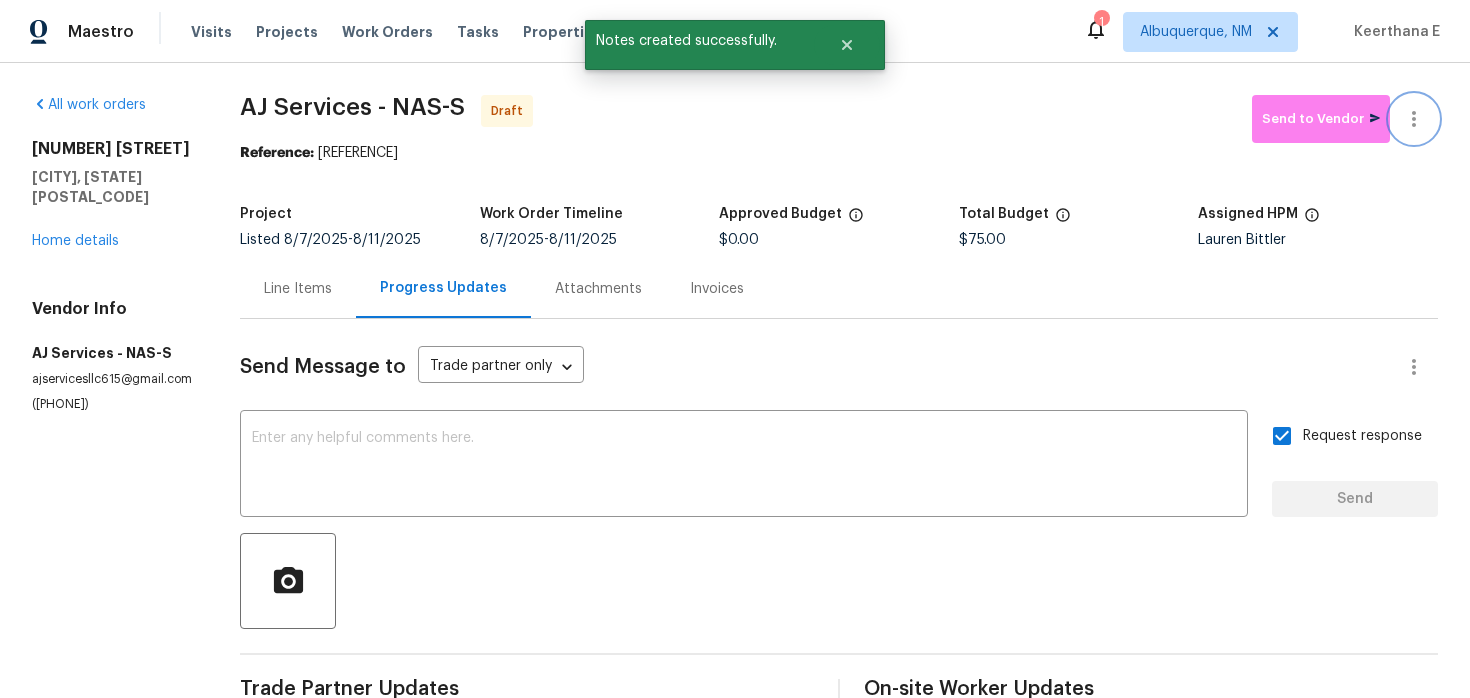 click 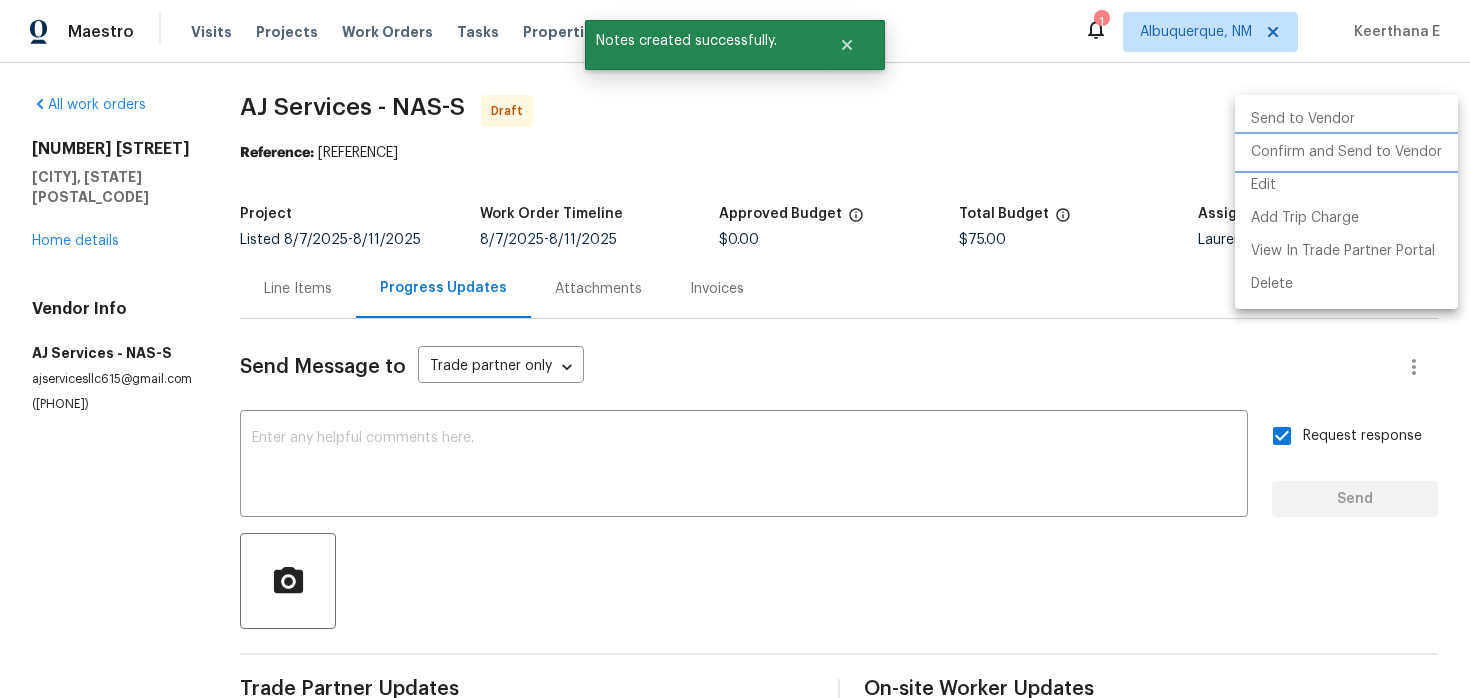 click on "Confirm and Send to Vendor" at bounding box center (1346, 152) 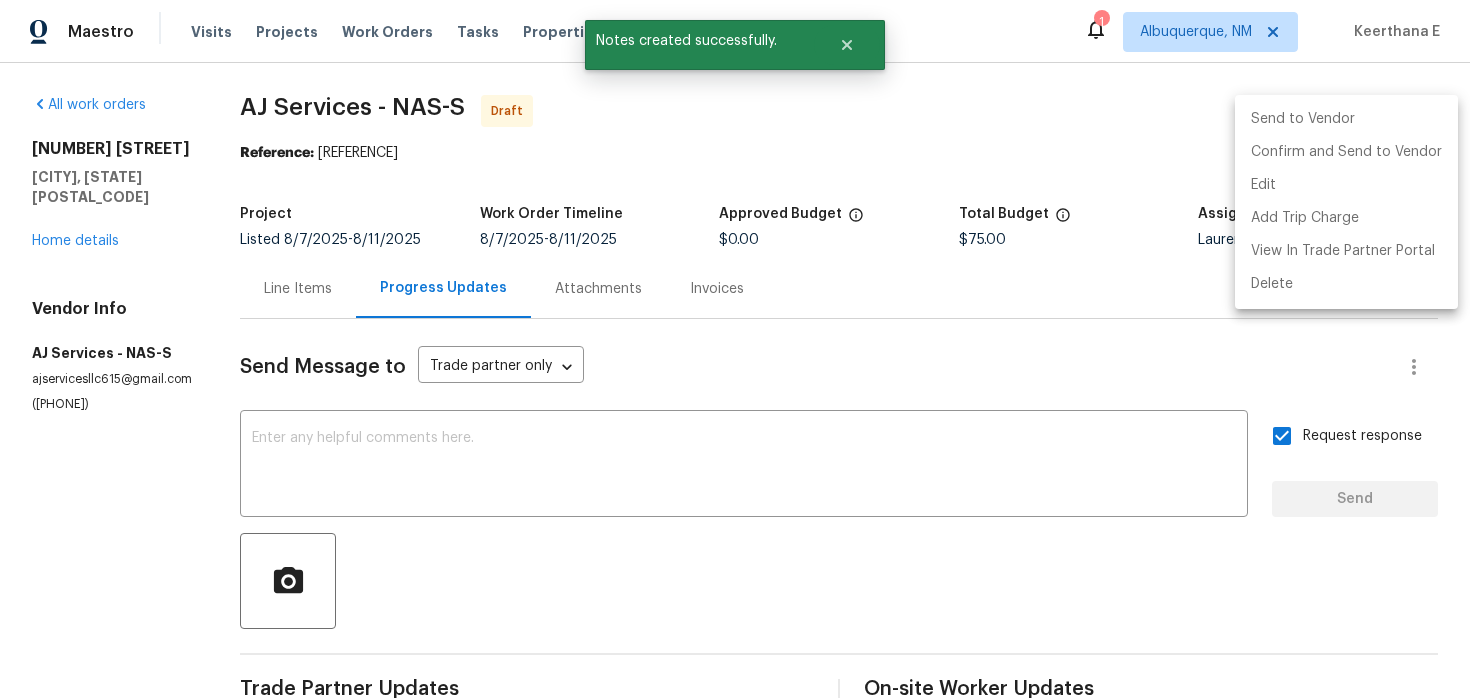 click at bounding box center [735, 349] 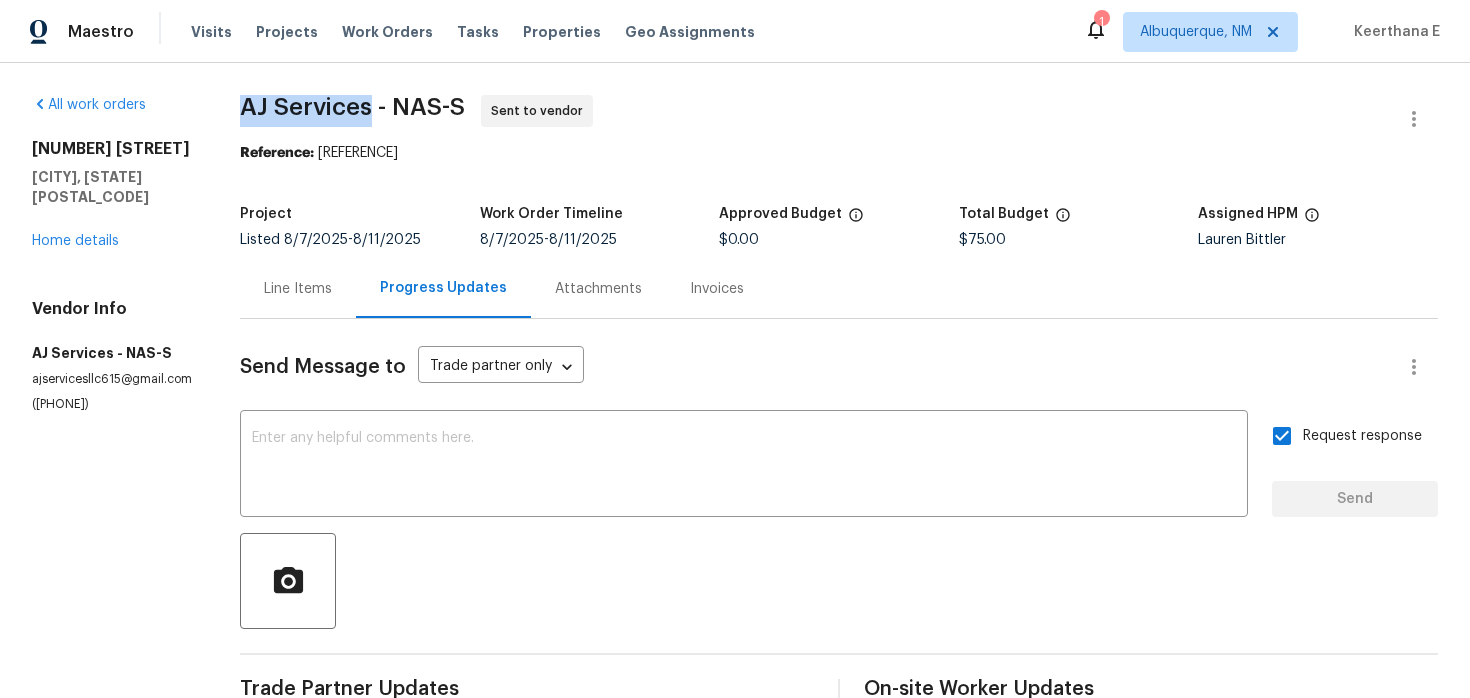drag, startPoint x: 240, startPoint y: 103, endPoint x: 372, endPoint y: 114, distance: 132.45753 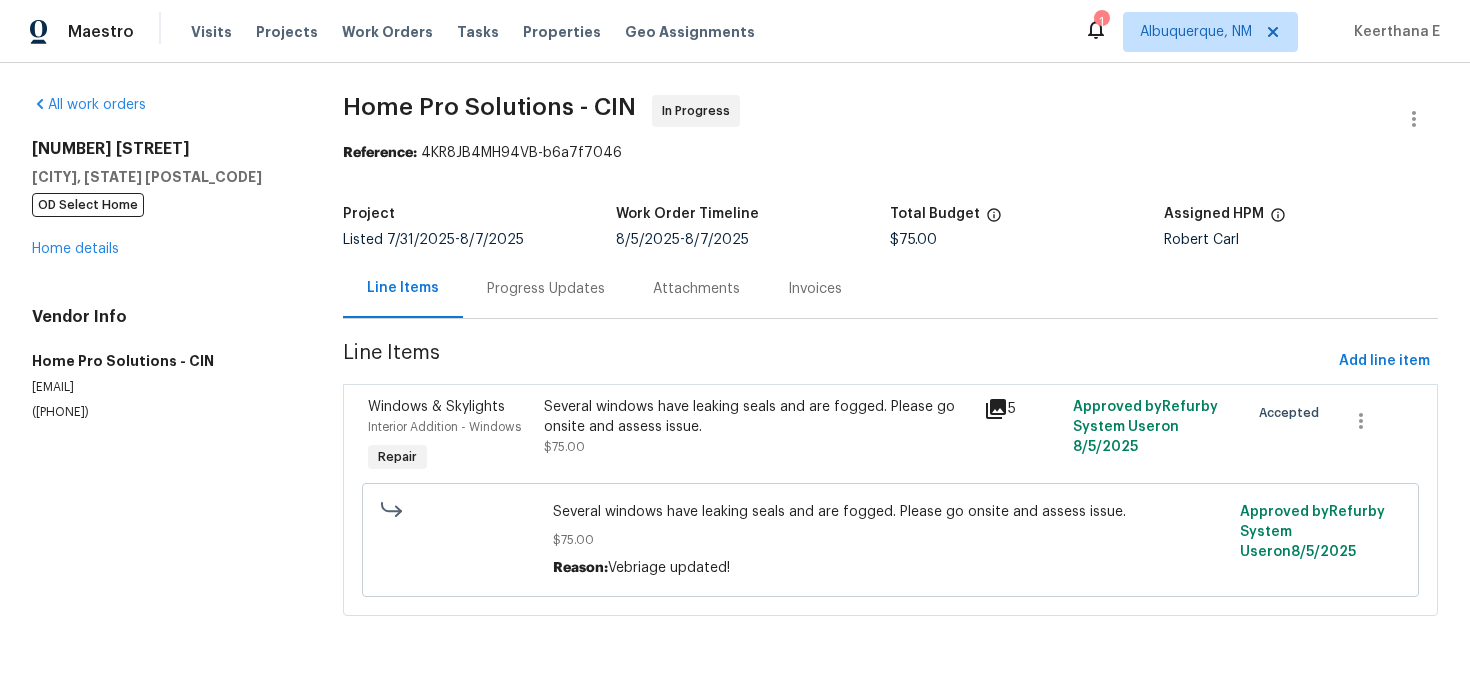 scroll, scrollTop: 0, scrollLeft: 0, axis: both 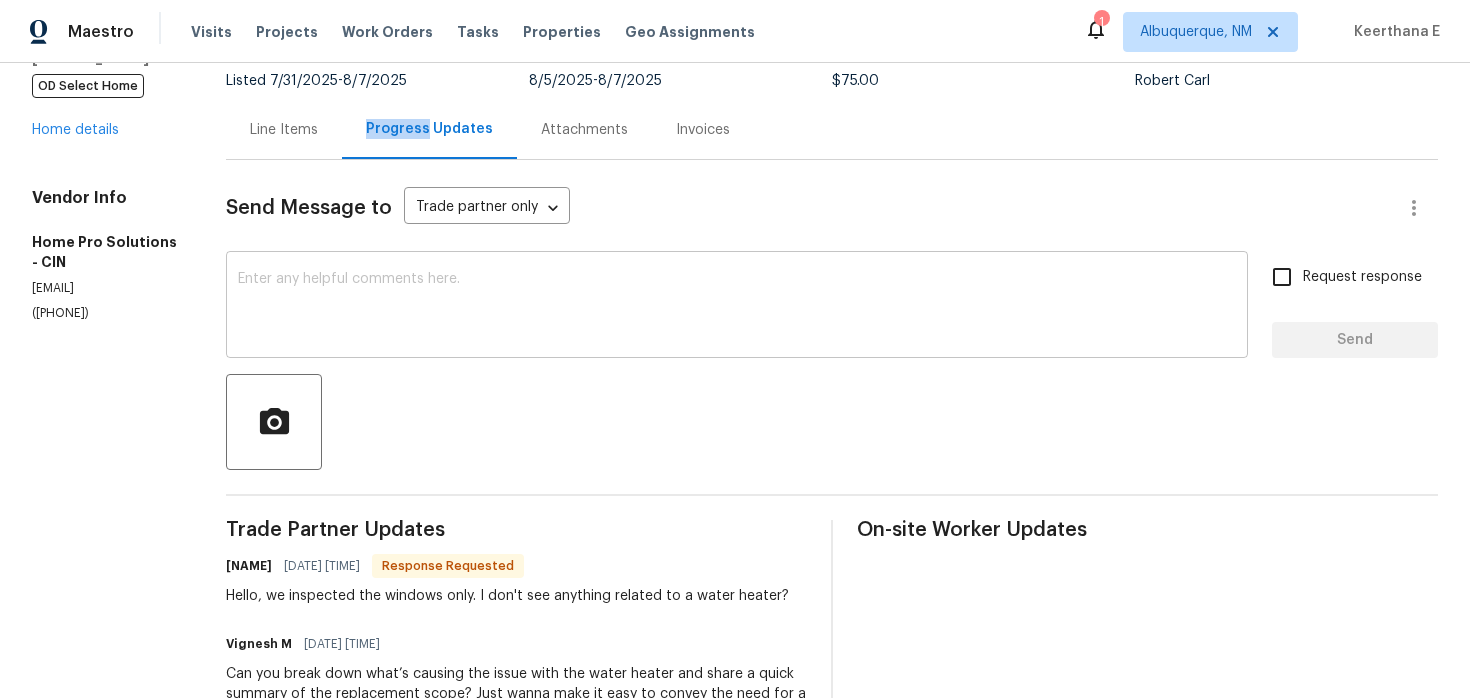 click at bounding box center (737, 307) 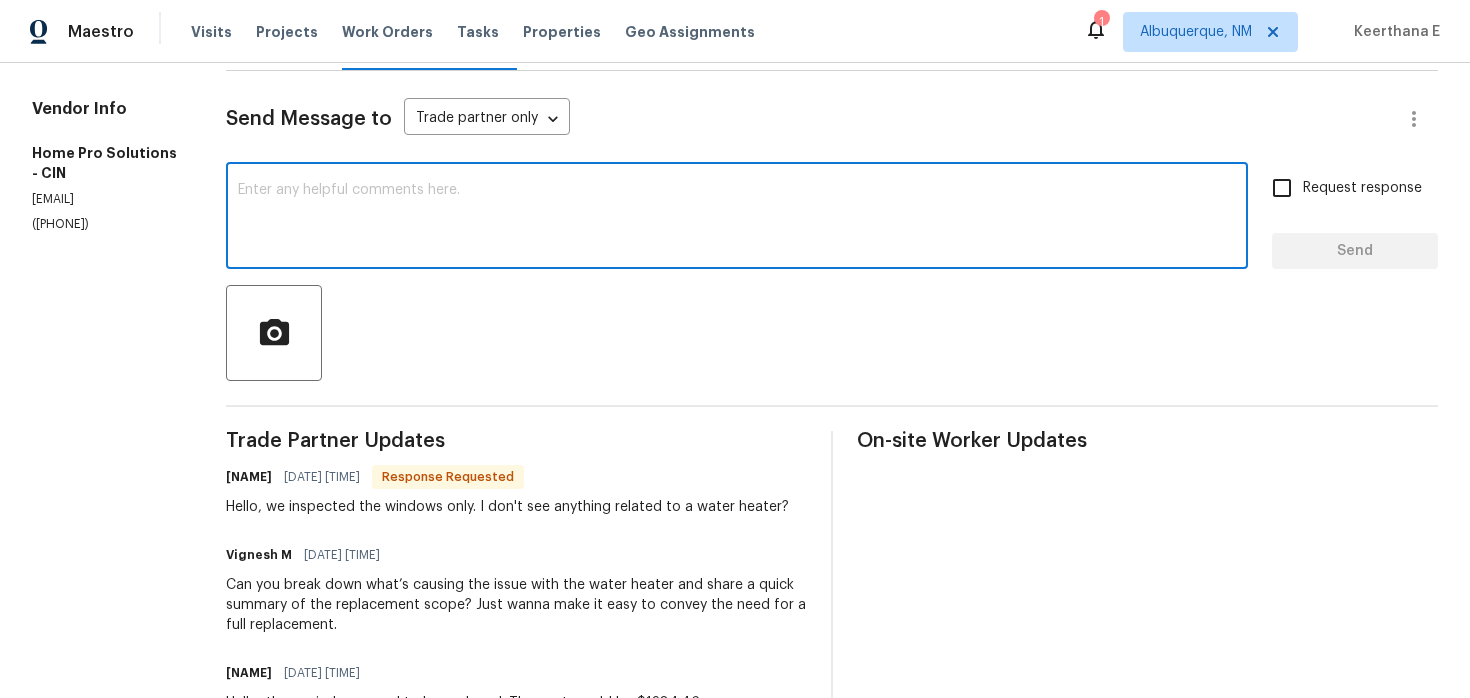 scroll, scrollTop: 241, scrollLeft: 0, axis: vertical 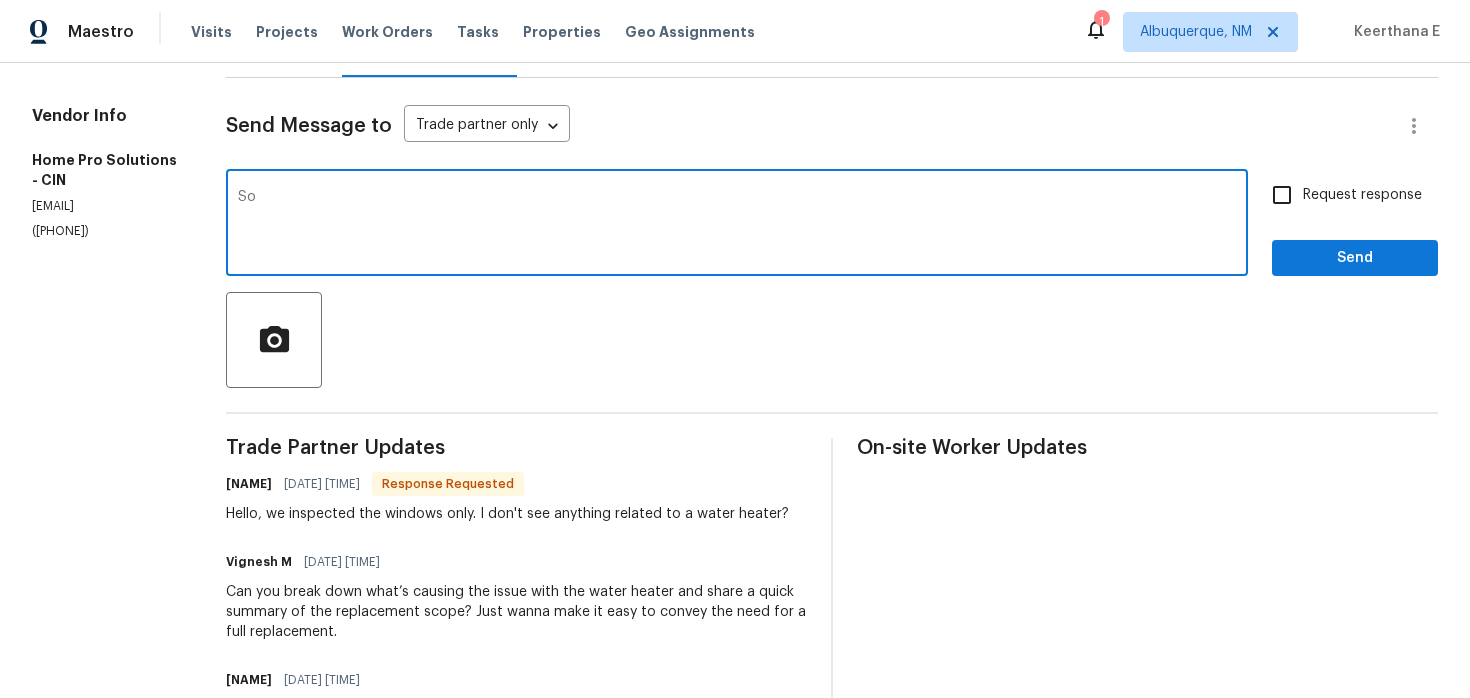 type on "S" 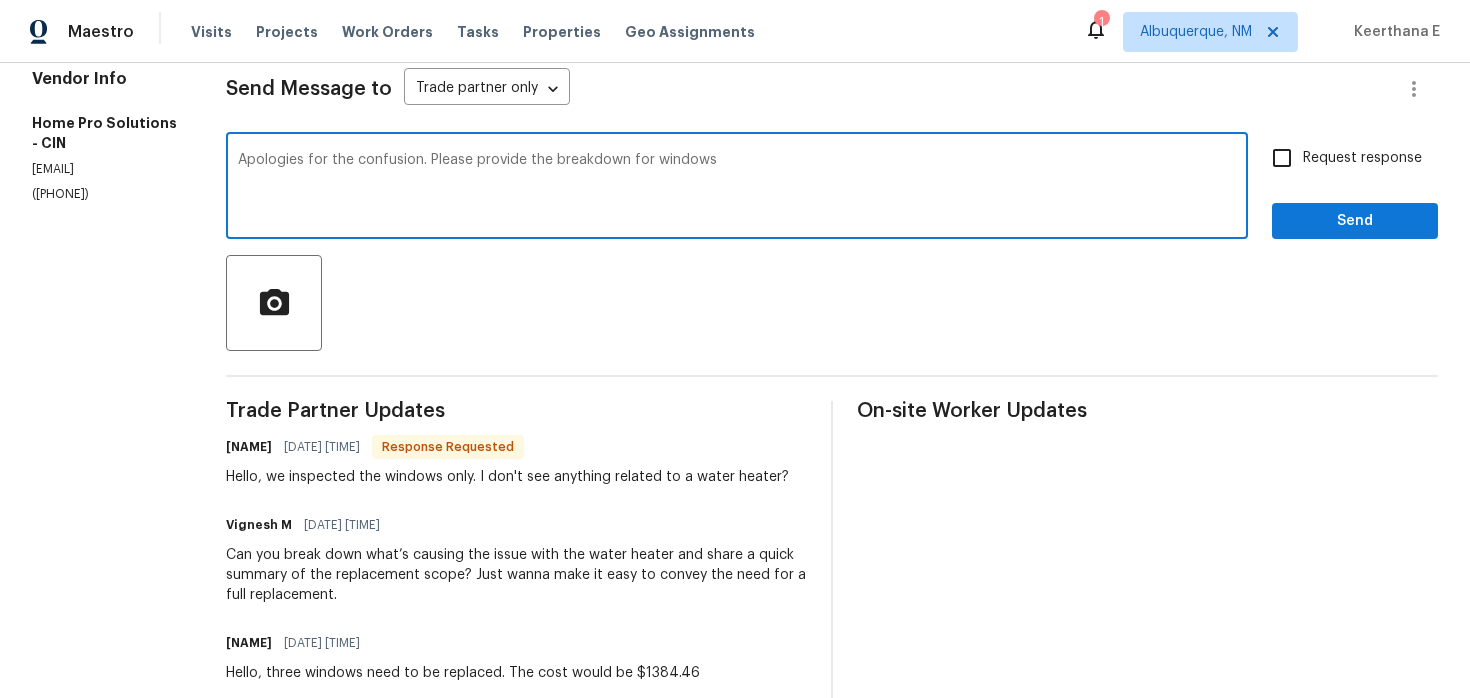 scroll, scrollTop: 277, scrollLeft: 0, axis: vertical 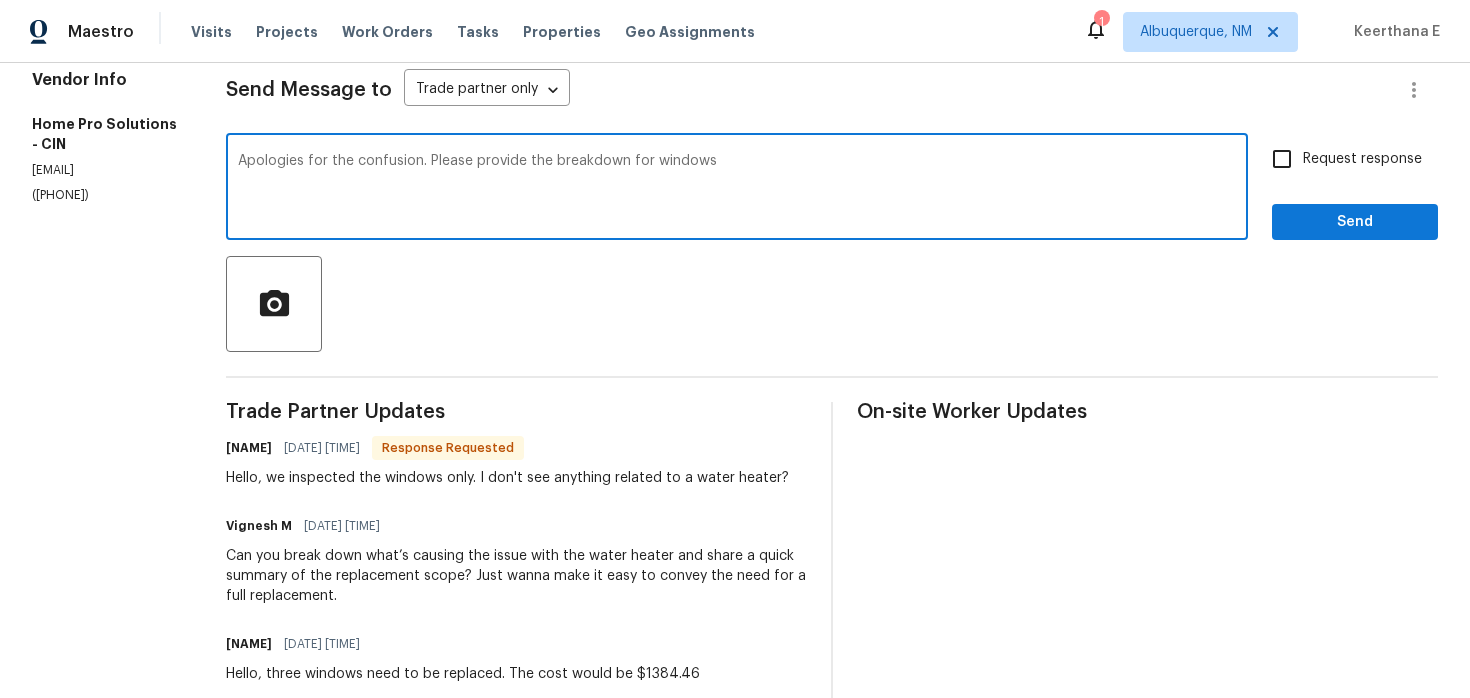 click on "Apologies for the confusion. Please provide the breakdown for windows" at bounding box center [737, 189] 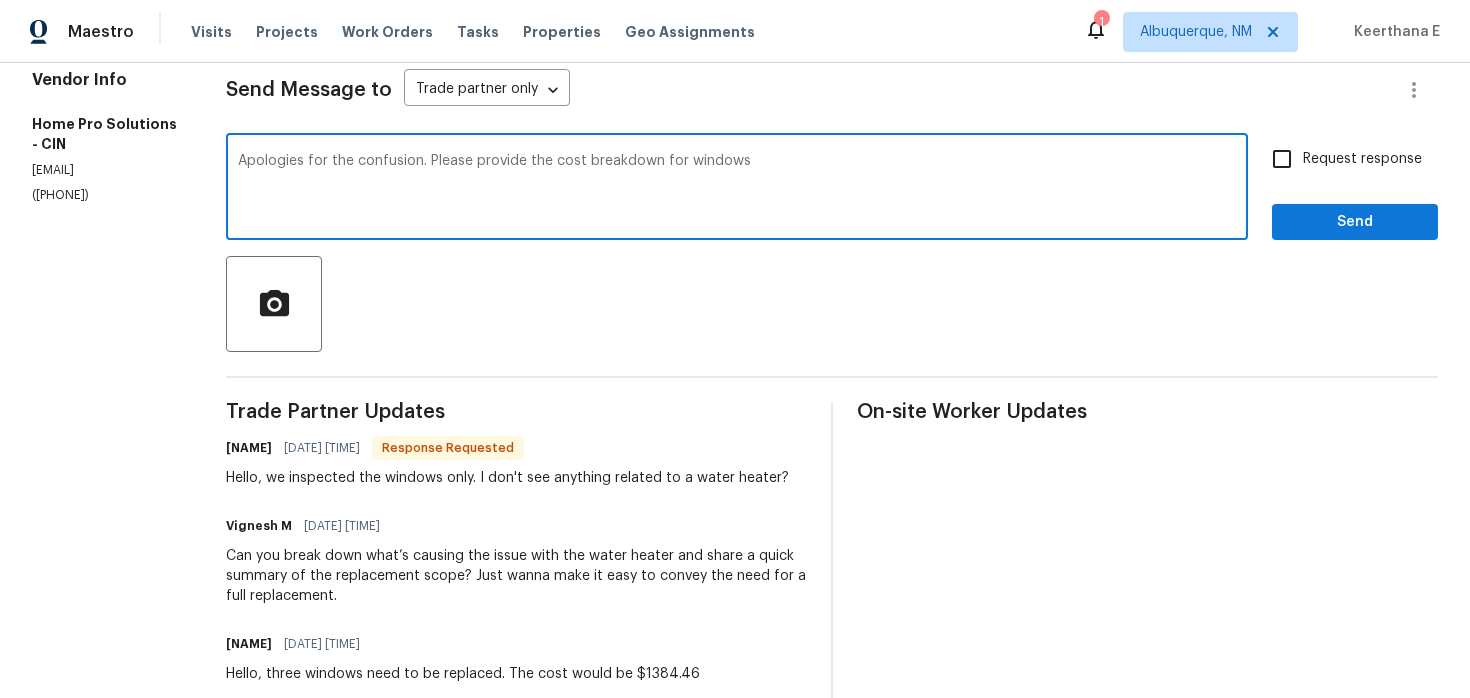 click on "Apologies for the confusion. Please provide the cost breakdown for windows" at bounding box center [737, 189] 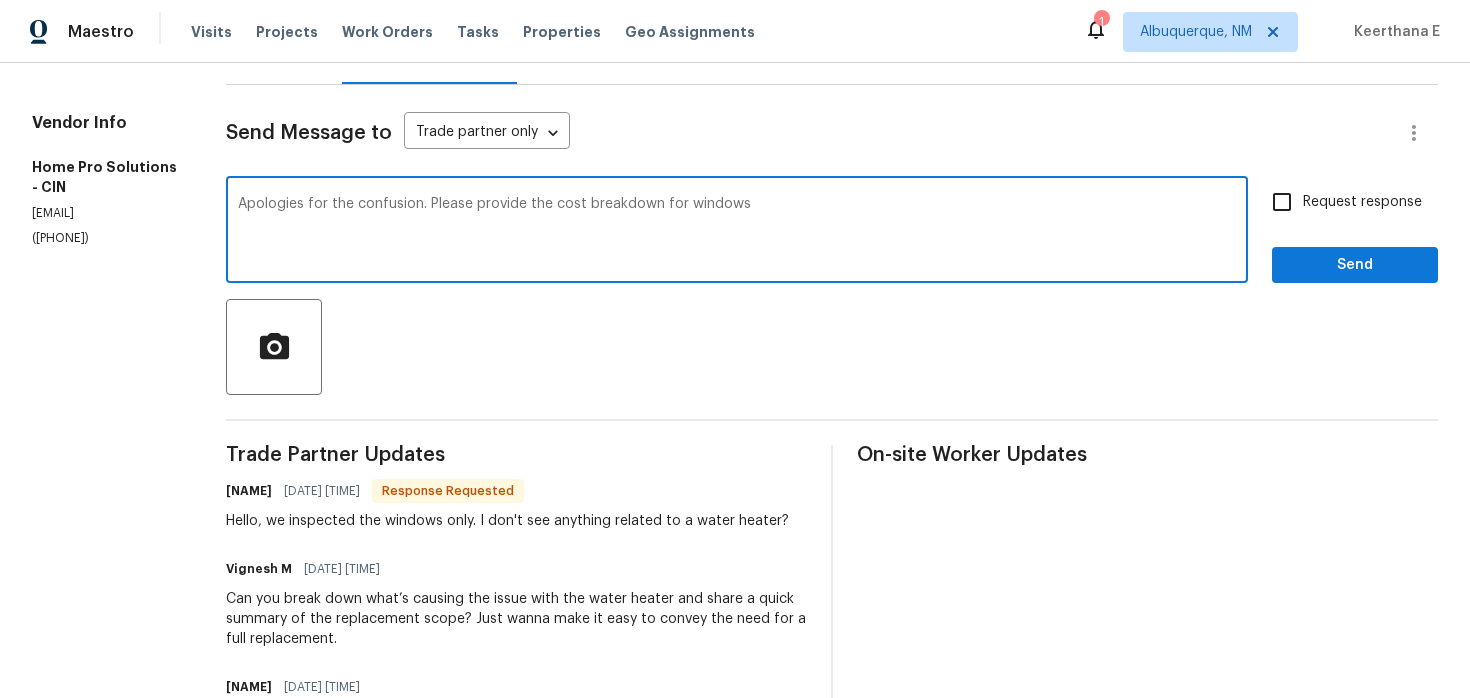 scroll, scrollTop: 232, scrollLeft: 0, axis: vertical 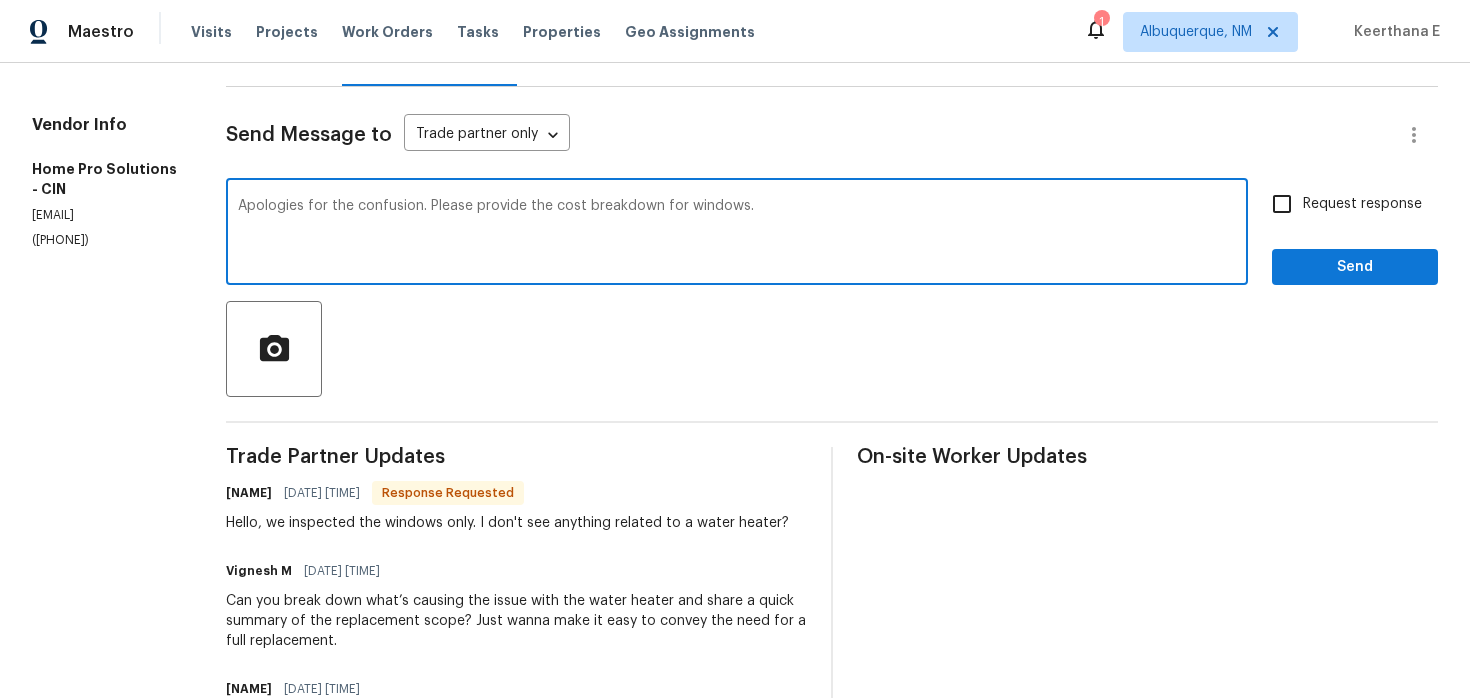type on "Apologies for the confusion. Please provide the cost breakdown for windows." 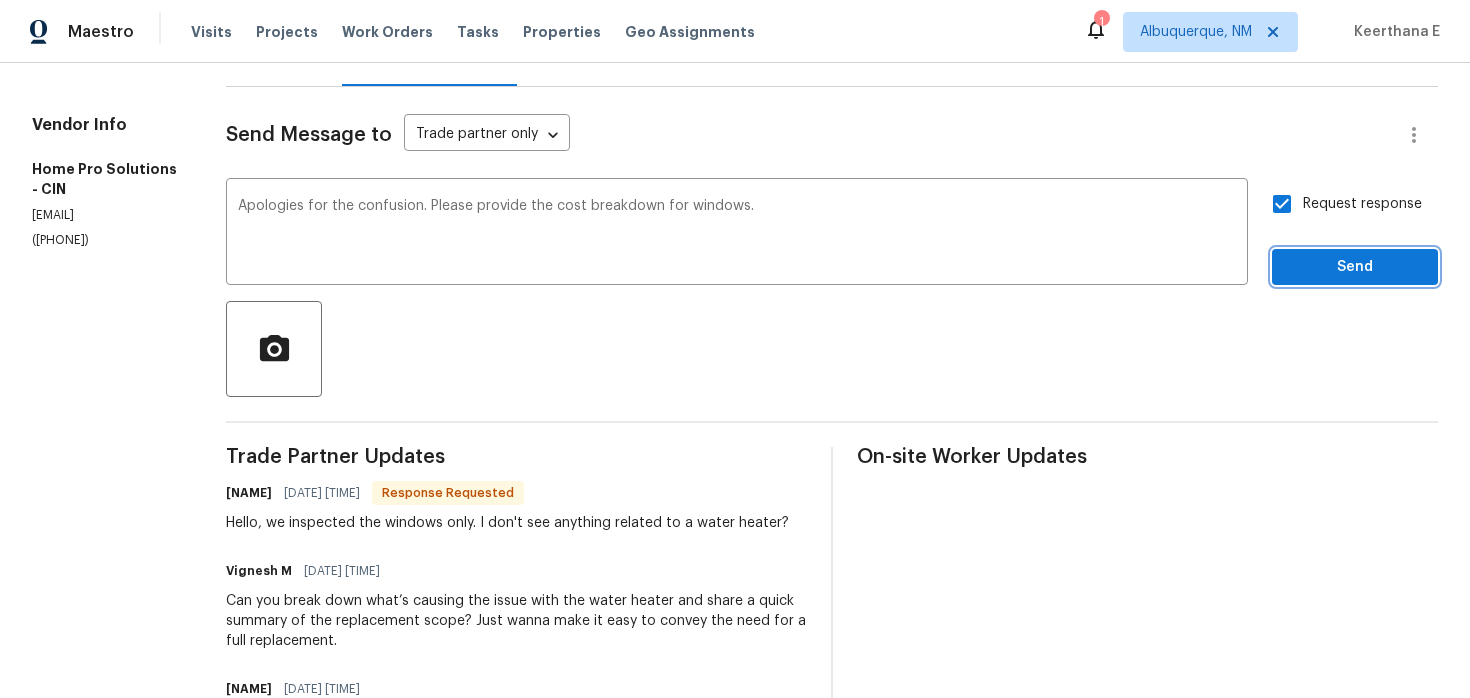 click on "Send" at bounding box center (1355, 267) 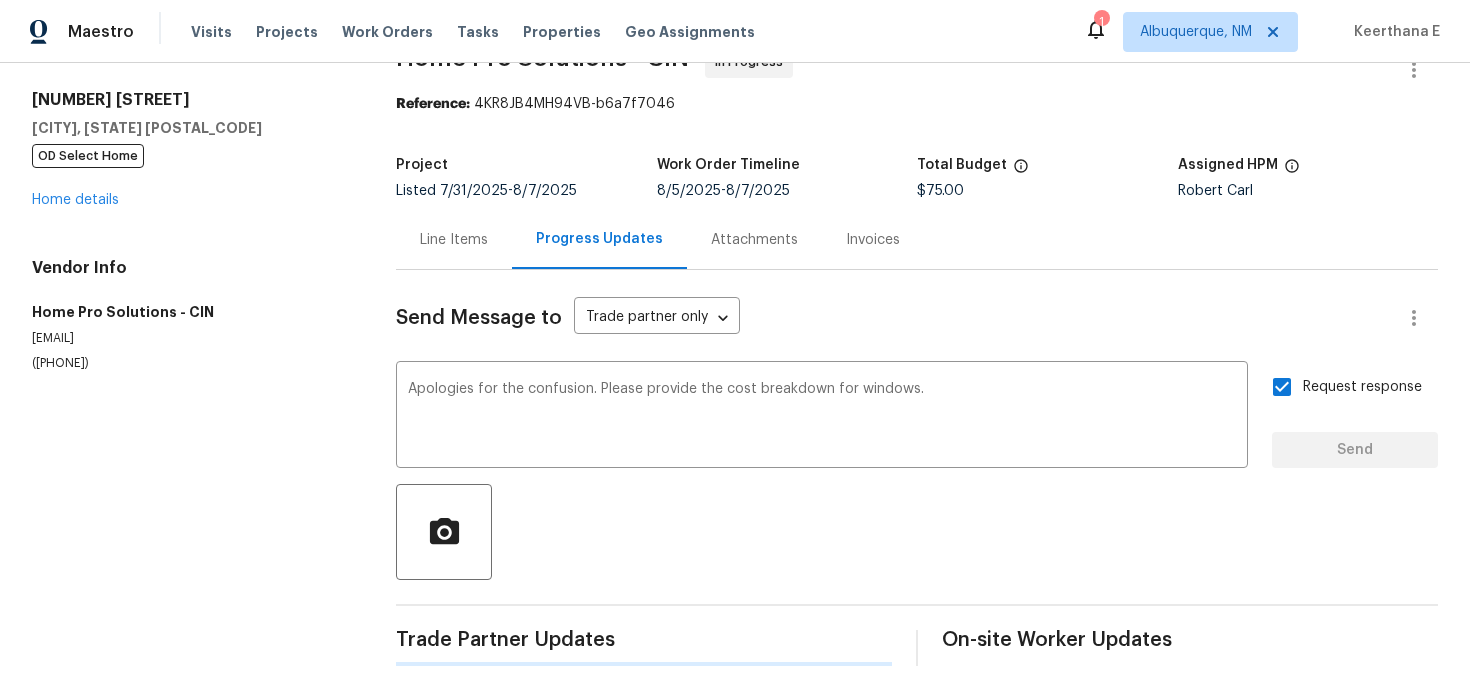 scroll, scrollTop: 0, scrollLeft: 0, axis: both 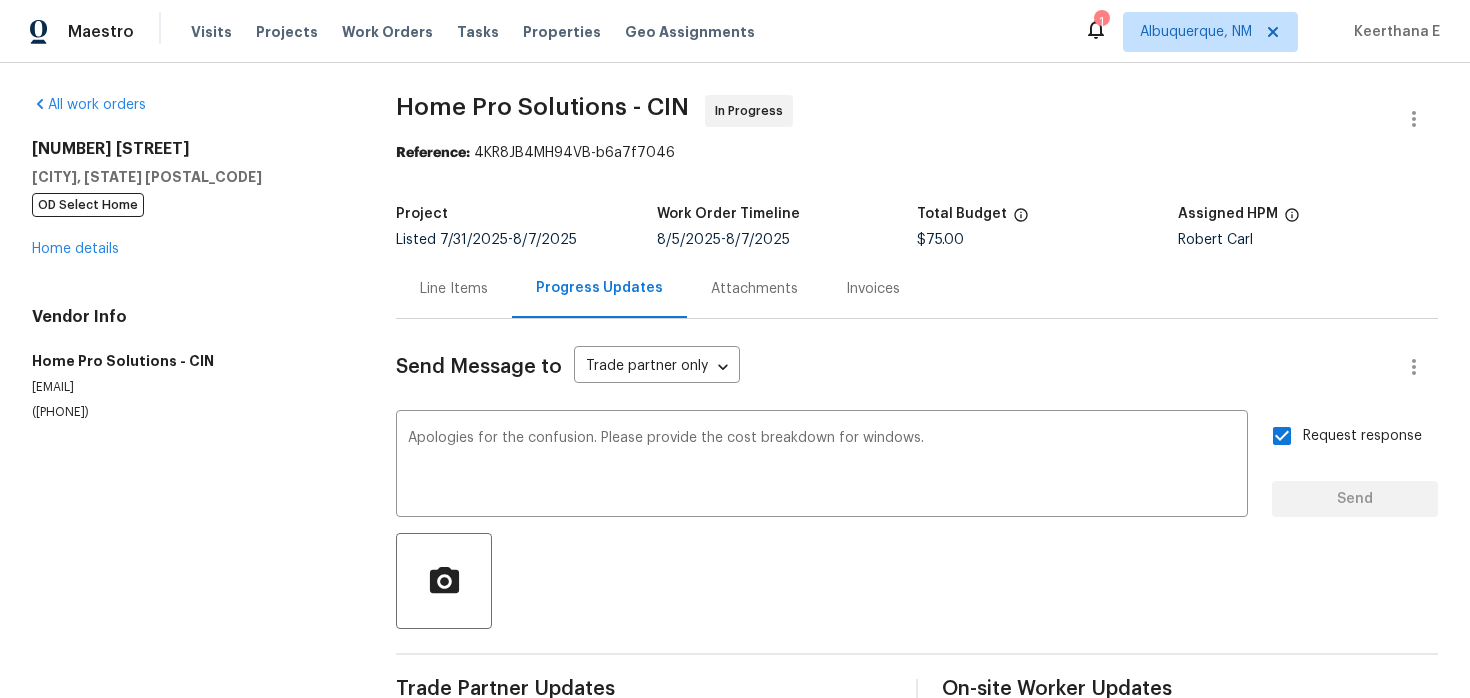 type 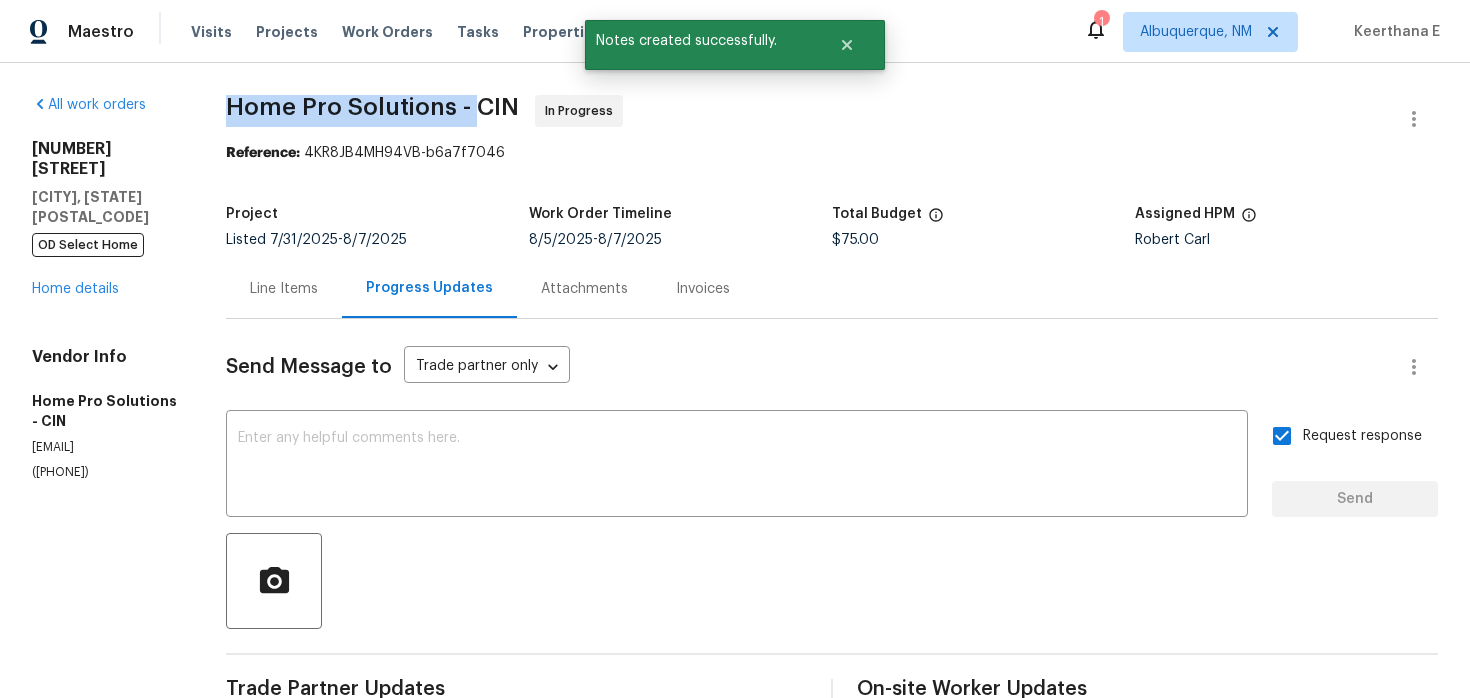 drag, startPoint x: 231, startPoint y: 107, endPoint x: 483, endPoint y: 104, distance: 252.01785 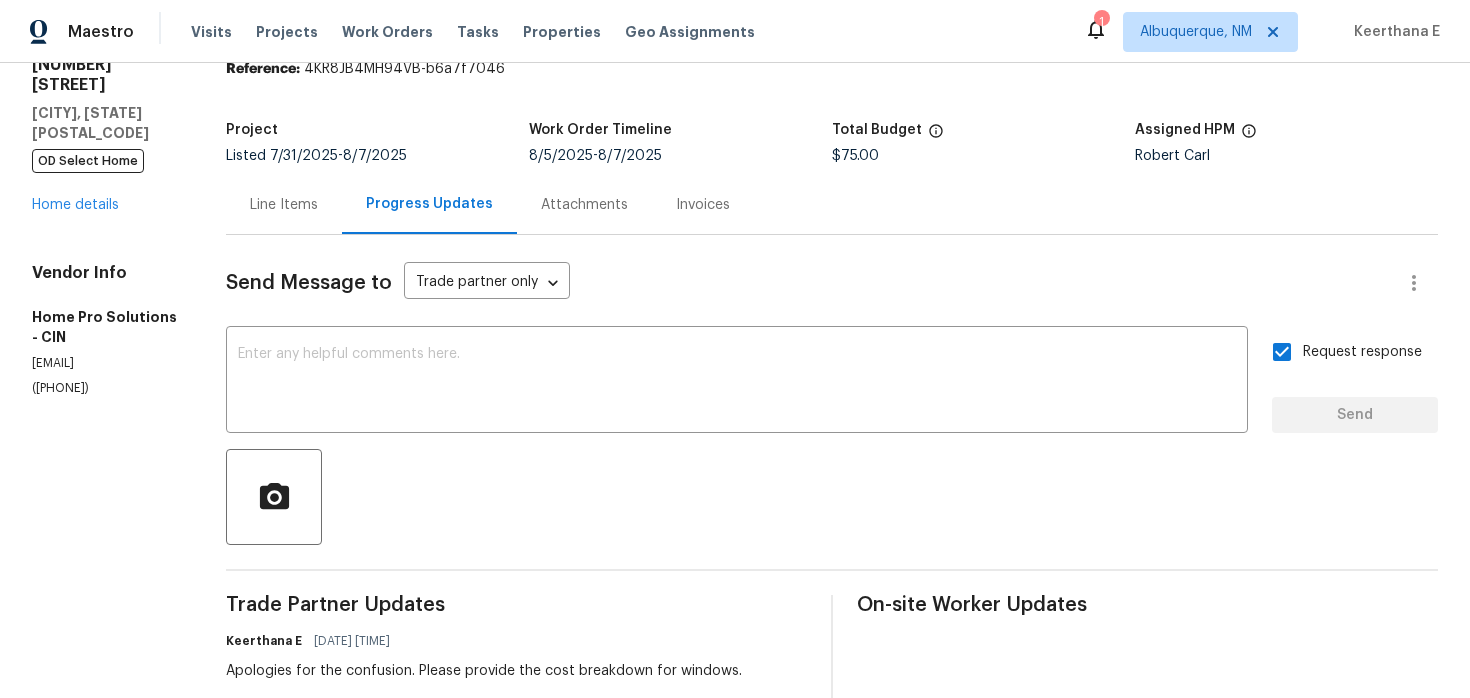 scroll, scrollTop: 0, scrollLeft: 0, axis: both 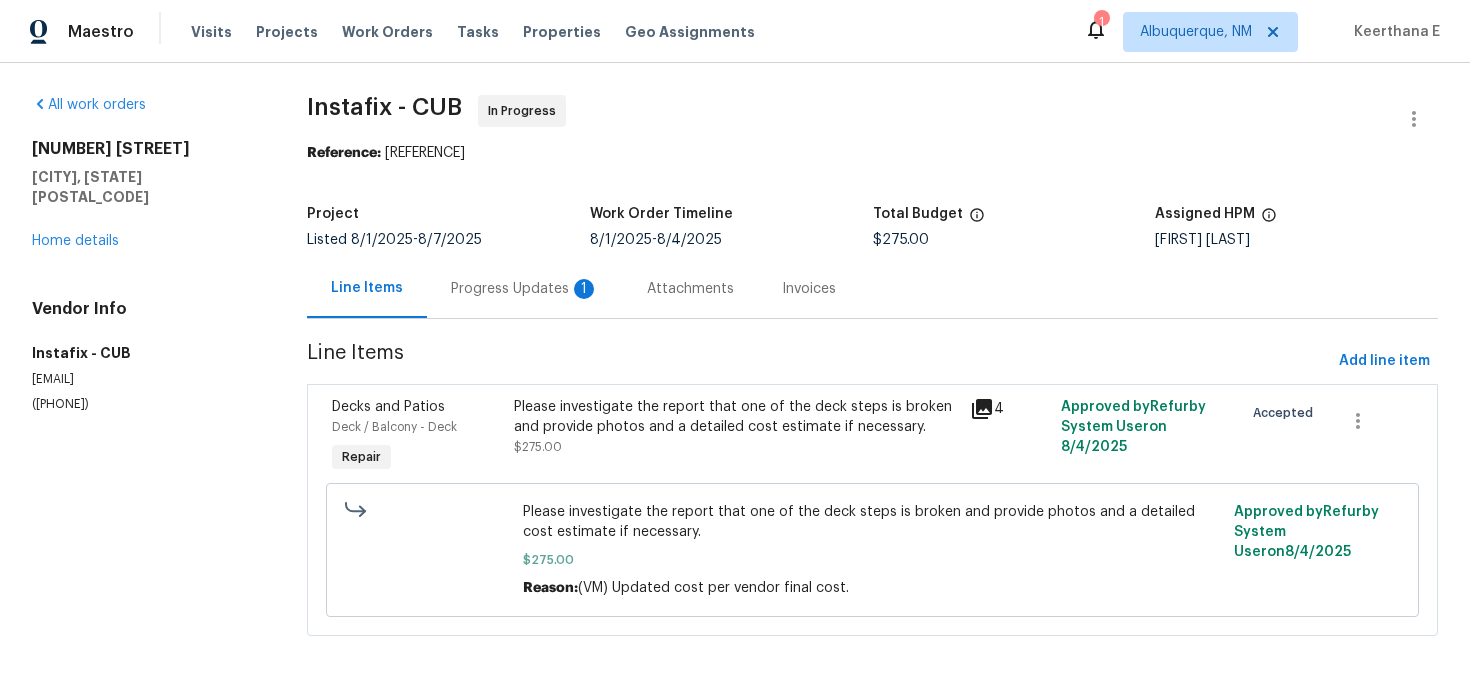 click on "Progress Updates 1" at bounding box center [525, 289] 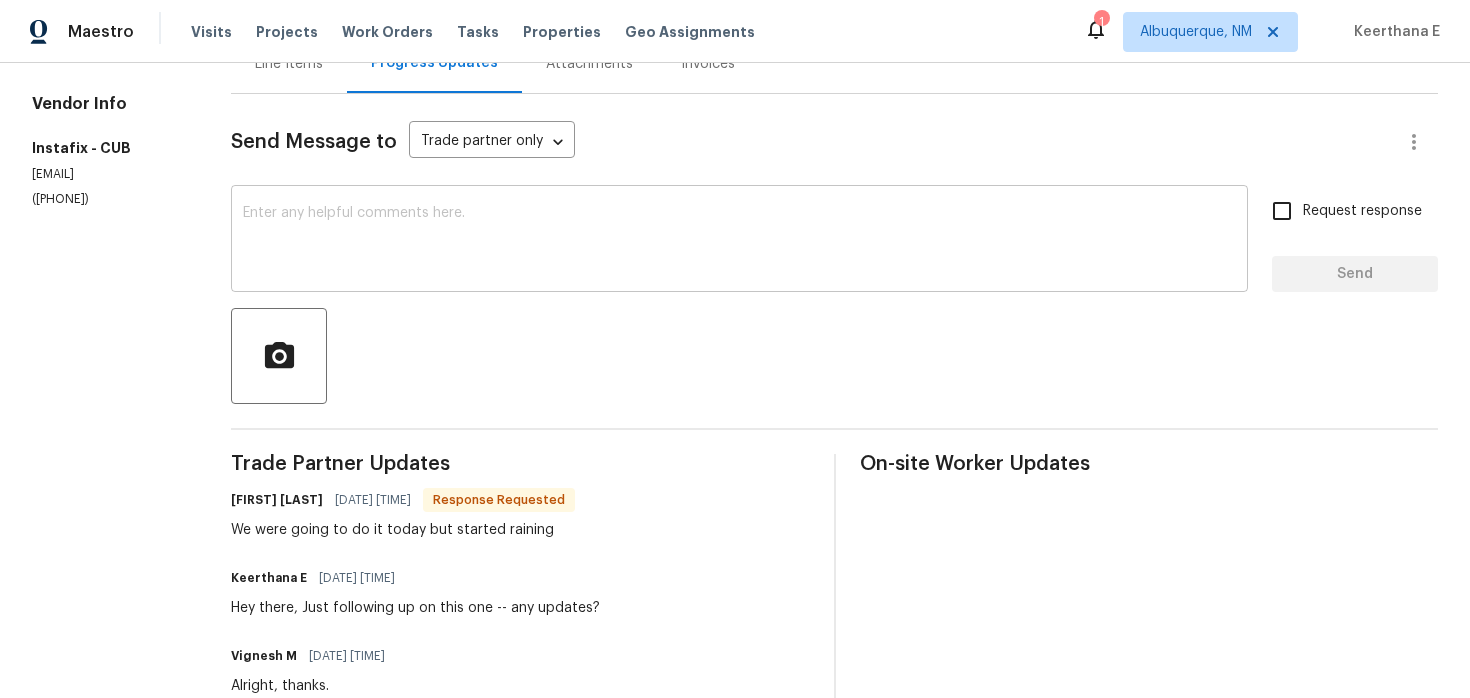 scroll, scrollTop: 223, scrollLeft: 0, axis: vertical 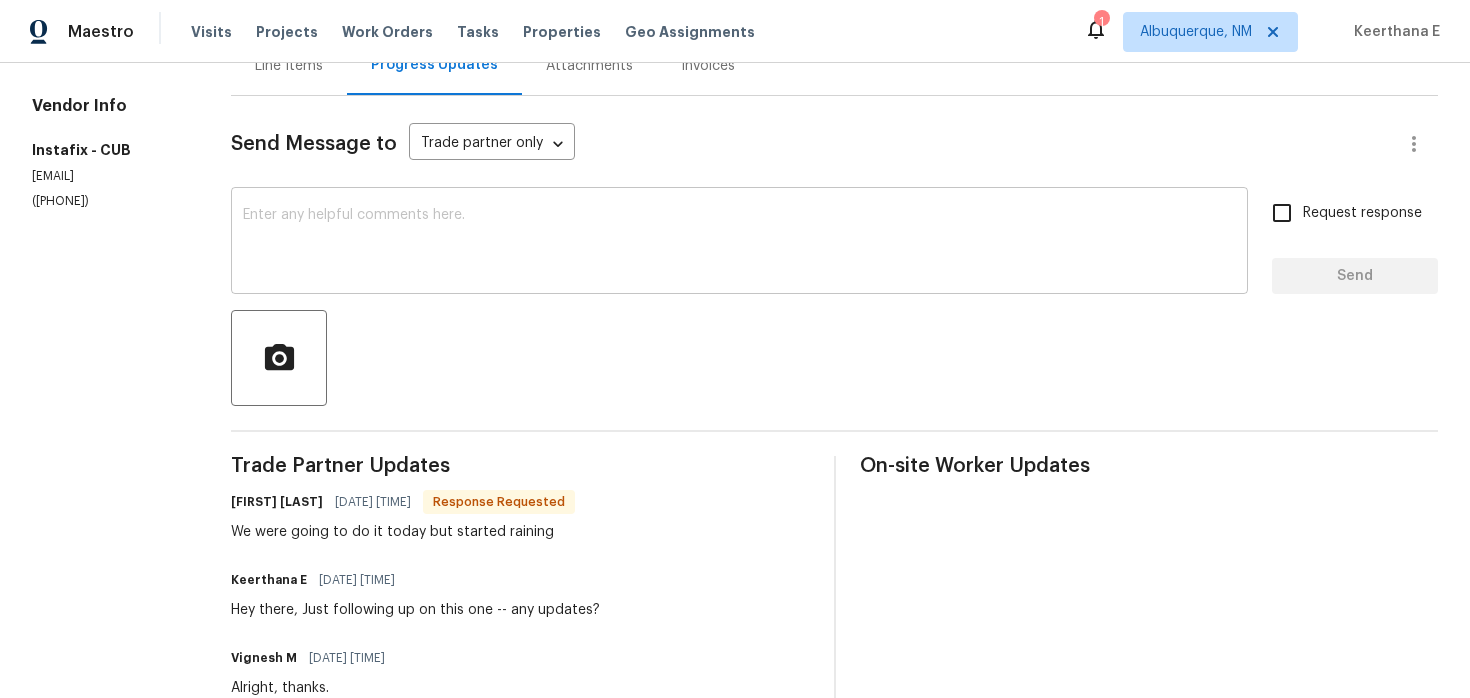 click at bounding box center (739, 243) 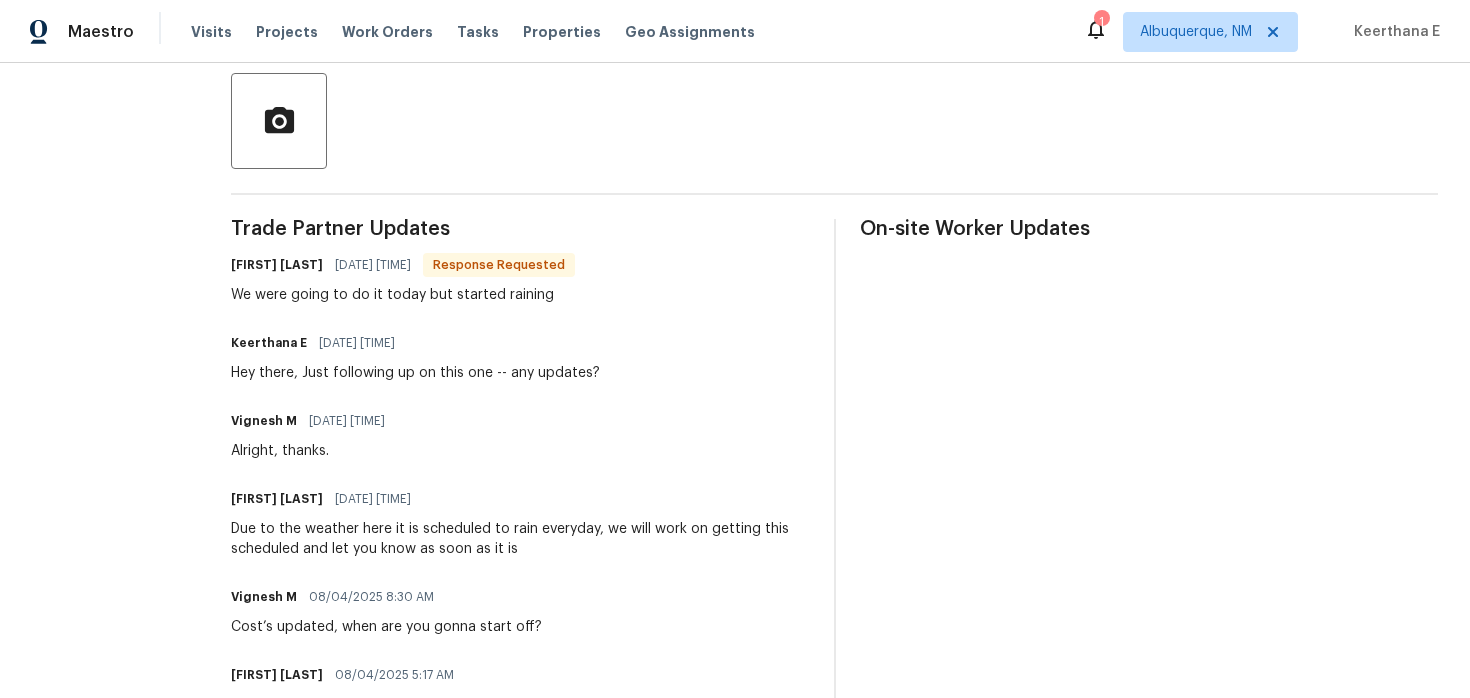 scroll, scrollTop: 465, scrollLeft: 0, axis: vertical 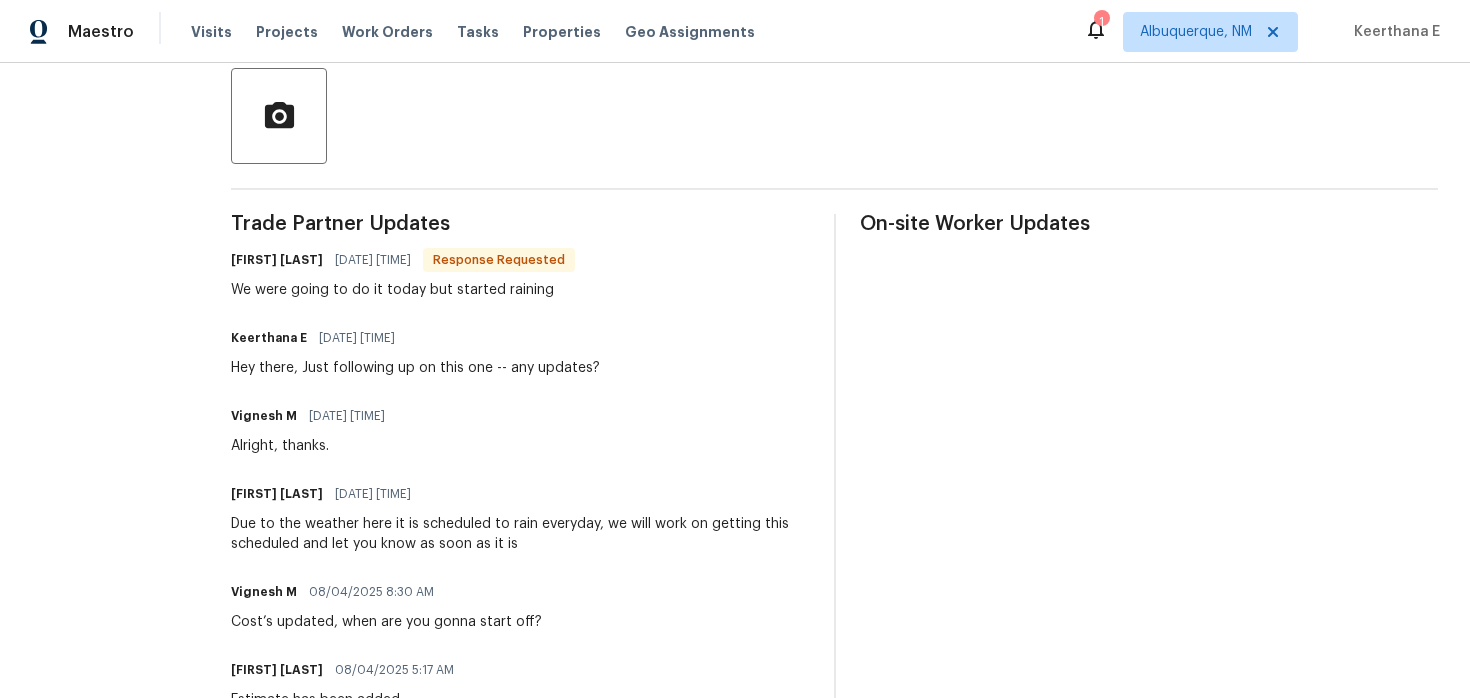 click on "Vignesh M 08/05/2025 4:20 PM Alright, thanks." at bounding box center (520, 429) 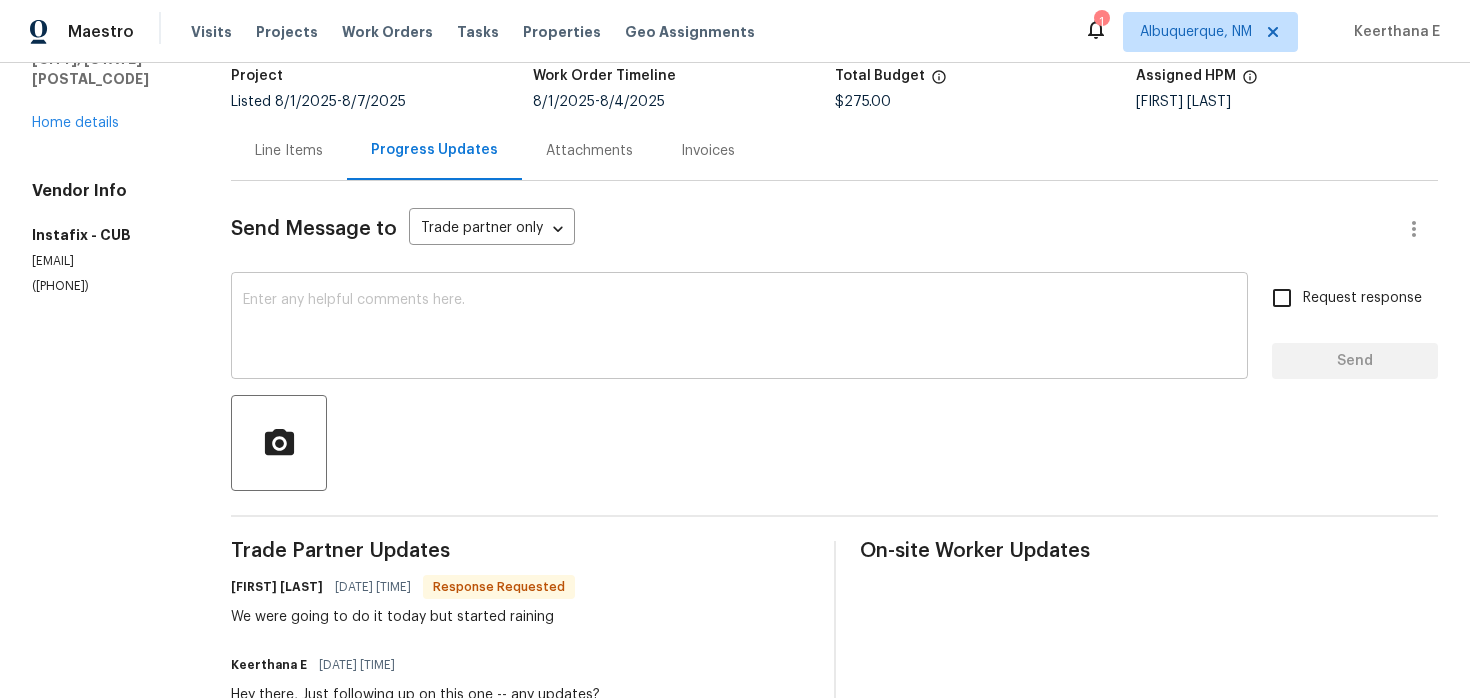 click on "x ​" at bounding box center [739, 328] 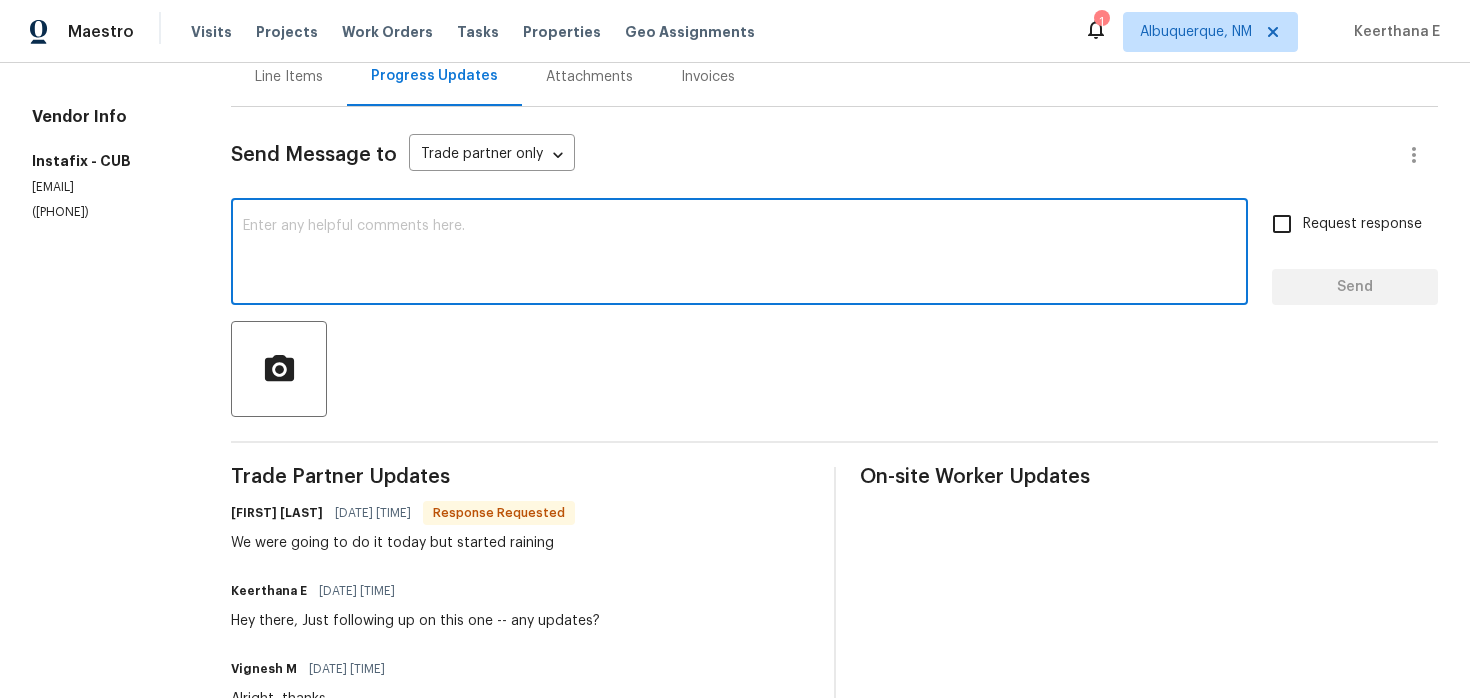 scroll, scrollTop: 231, scrollLeft: 0, axis: vertical 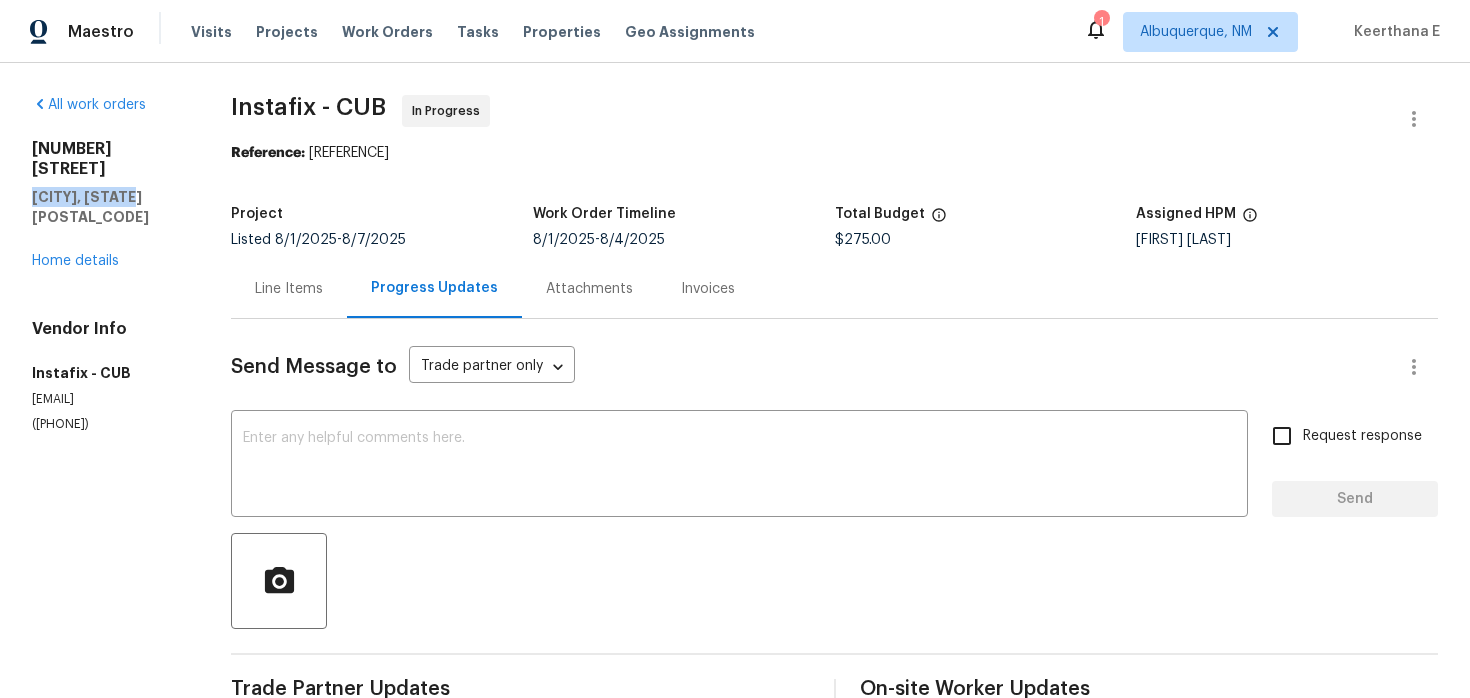 drag, startPoint x: 31, startPoint y: 176, endPoint x: 148, endPoint y: 177, distance: 117.00427 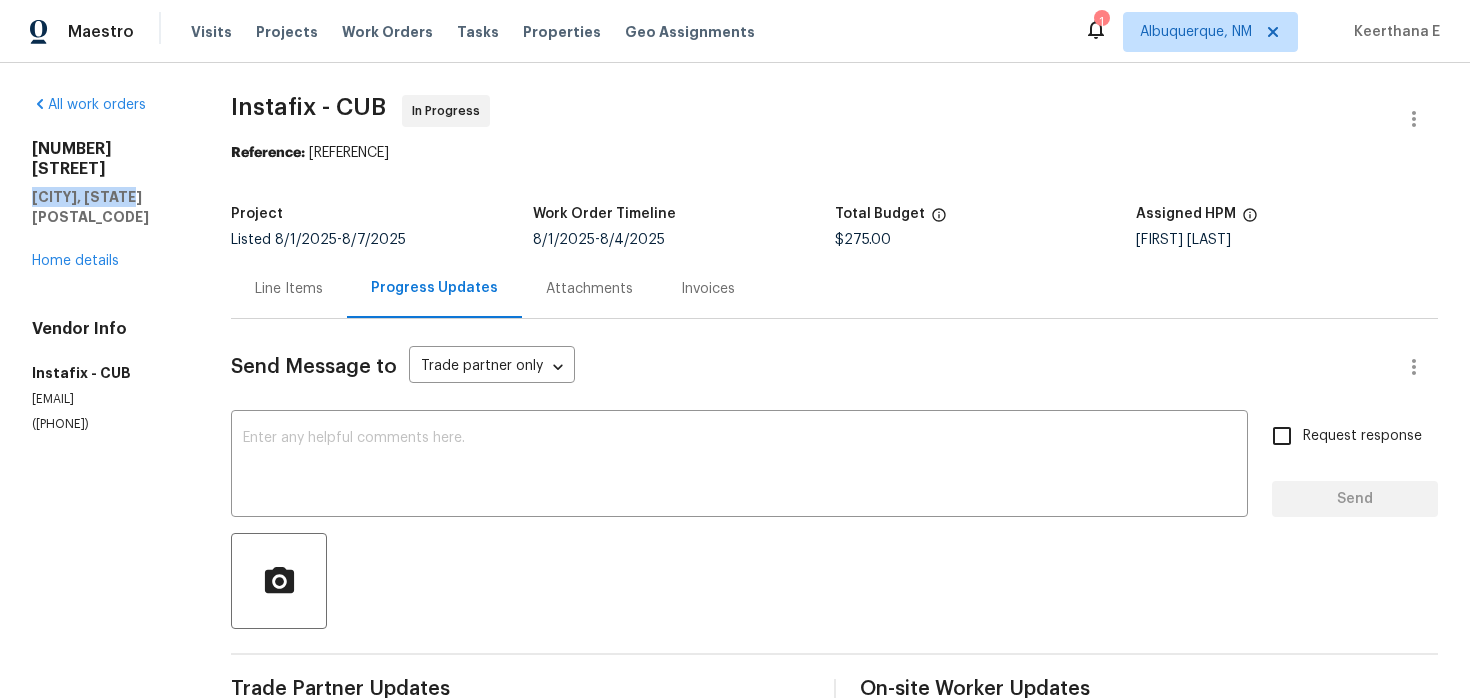 click on "Irmo, SC 29063" at bounding box center [107, 207] 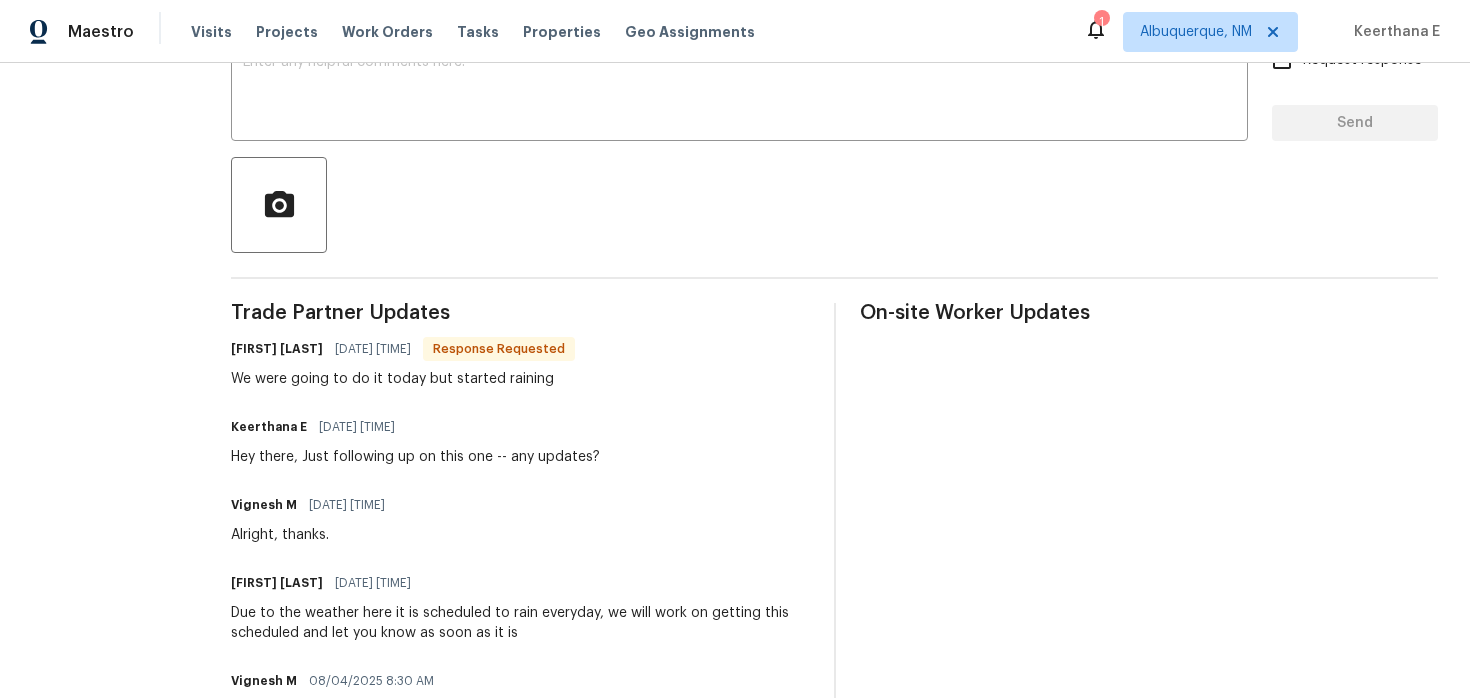 scroll, scrollTop: 377, scrollLeft: 0, axis: vertical 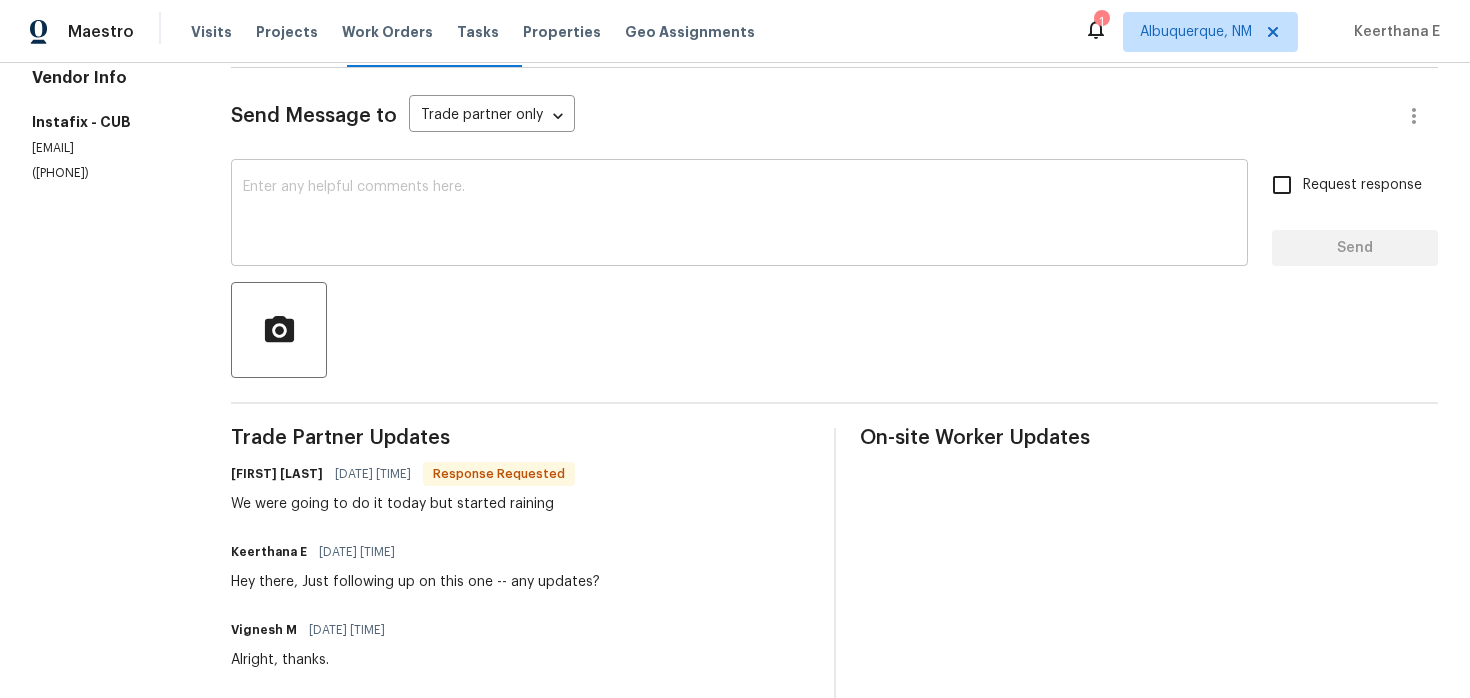click on "x ​" at bounding box center (739, 215) 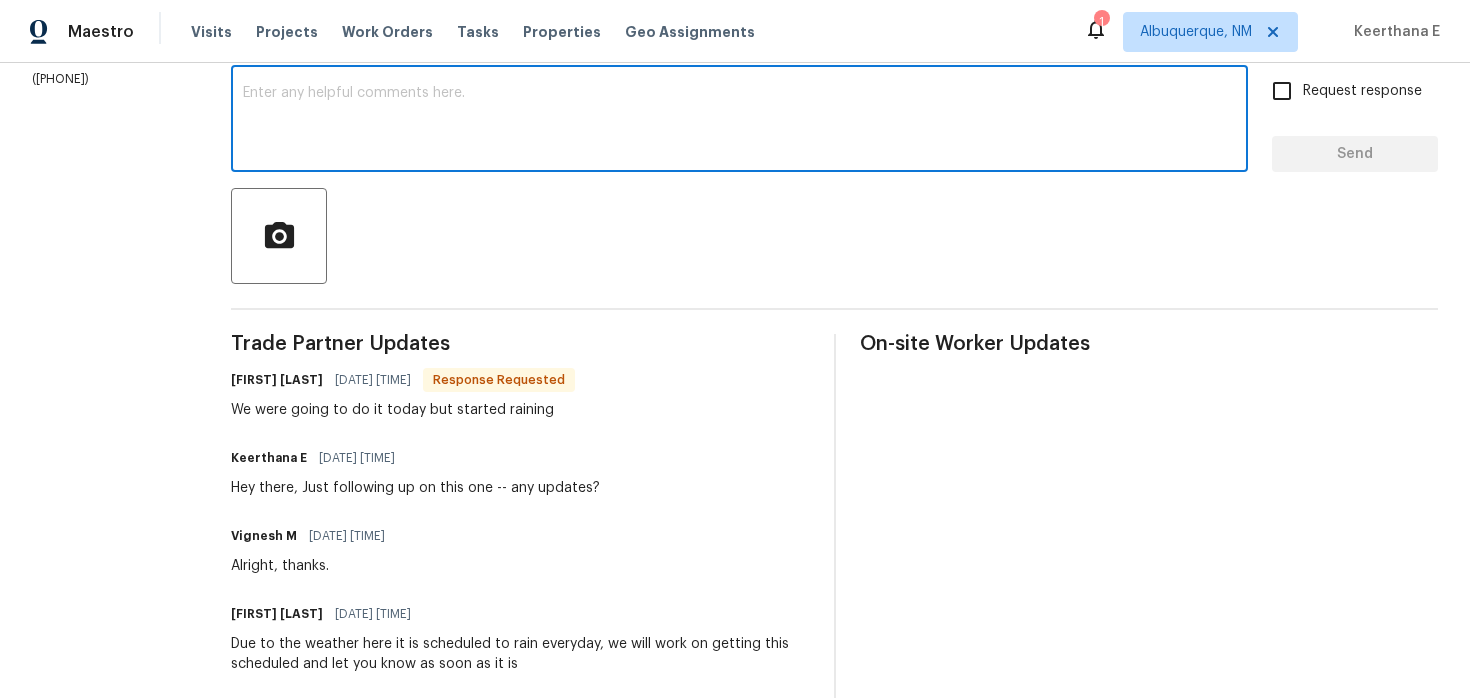 scroll, scrollTop: 252, scrollLeft: 0, axis: vertical 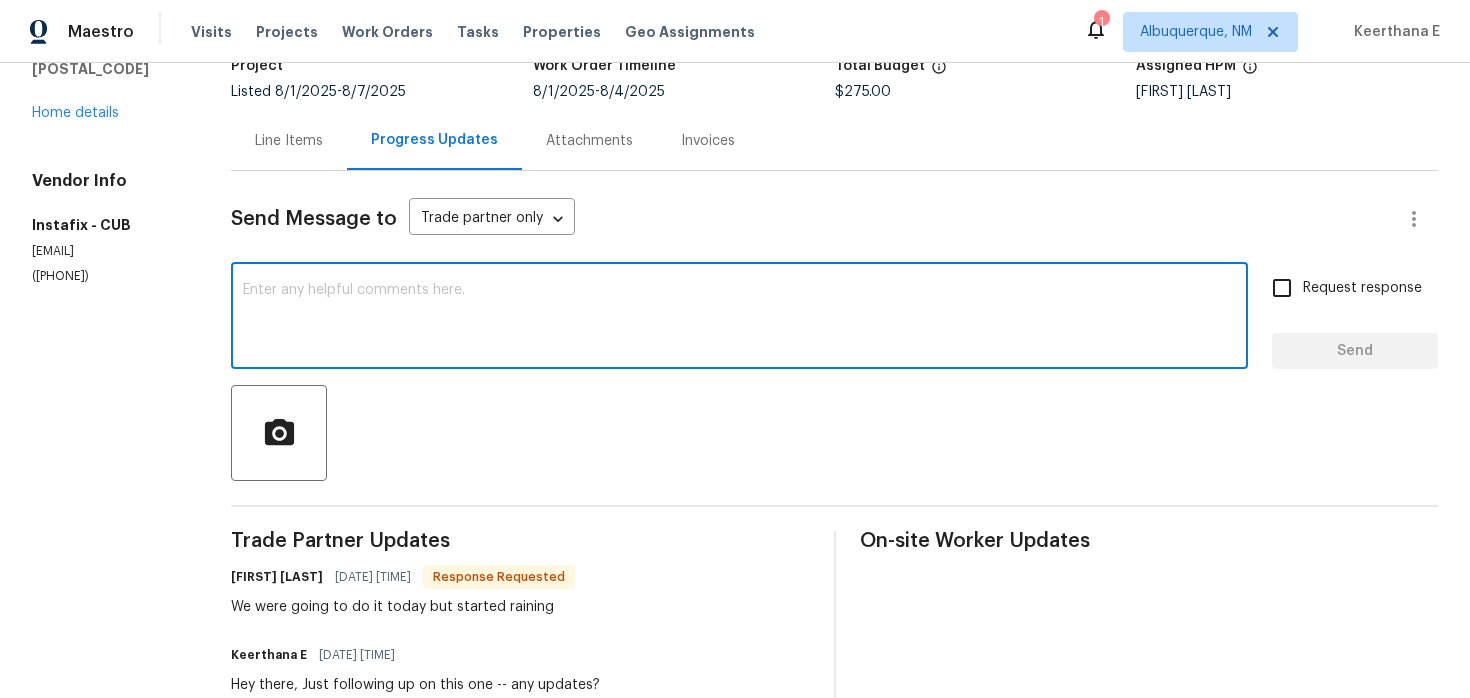 paste on "Circling back—any new info on this?" 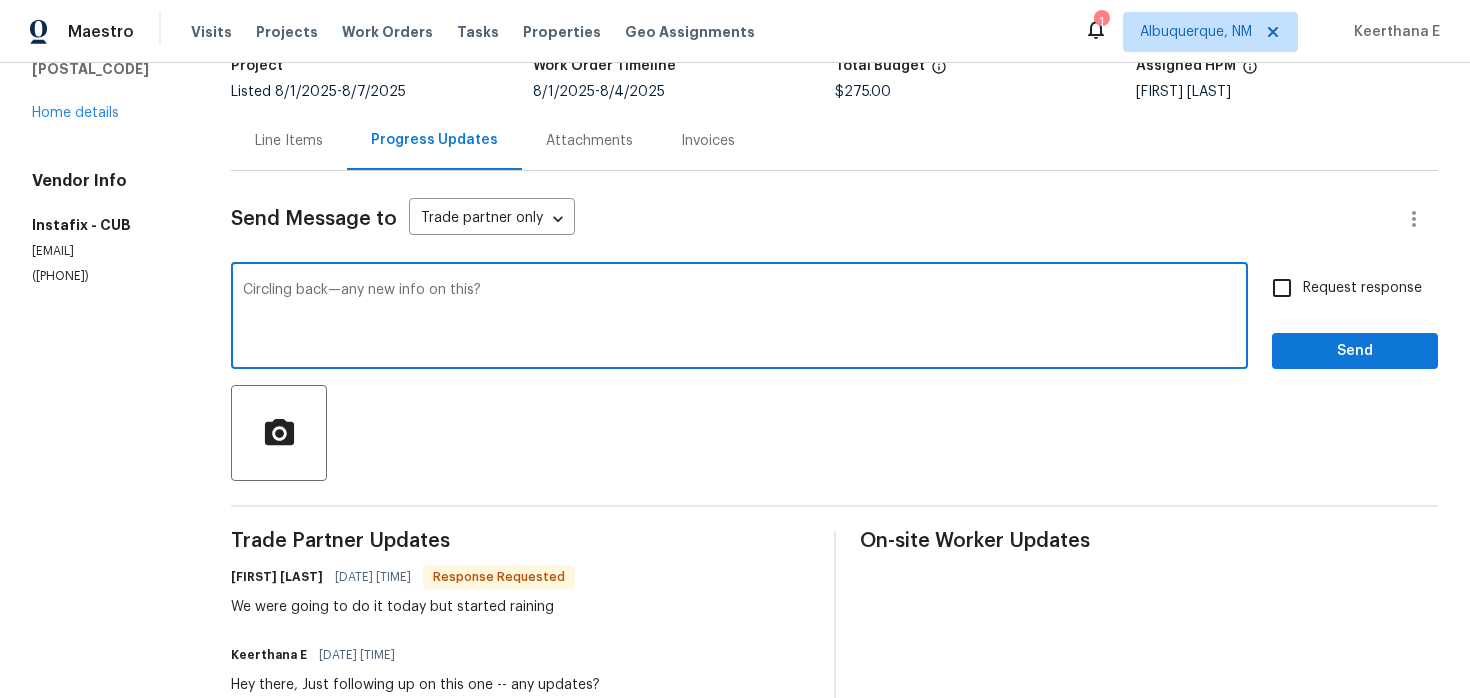 type on "Circling back—any new info on this?" 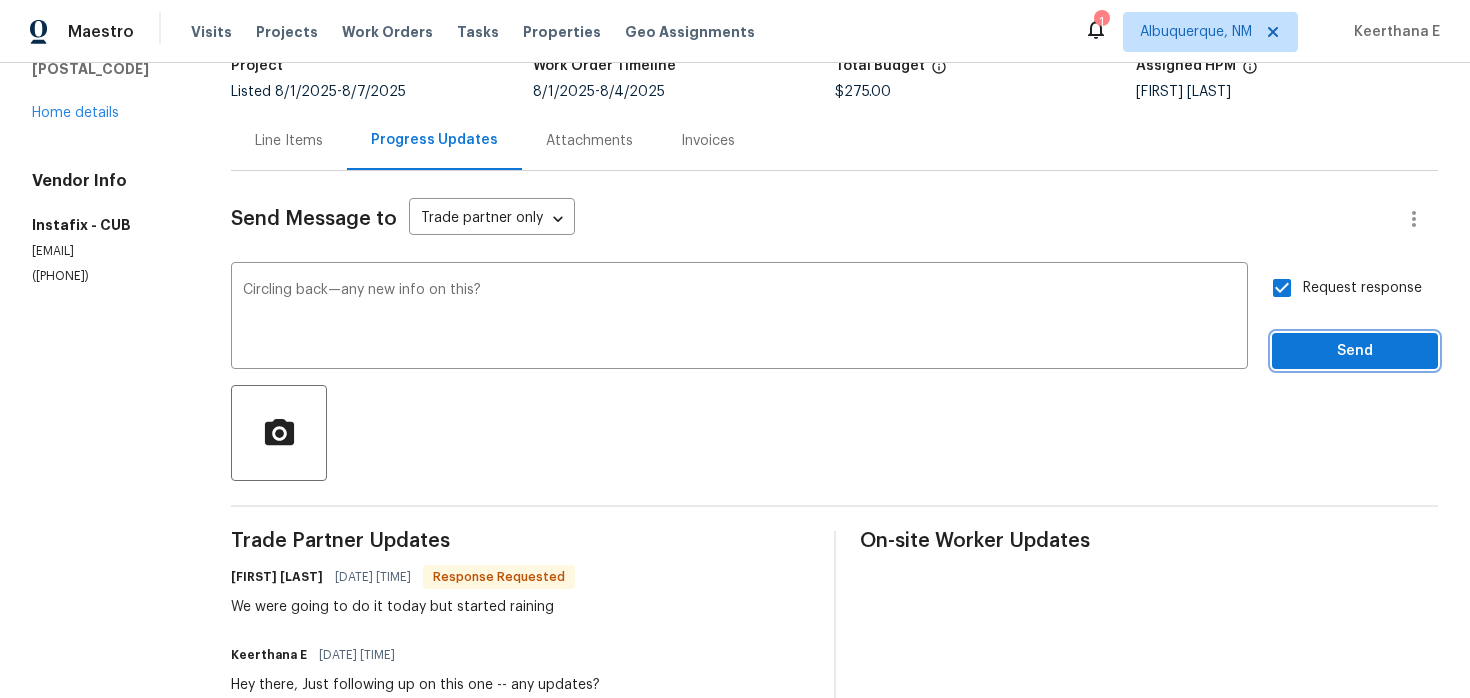 click on "Send" at bounding box center [1355, 351] 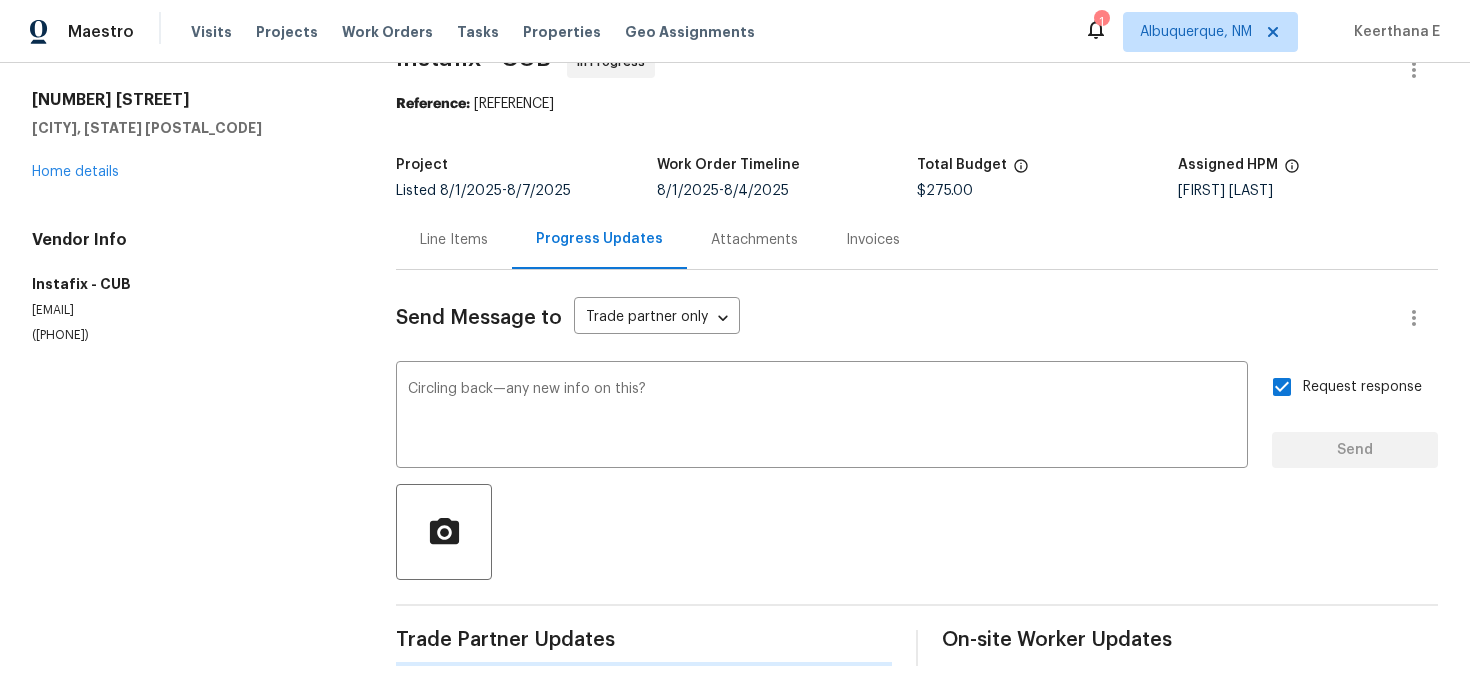 type 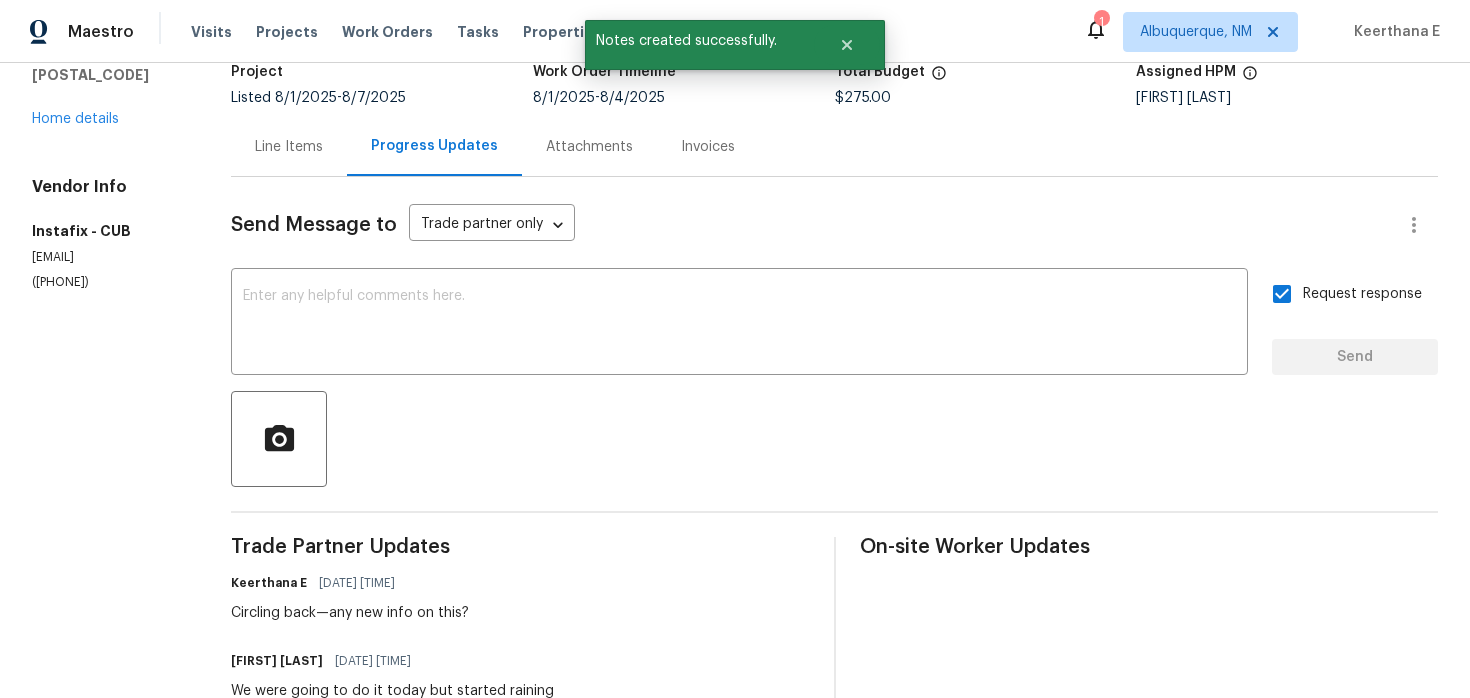 scroll, scrollTop: 0, scrollLeft: 0, axis: both 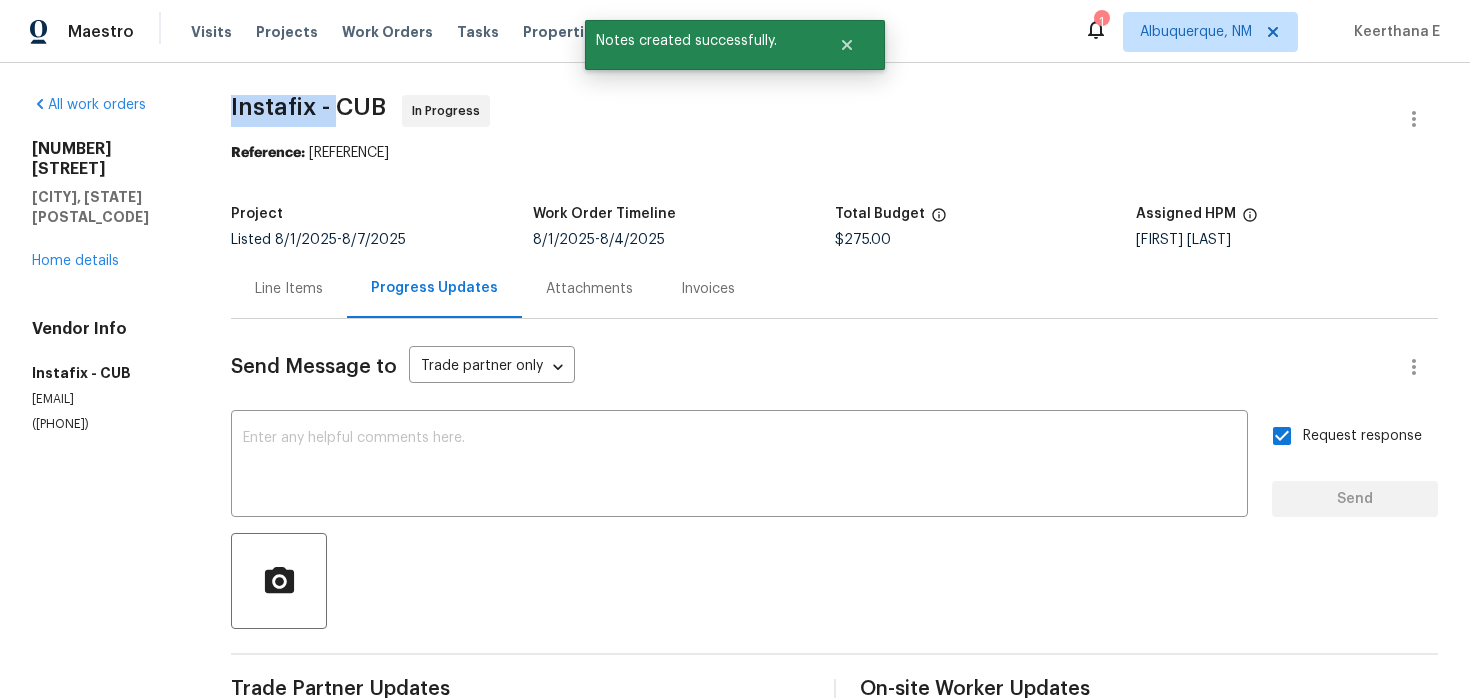 drag, startPoint x: 227, startPoint y: 107, endPoint x: 337, endPoint y: 105, distance: 110.01818 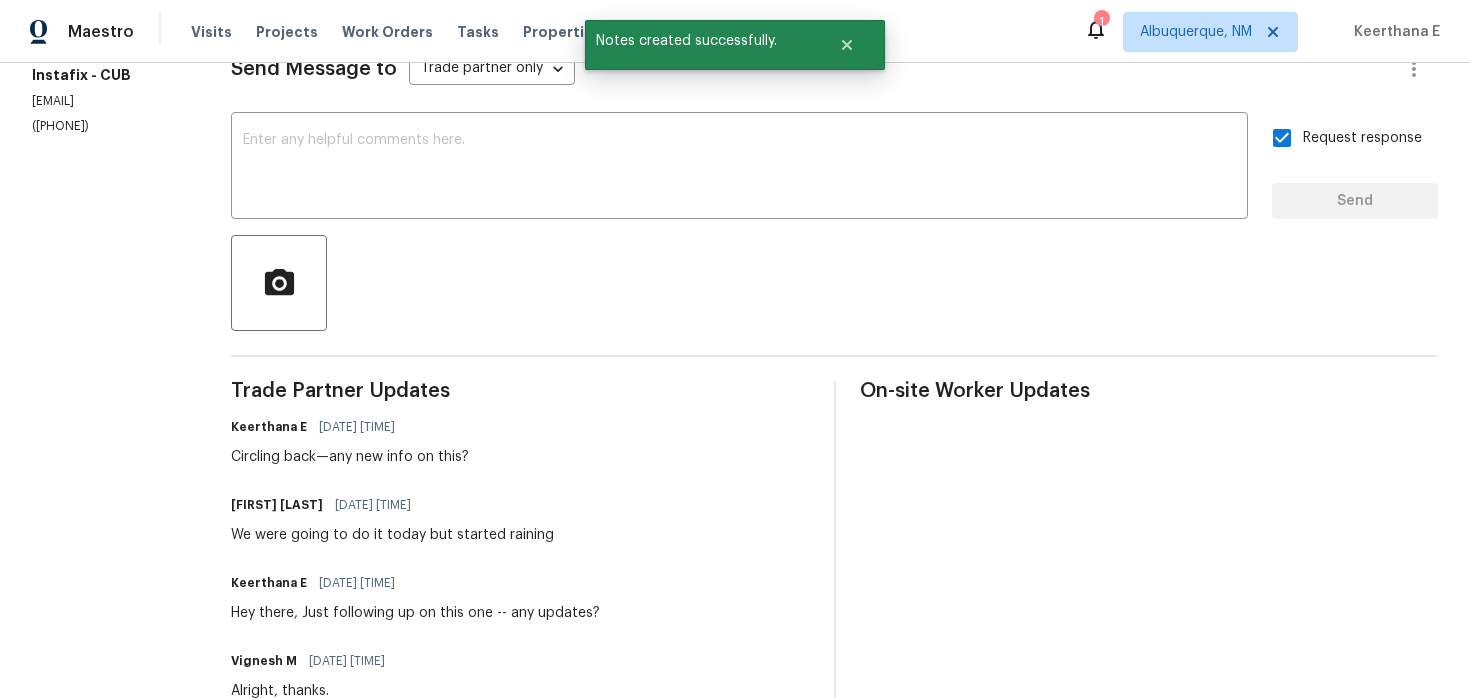 scroll, scrollTop: 306, scrollLeft: 0, axis: vertical 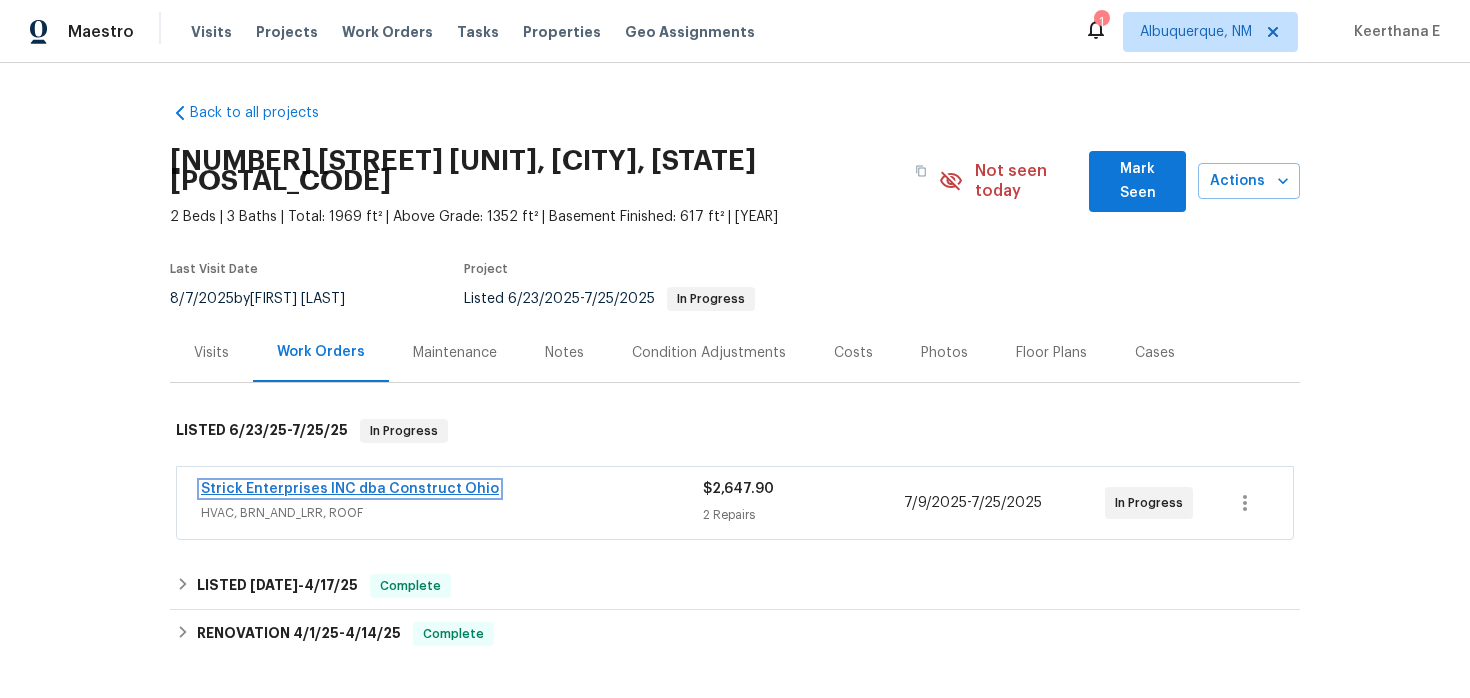 click on "Strick Enterprises INC dba Construct Ohio" at bounding box center [350, 489] 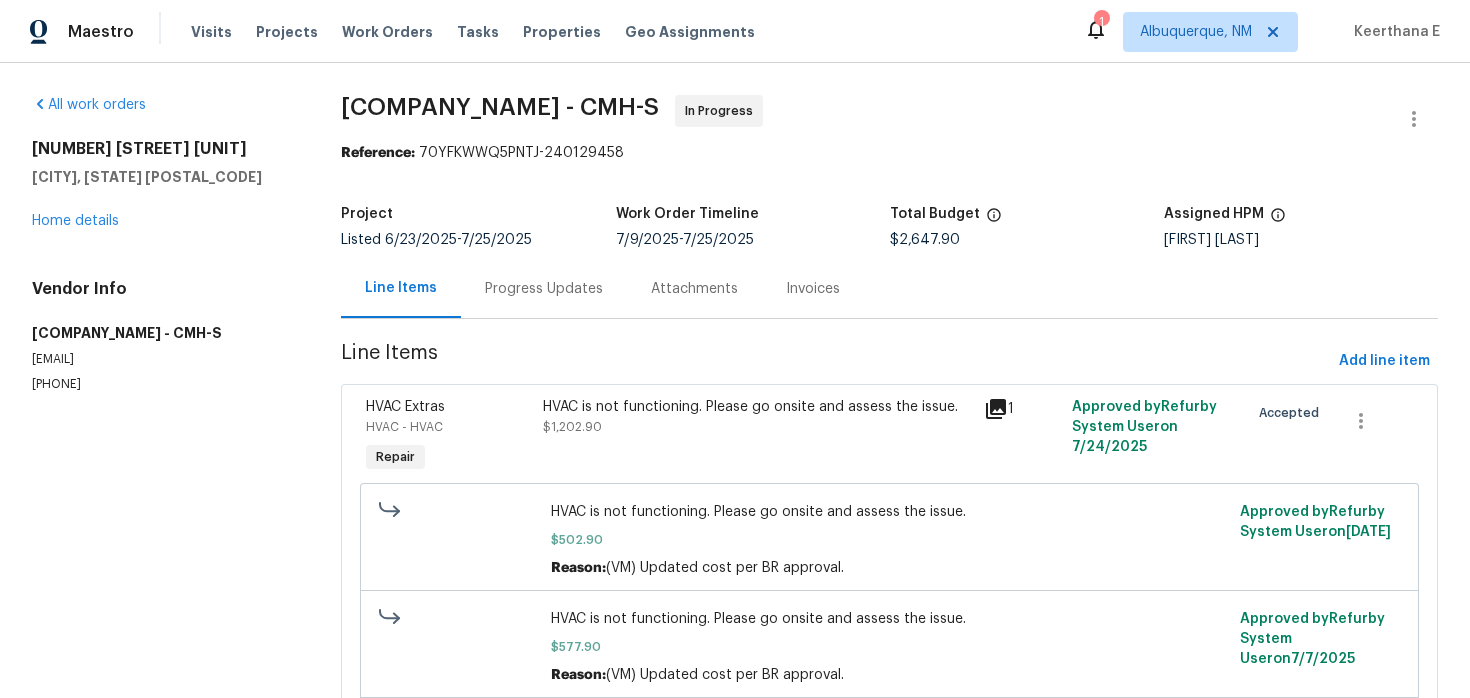 click on "Progress Updates" at bounding box center (544, 289) 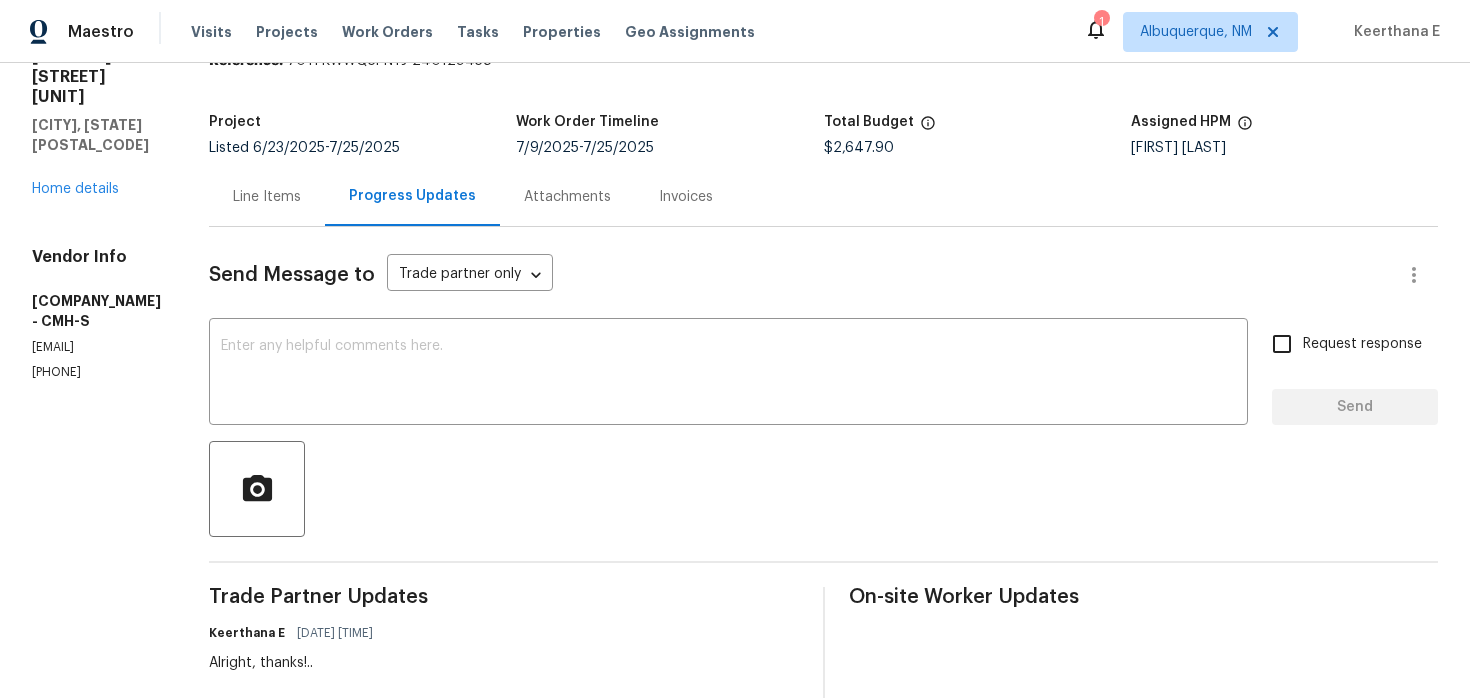 scroll, scrollTop: 94, scrollLeft: 0, axis: vertical 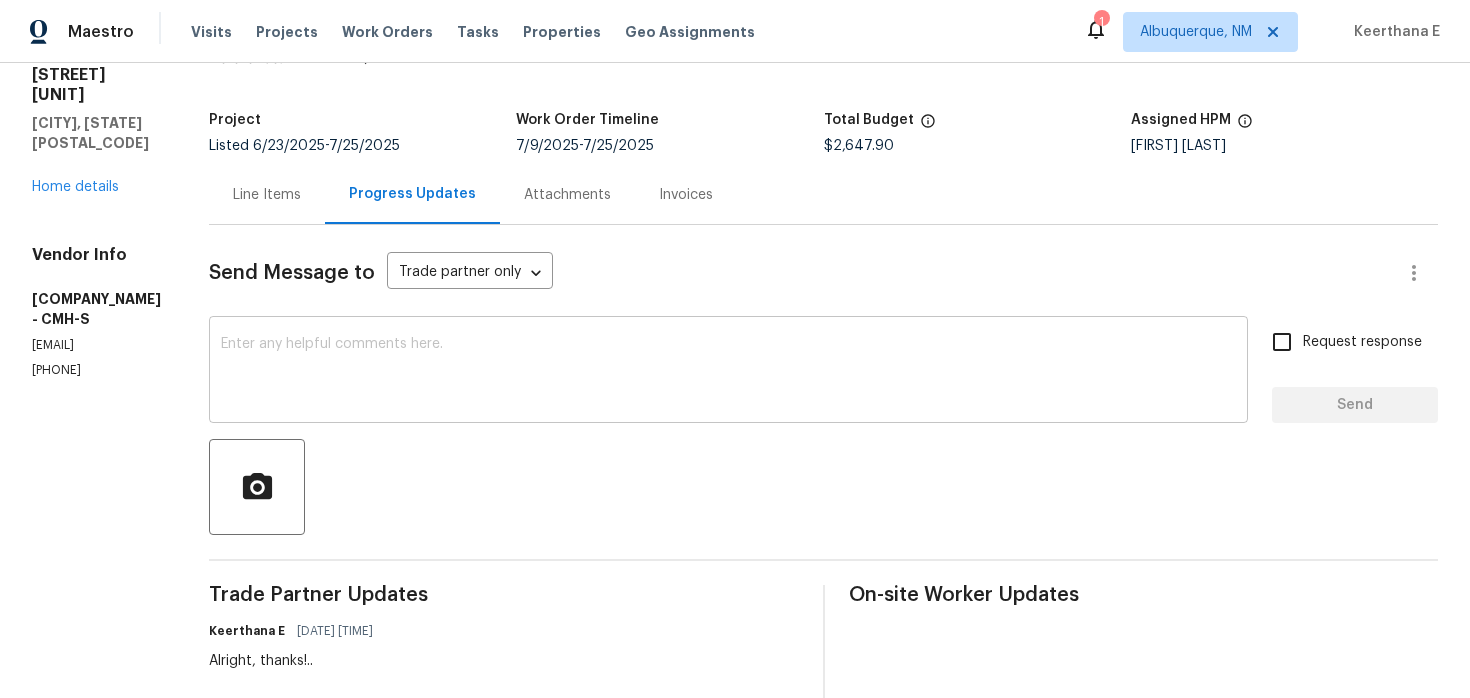 click at bounding box center [728, 372] 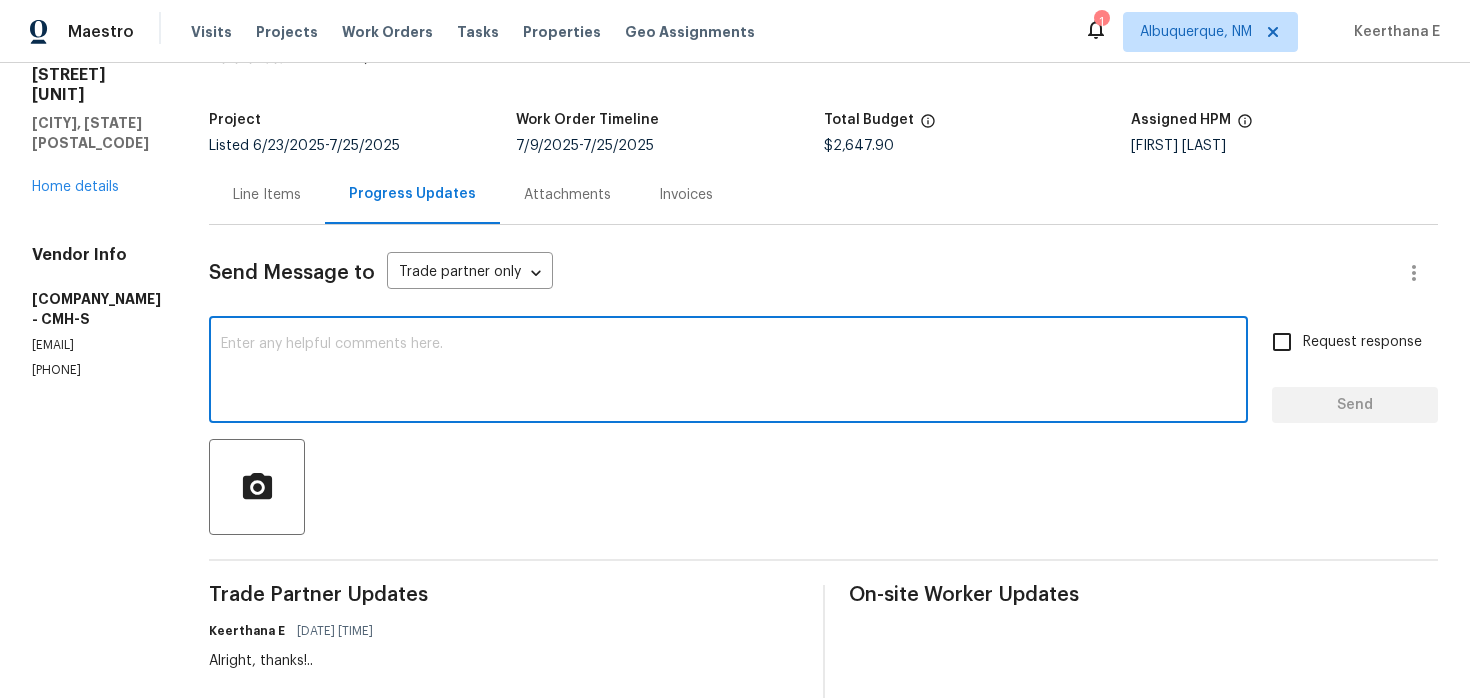 paste on "Circling back—any new info on this?" 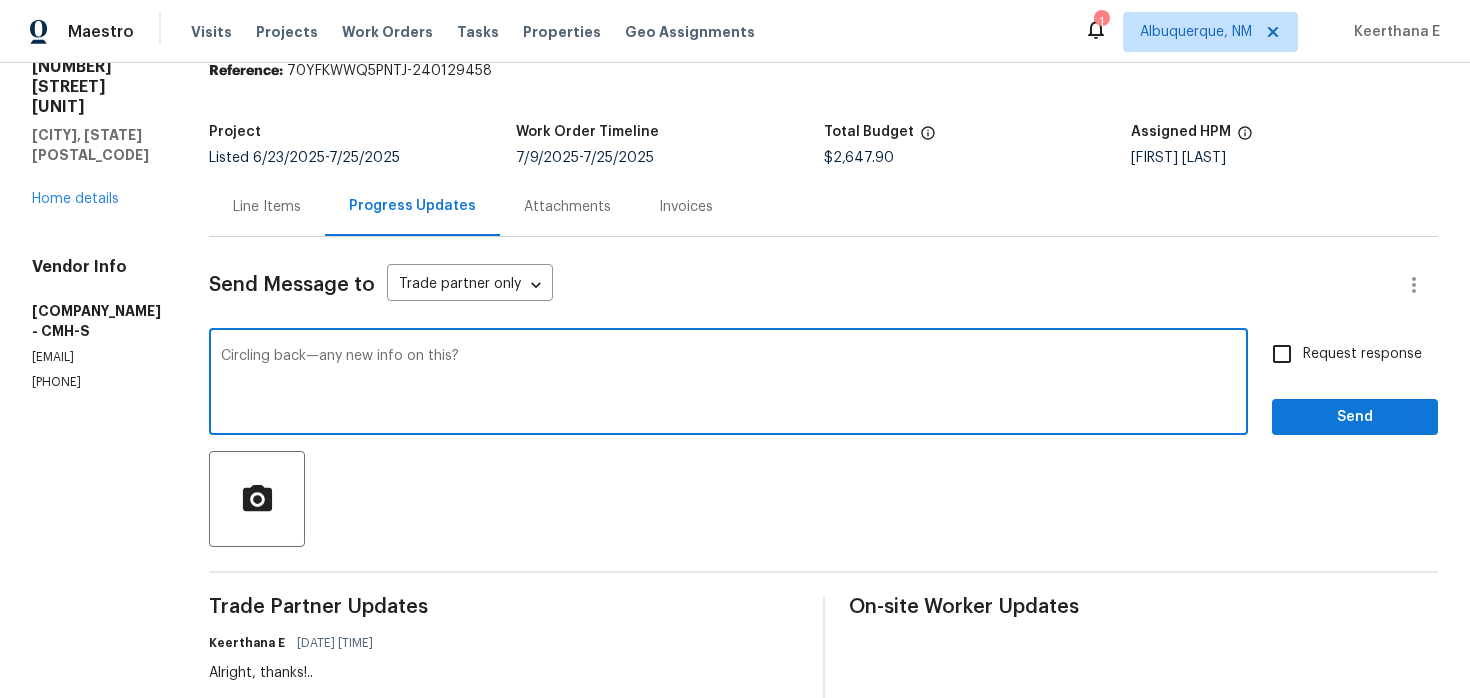 scroll, scrollTop: 0, scrollLeft: 0, axis: both 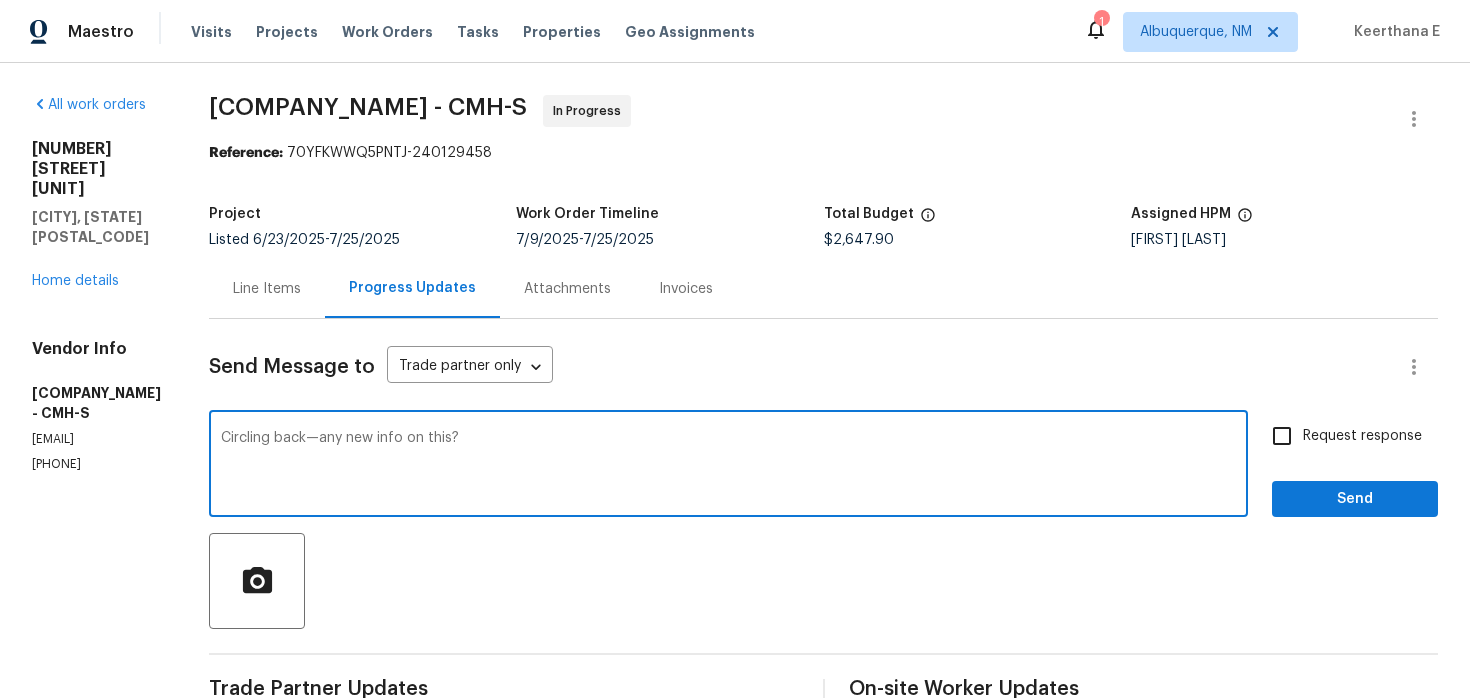 type on "Circling back—any new info on this?" 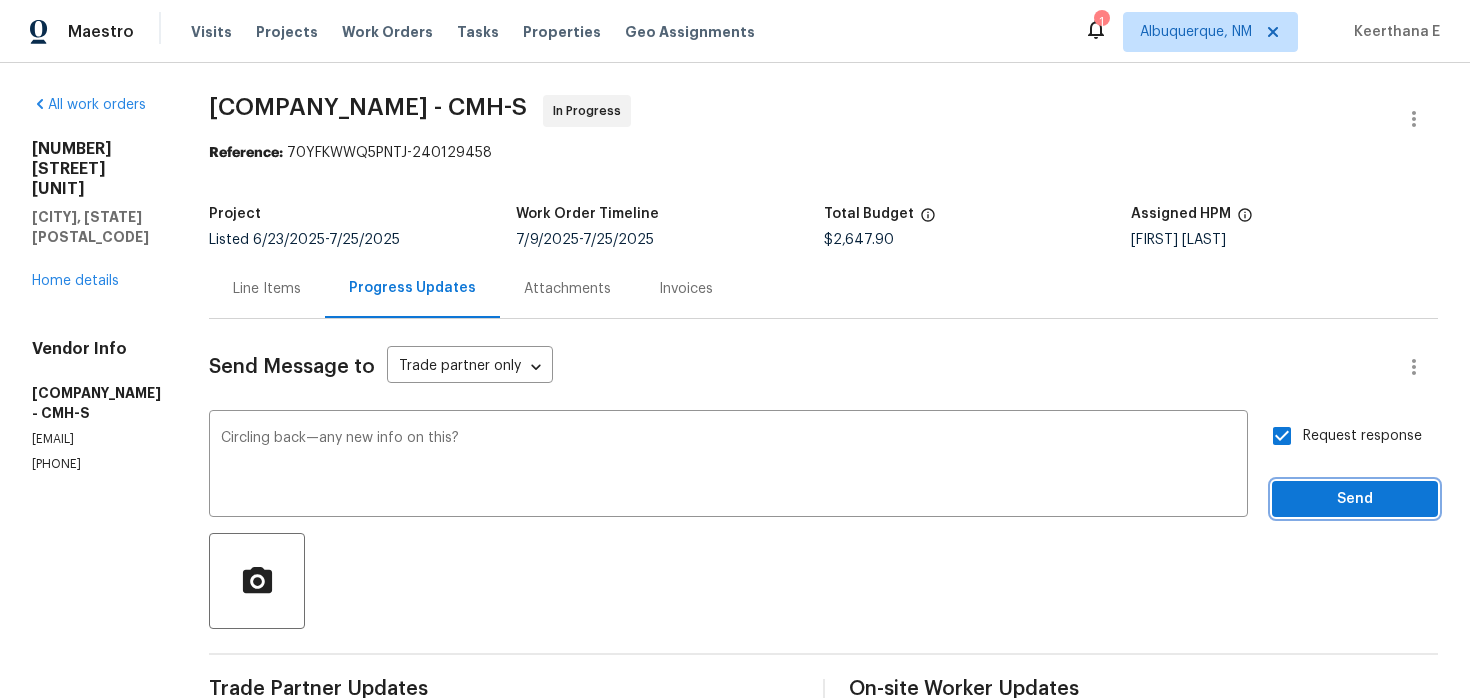 click on "Send" at bounding box center [1355, 499] 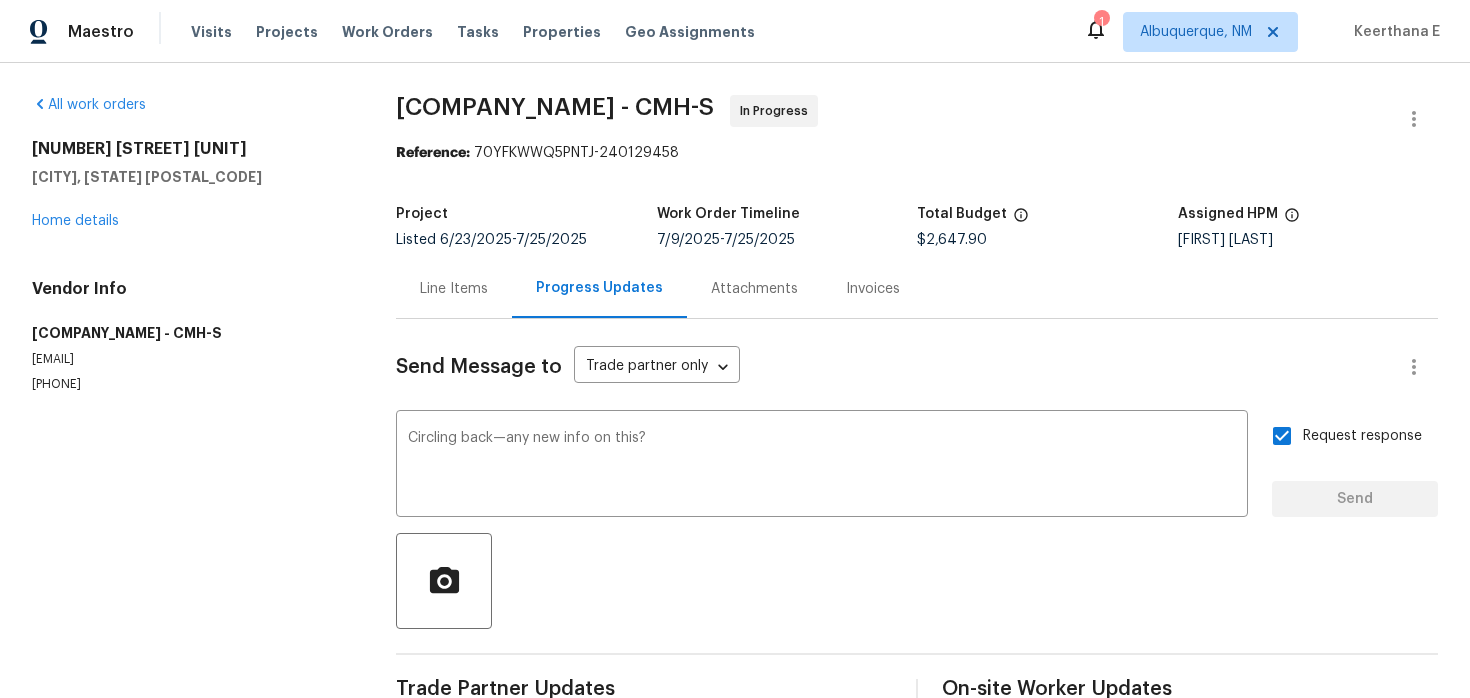 type 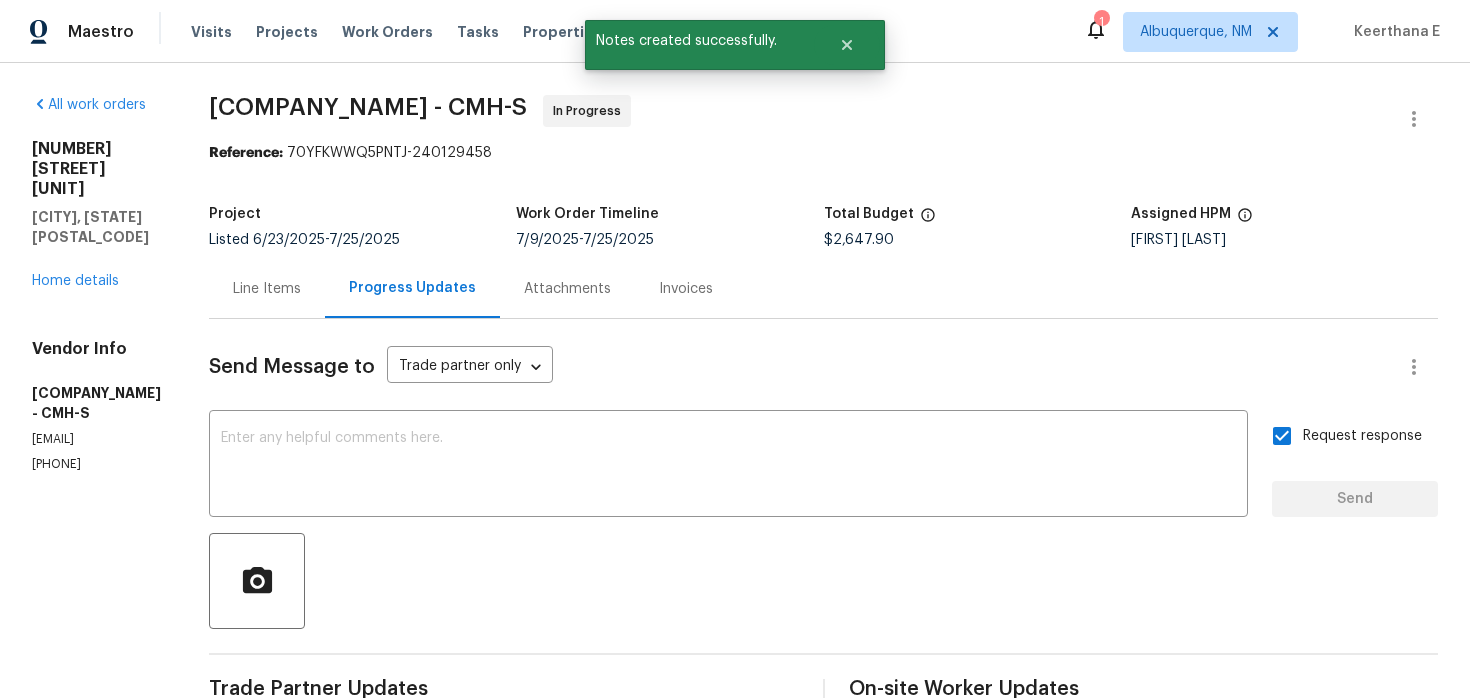 drag, startPoint x: 242, startPoint y: 109, endPoint x: 752, endPoint y: 107, distance: 510.00394 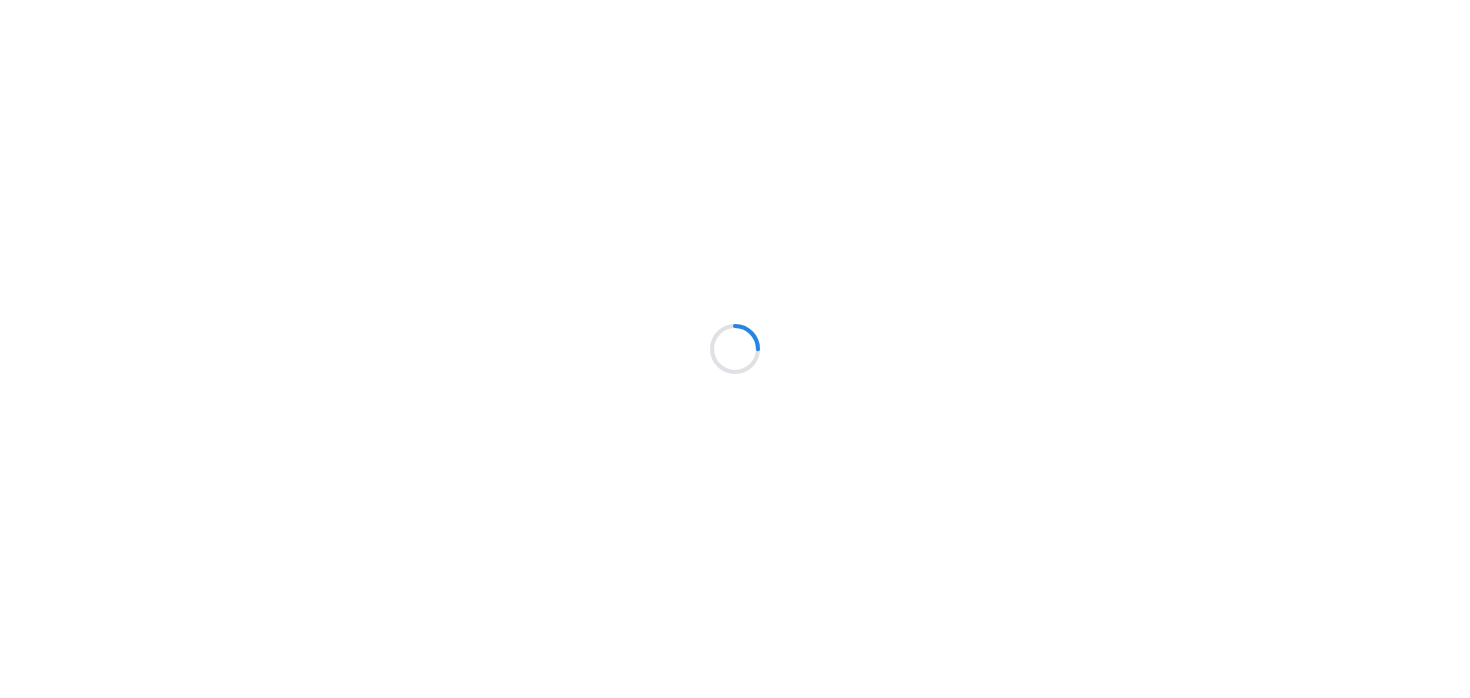 scroll, scrollTop: 0, scrollLeft: 0, axis: both 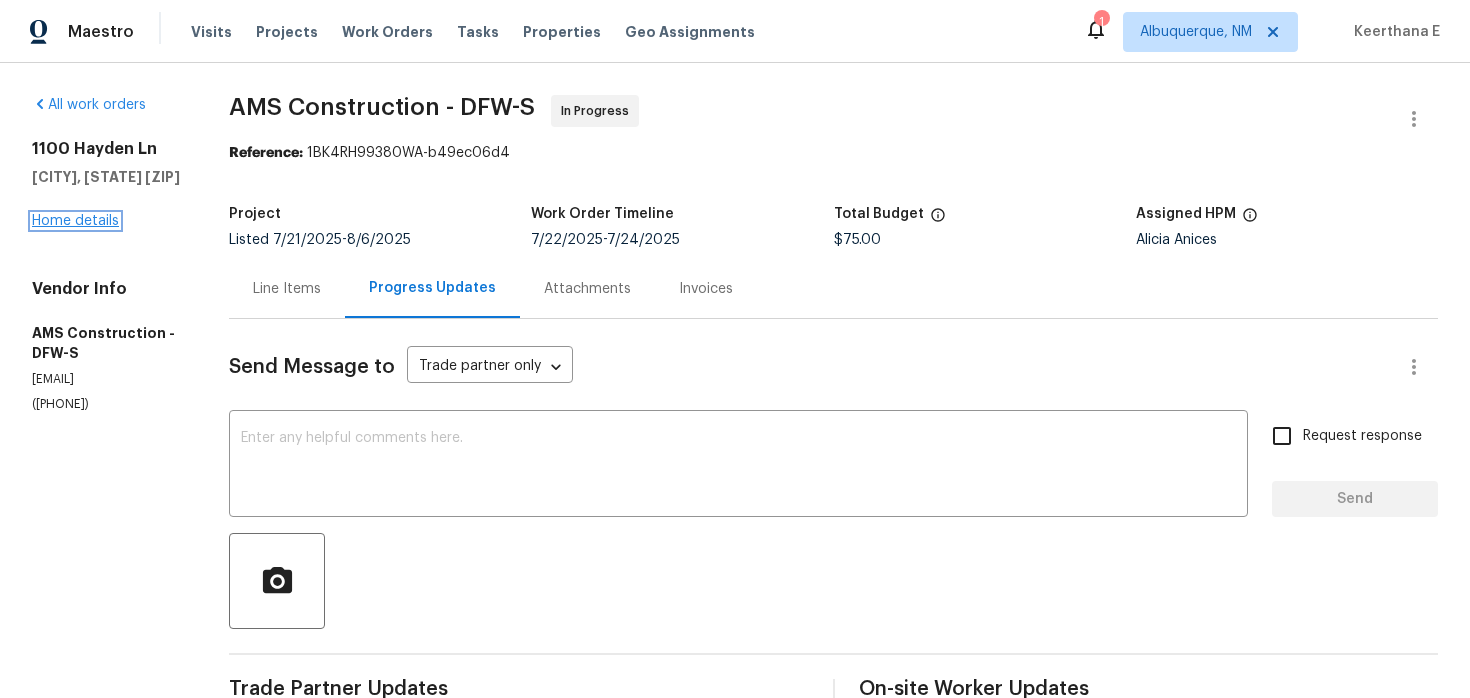 click on "Home details" at bounding box center [75, 221] 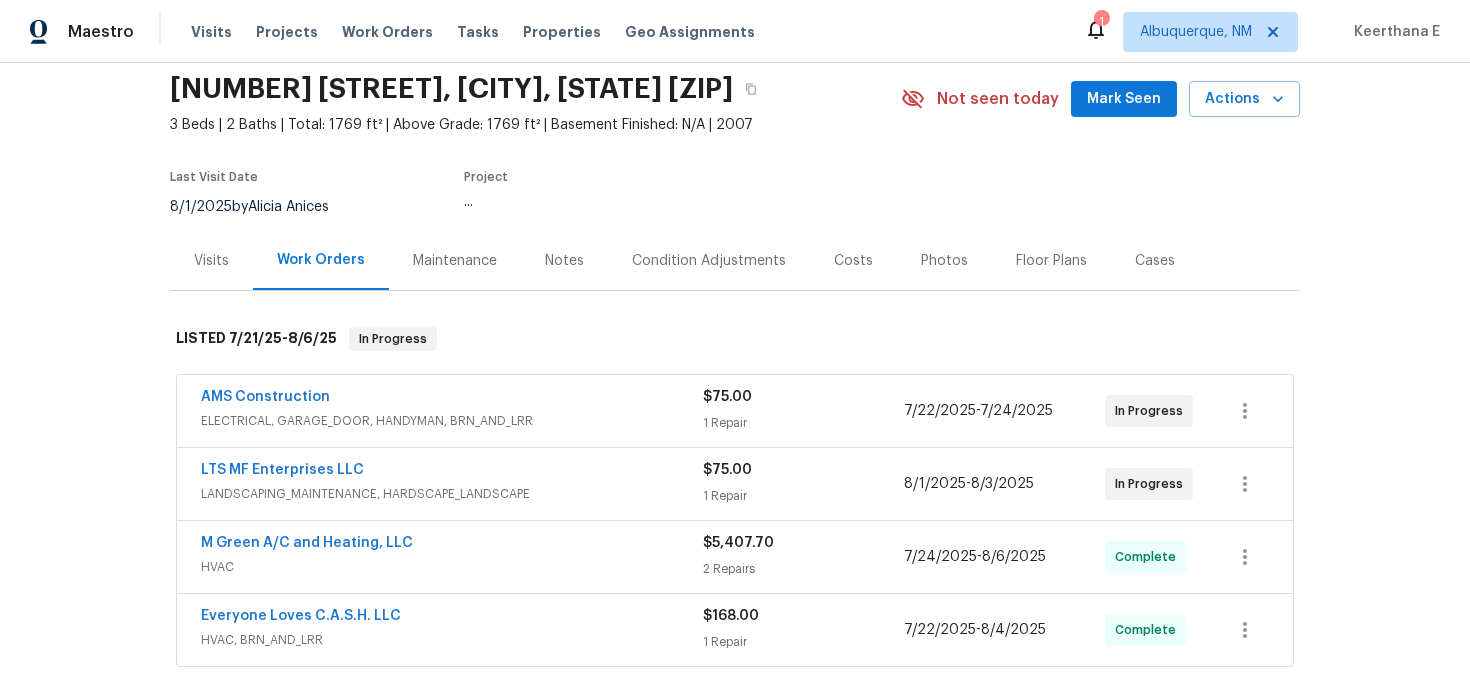 scroll, scrollTop: 155, scrollLeft: 0, axis: vertical 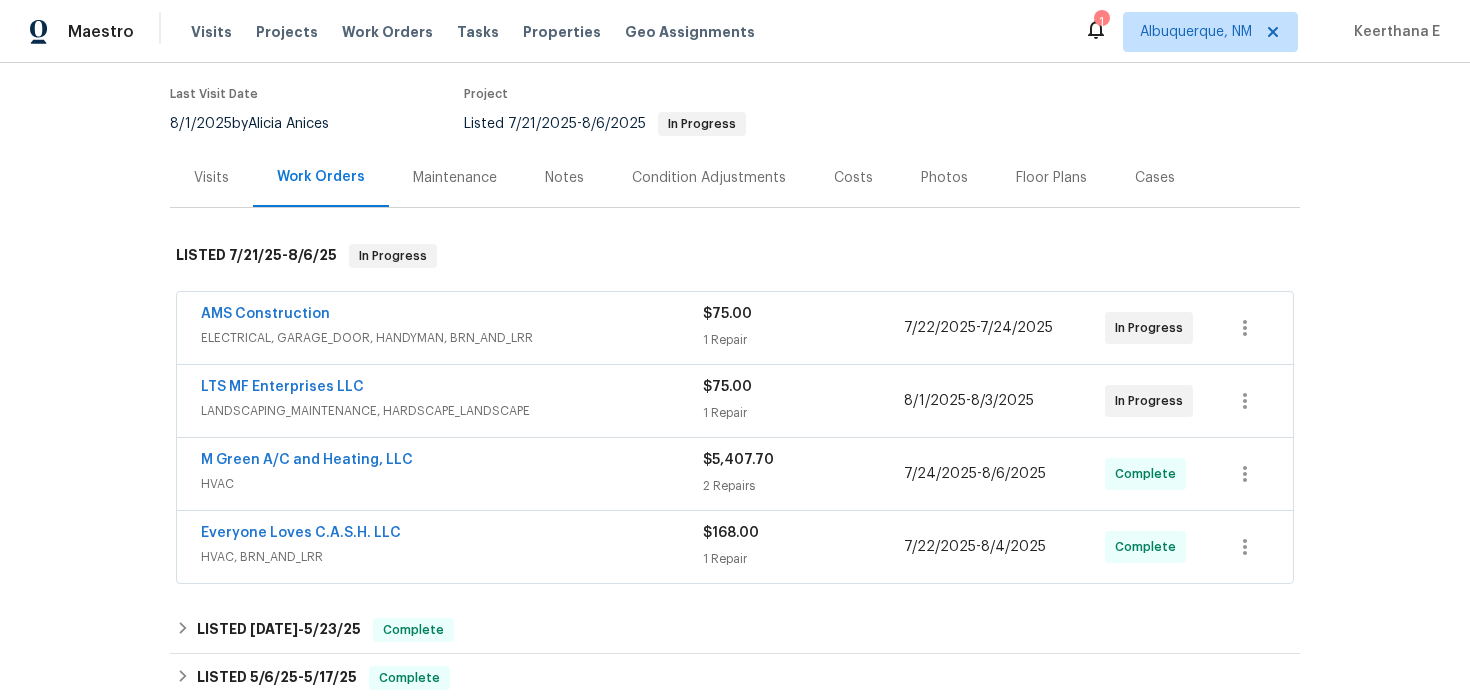 click on "LTS MF Enterprises LLC" at bounding box center [452, 389] 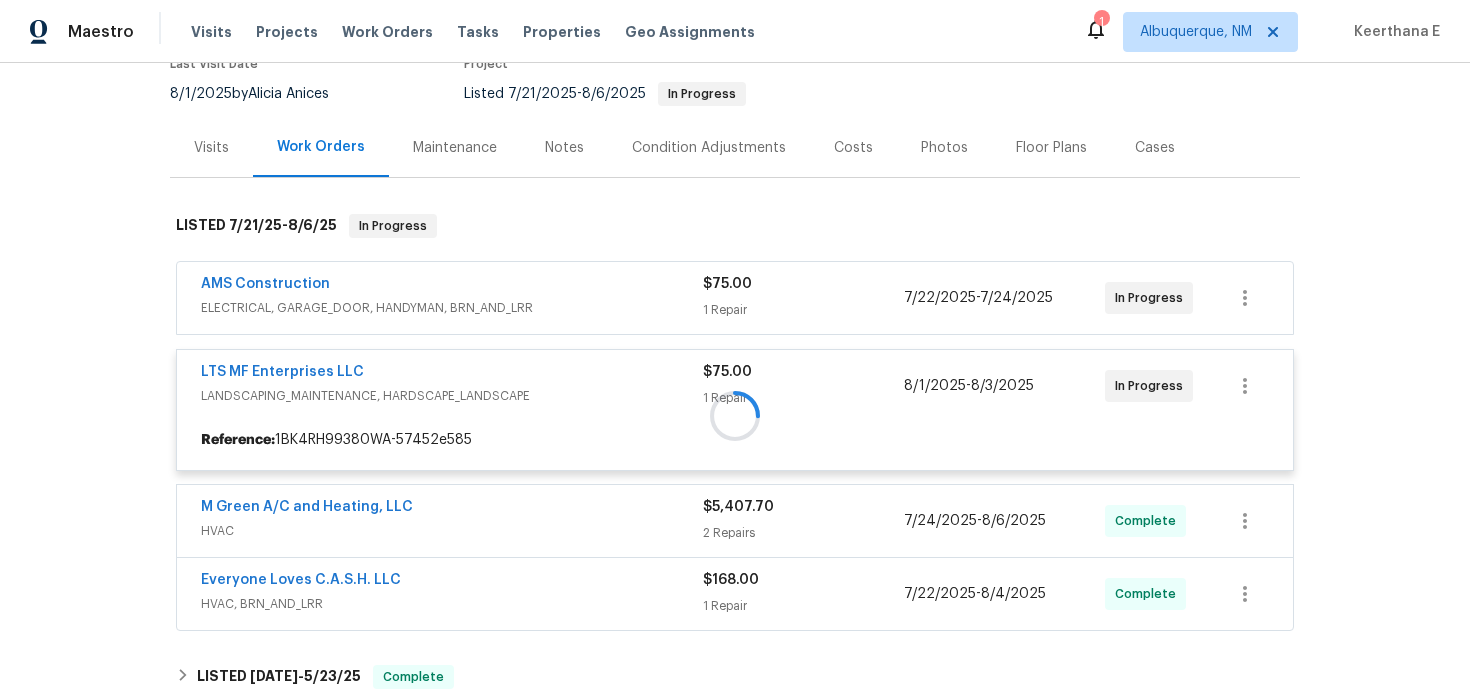 scroll, scrollTop: 191, scrollLeft: 0, axis: vertical 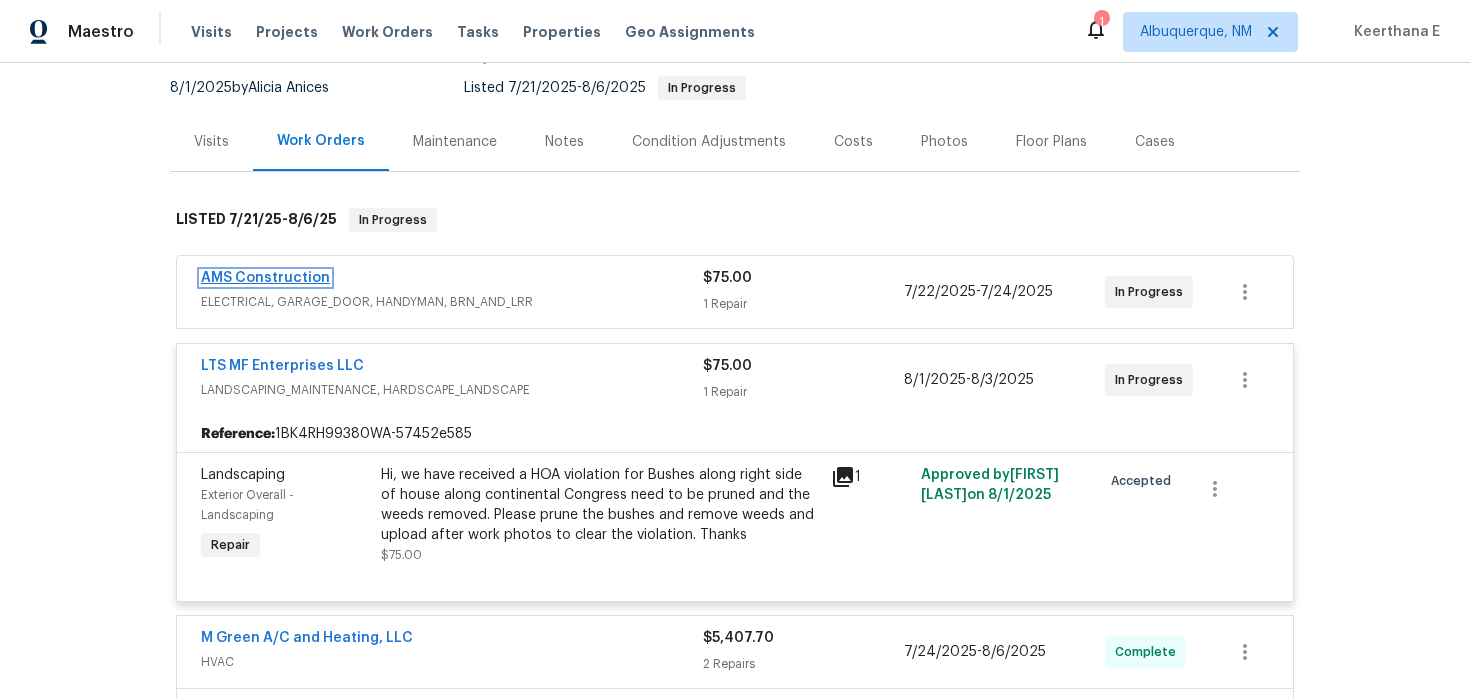 click on "AMS Construction" at bounding box center (265, 278) 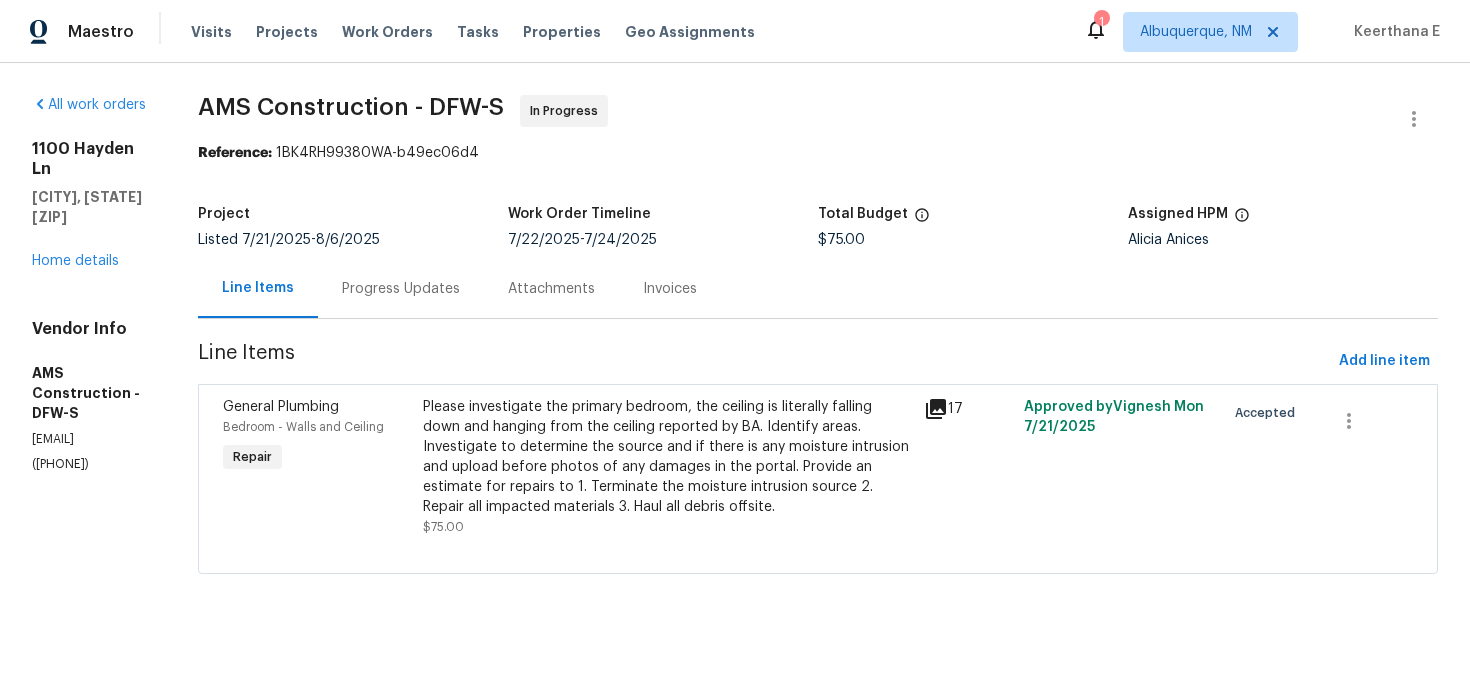 click on "Progress Updates" at bounding box center (401, 289) 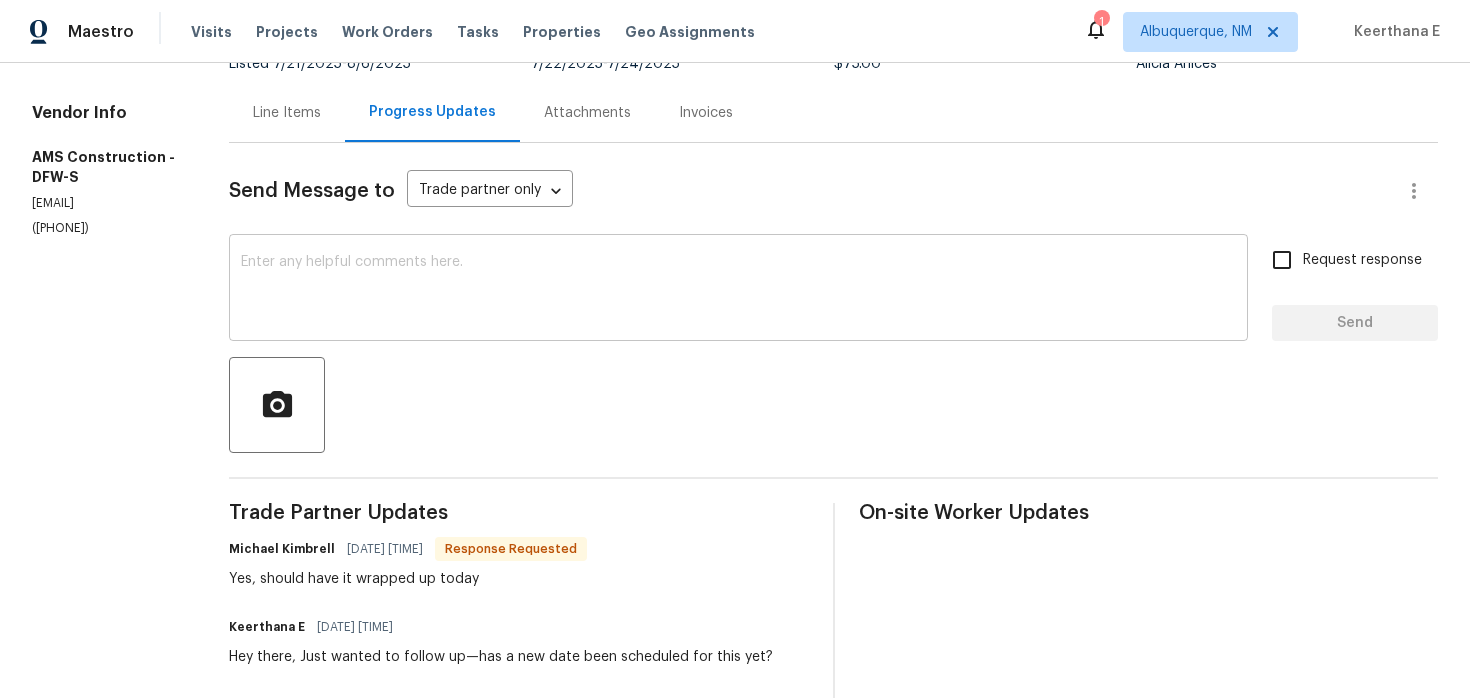 scroll, scrollTop: 204, scrollLeft: 0, axis: vertical 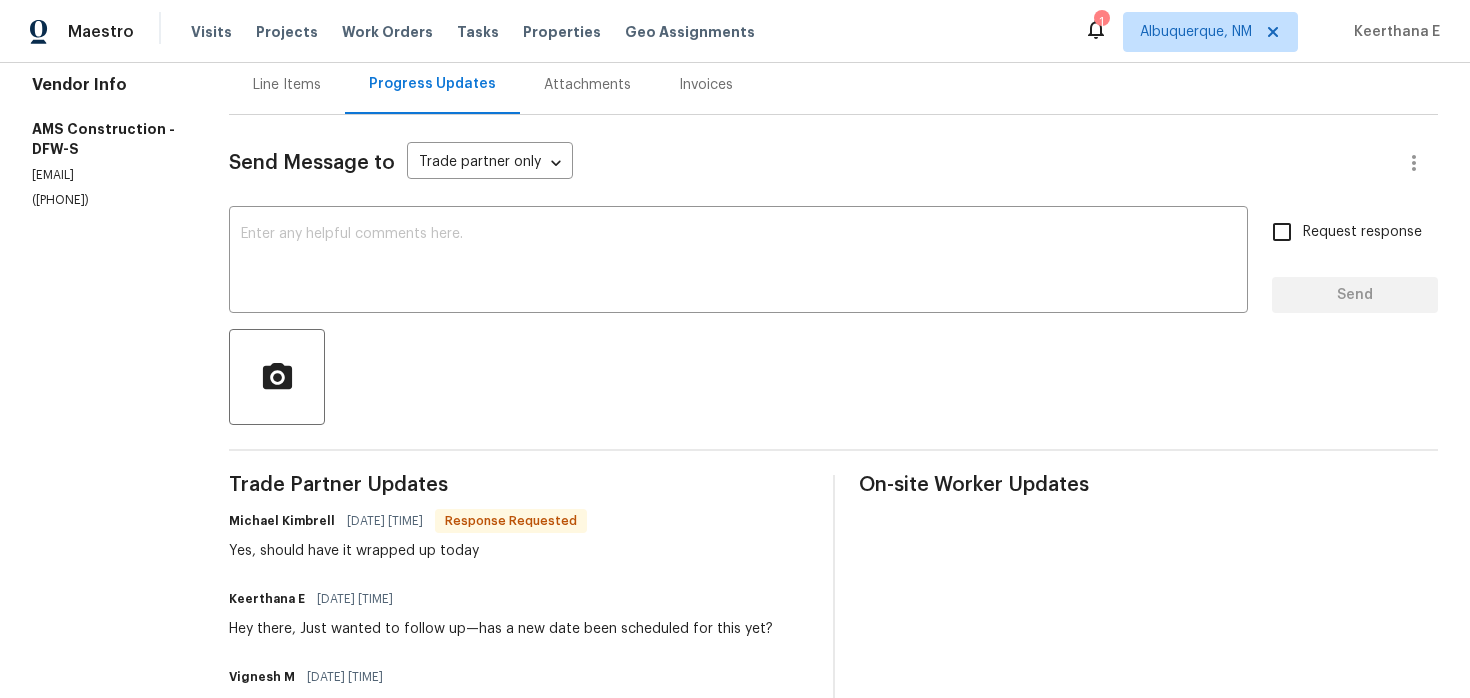 click on "Send Message to Trade partner only Trade partner only ​ x ​ Request response Send Trade Partner Updates Michael Kimbrell 08/07/2025 6:14 AM Response Requested Yes, should have it wrapped up today Keerthana E 08/06/2025 1:16 PM Hey there, Just wanted to follow up—has a new date been scheduled for this yet? Vignesh M 08/05/2025 4:22 PM Michael, Is there any update? Vignesh M 08/04/2025 11:51 AM Sounds good, thanks. Michael Kimbrell 08/04/2025 10:49 AM copy that - we'll get to working on the inside Vignesh M 08/04/2025 8:47 AM HVAC’s all done, we’re good to proceed! Lemme know when you’re gonna start off though. Vignesh M 08/01/2025 3:02 PM Michael, HVAC work should wrap up by end of this week. Probably good to kick things off Monday. Lemme know your earliest. Vignesh M 07/30/2025 11:07 AM Negotiation is still going on and should be finalized this week. Vignesh M 07/30/2025 11:04 AM Michael Kimbrell 07/29/2025 7:31 AM Vignesh M 07/28/2025 1:55 PM Michael Kimbrell 07/28/2025 7:05 AM Vignesh M" at bounding box center [833, 1614] 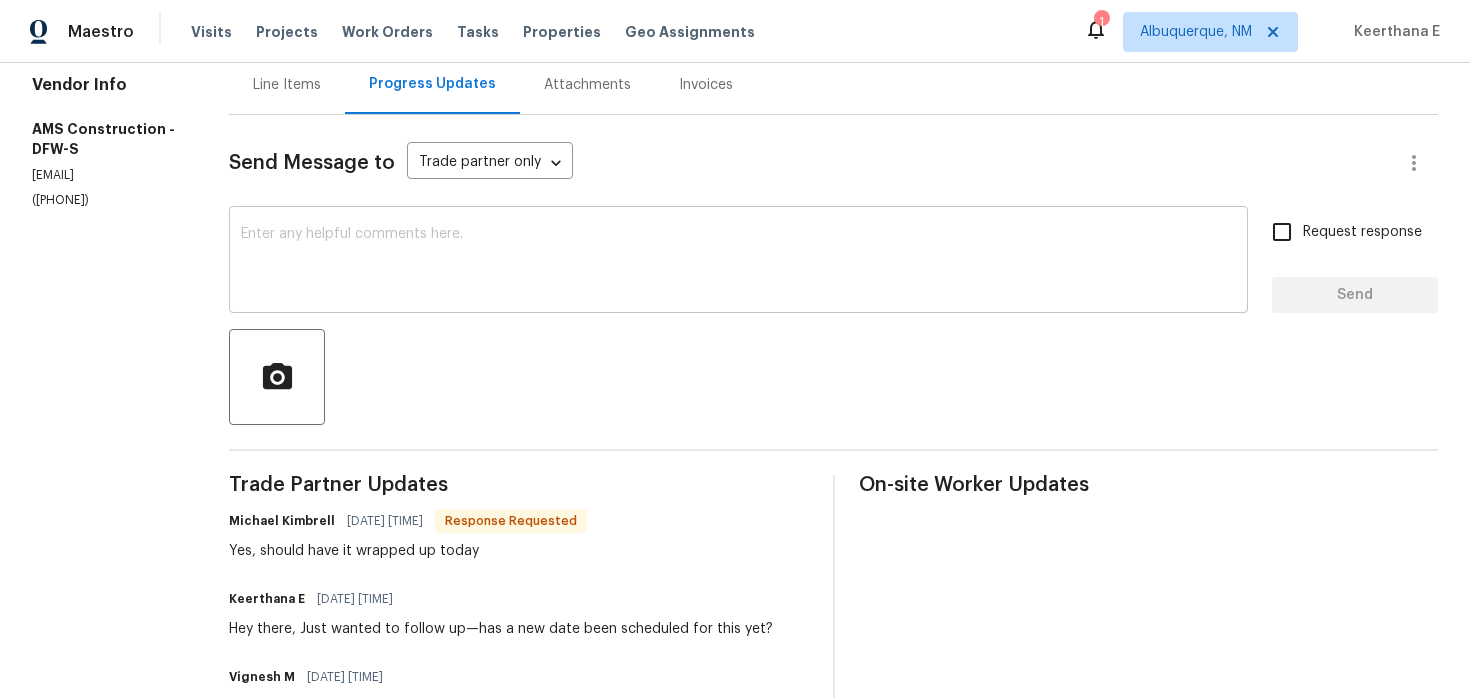 click at bounding box center [738, 262] 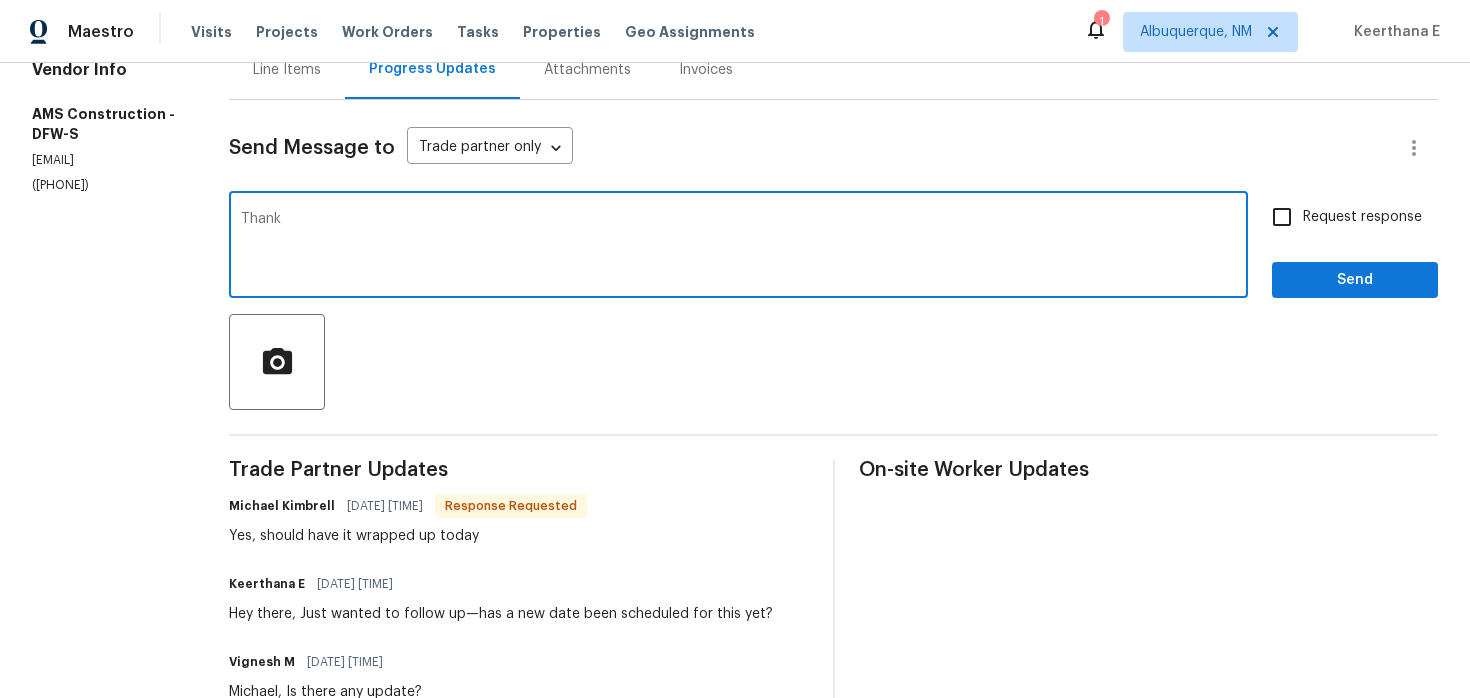 scroll, scrollTop: 118, scrollLeft: 0, axis: vertical 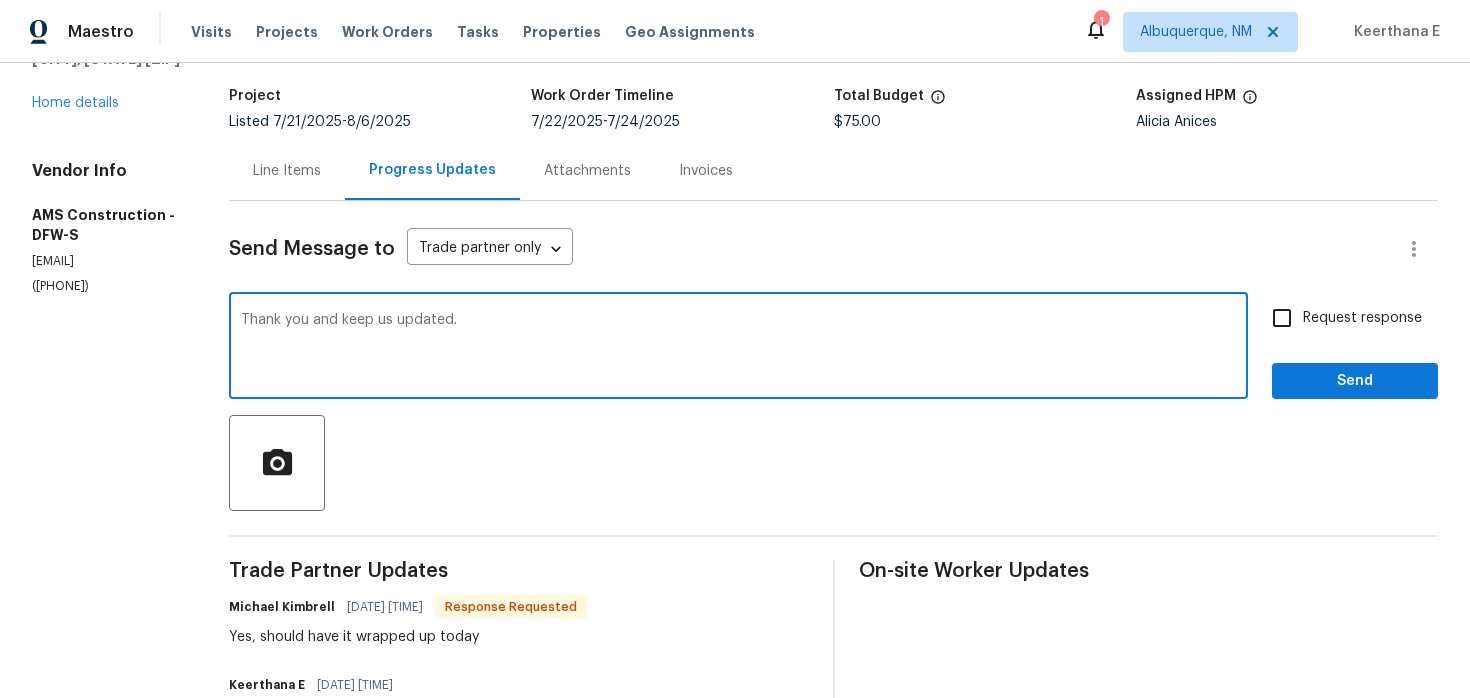 type on "Thank you and keep us updated." 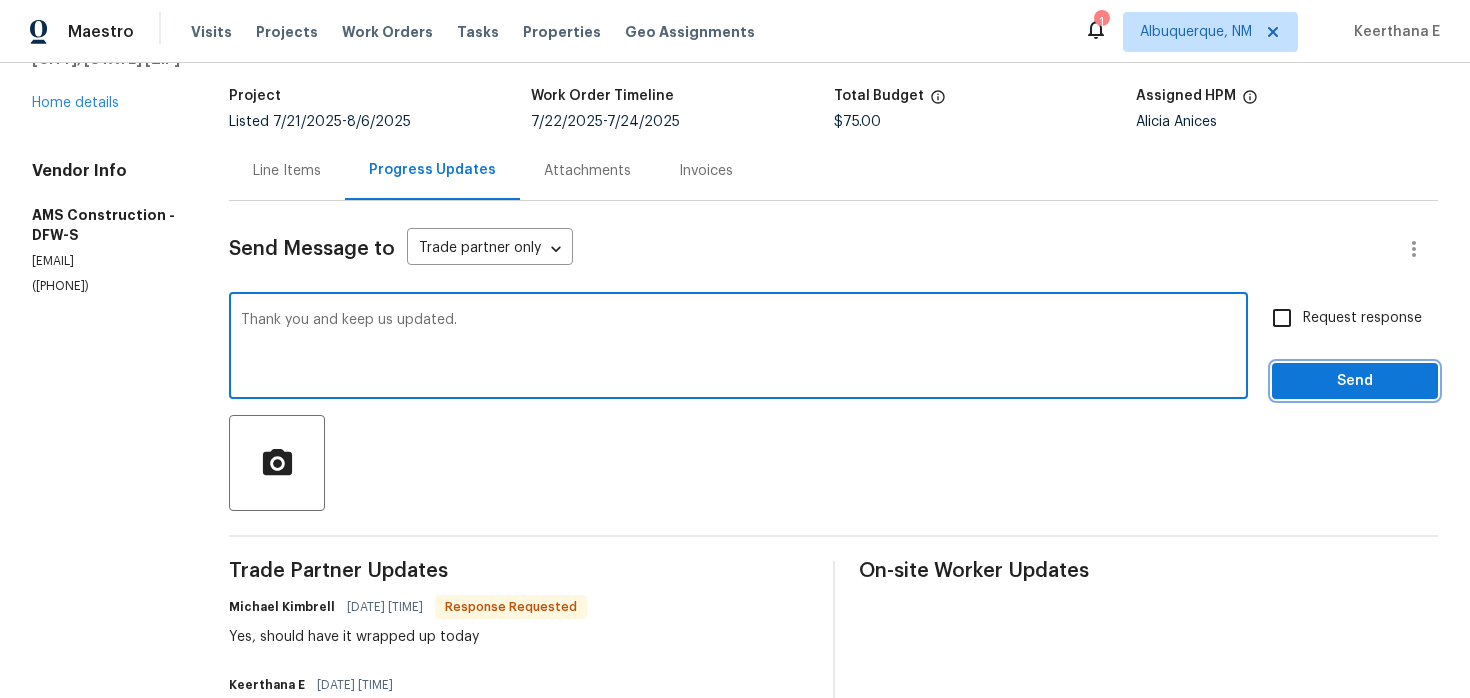 click on "Send" at bounding box center [1355, 381] 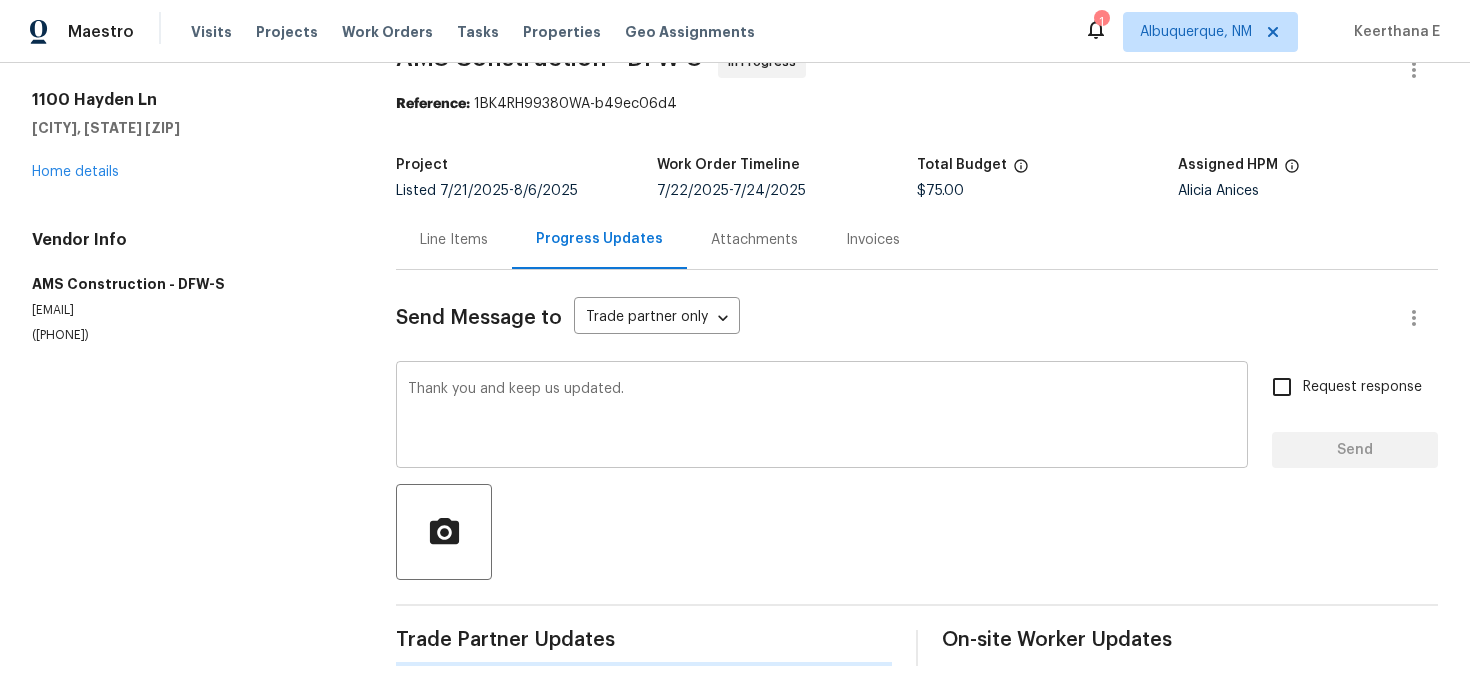 scroll, scrollTop: 0, scrollLeft: 0, axis: both 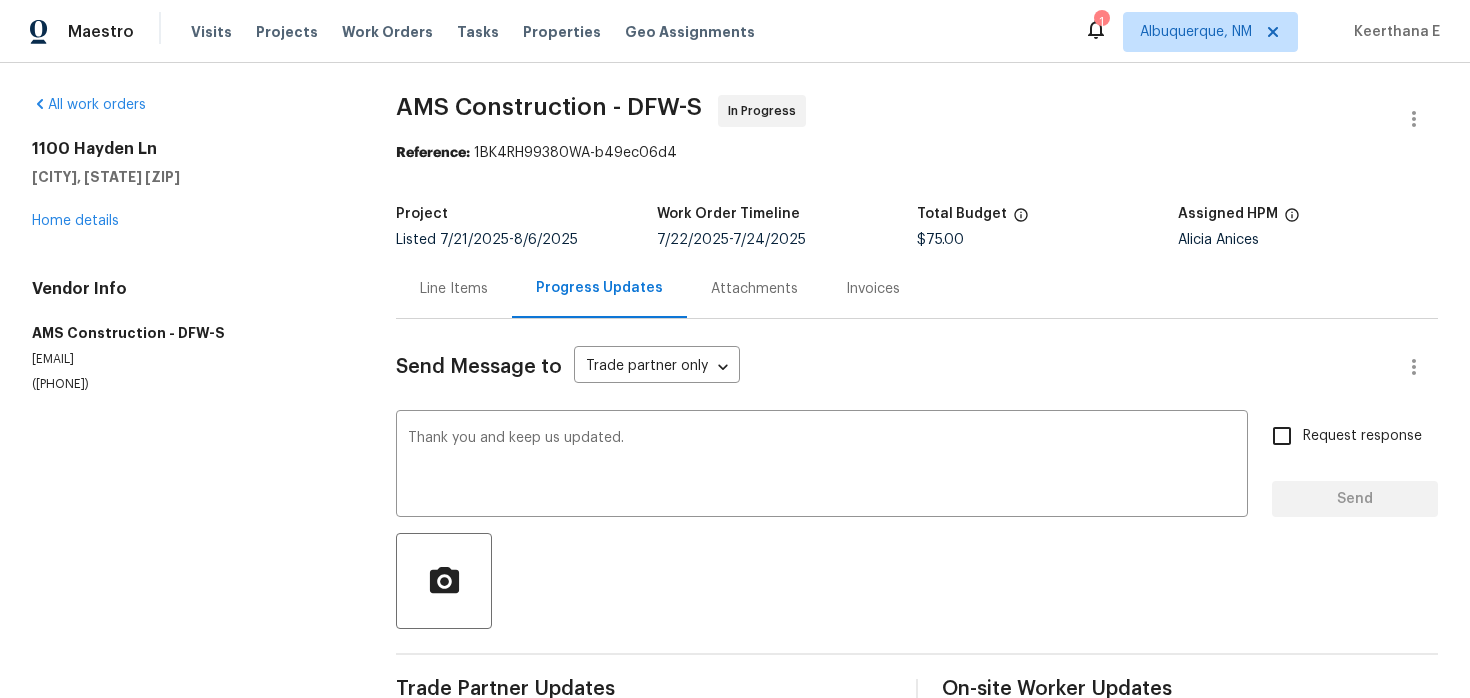 type 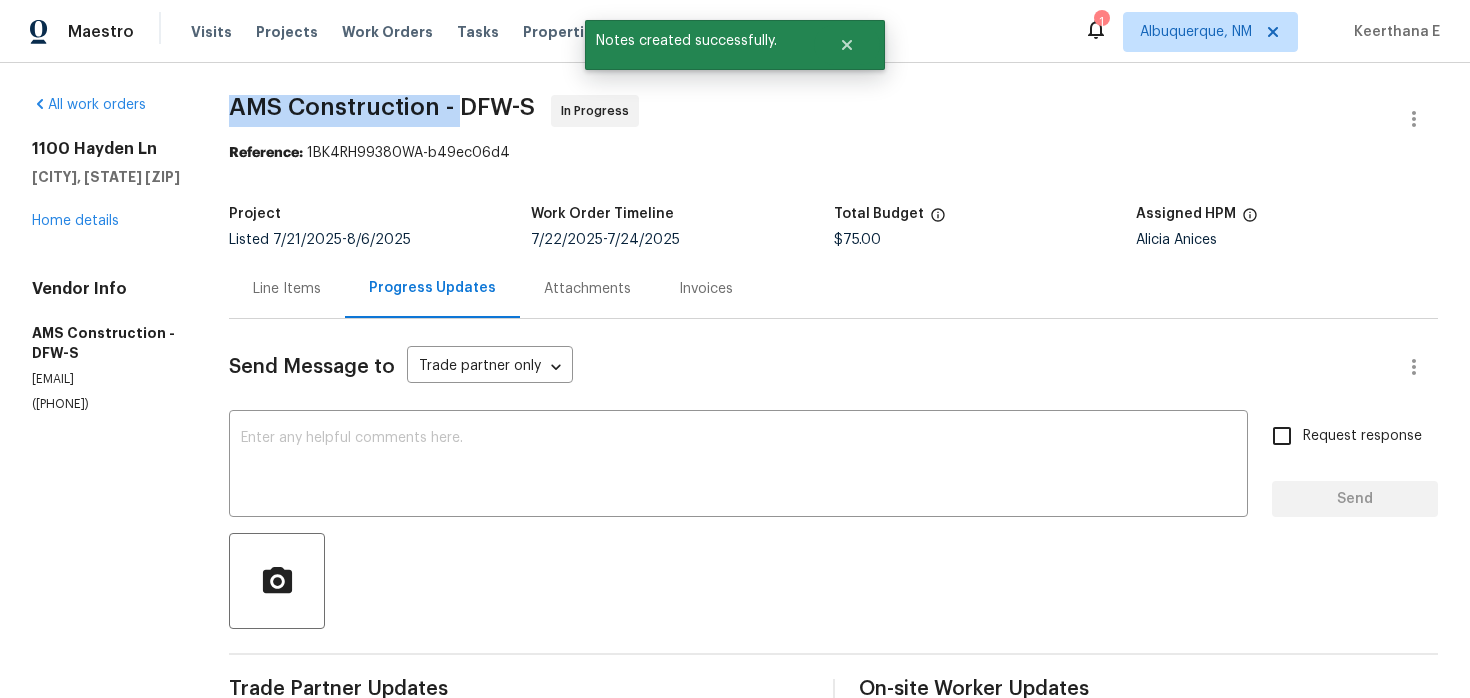 drag, startPoint x: 219, startPoint y: 103, endPoint x: 463, endPoint y: 105, distance: 244.0082 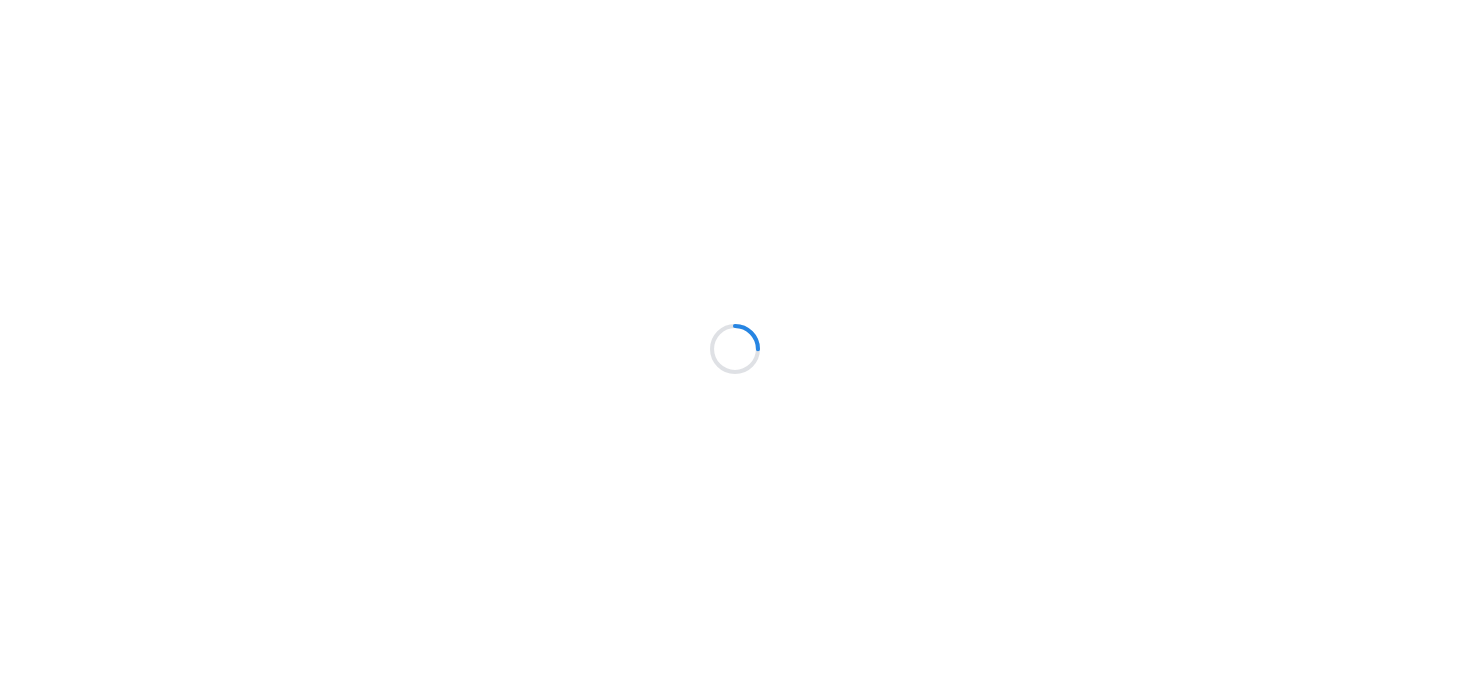 scroll, scrollTop: 0, scrollLeft: 0, axis: both 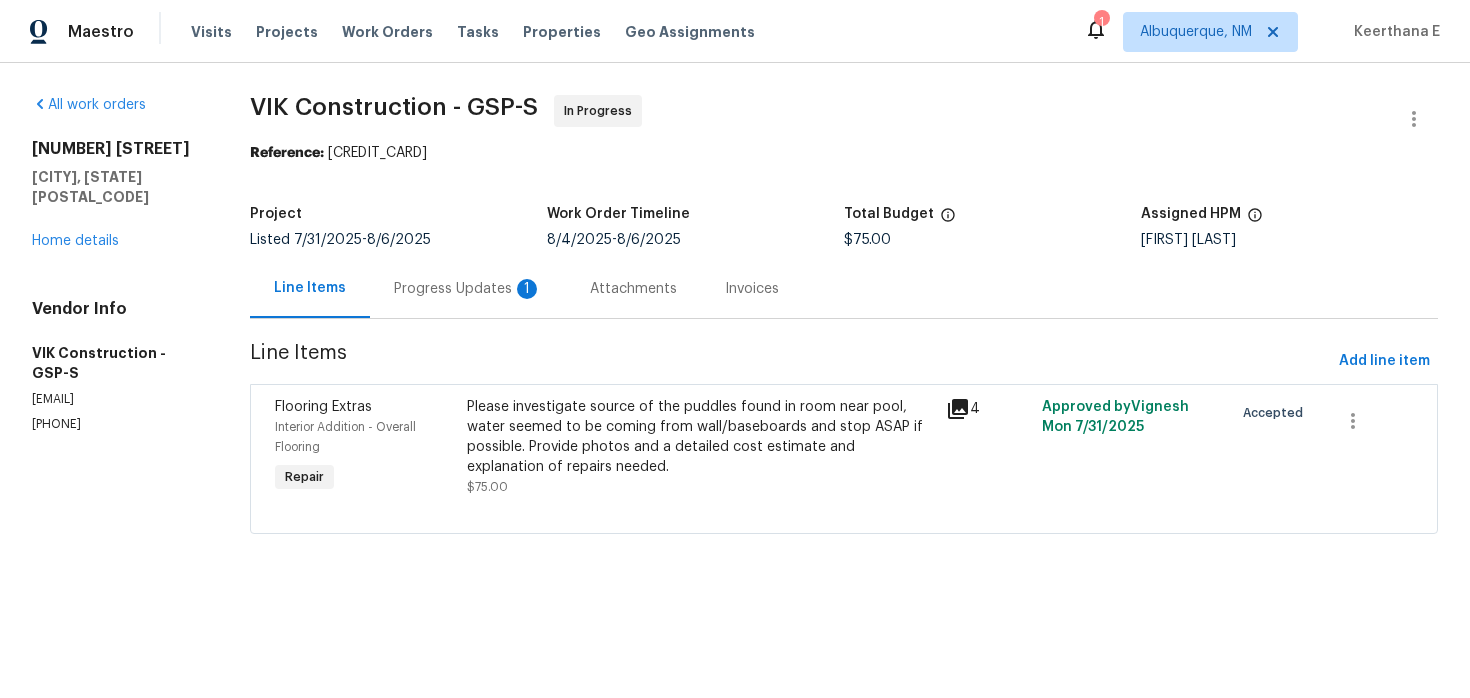 click on "Progress Updates 1" at bounding box center [468, 288] 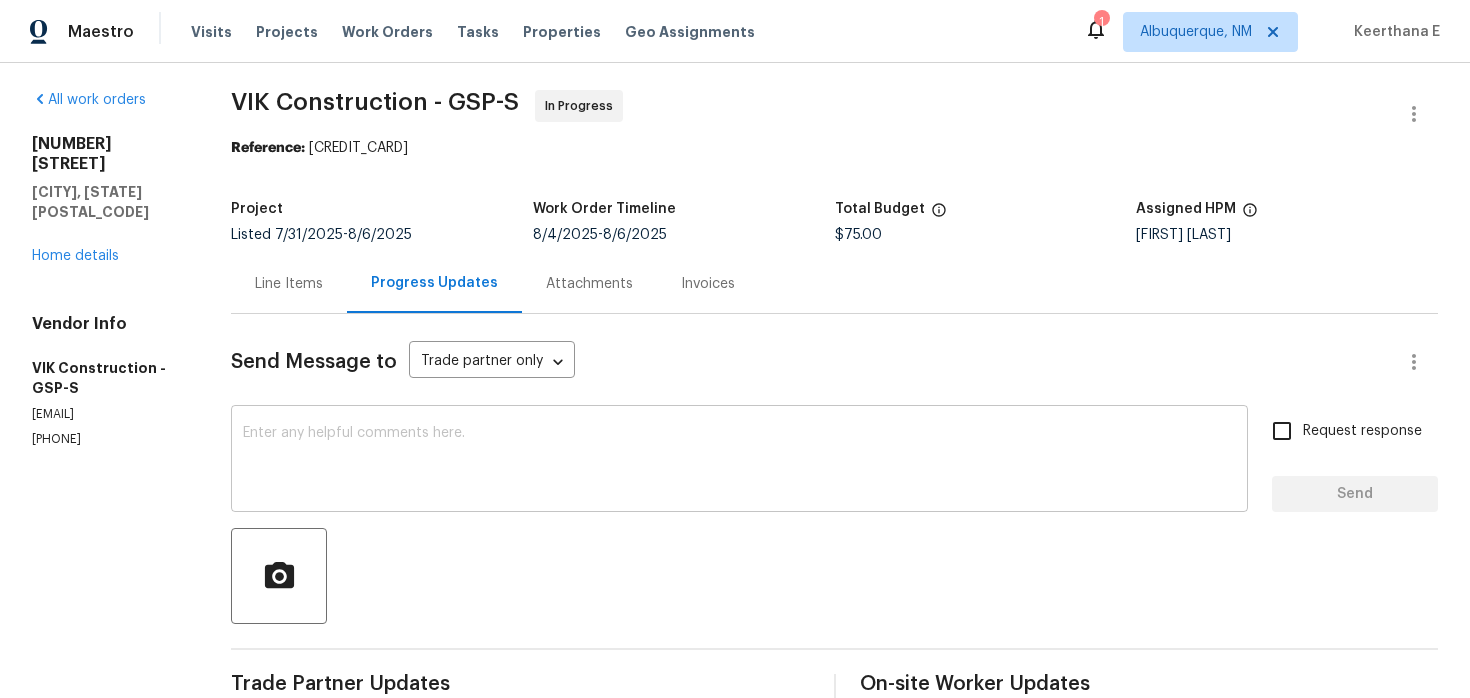 scroll, scrollTop: 0, scrollLeft: 0, axis: both 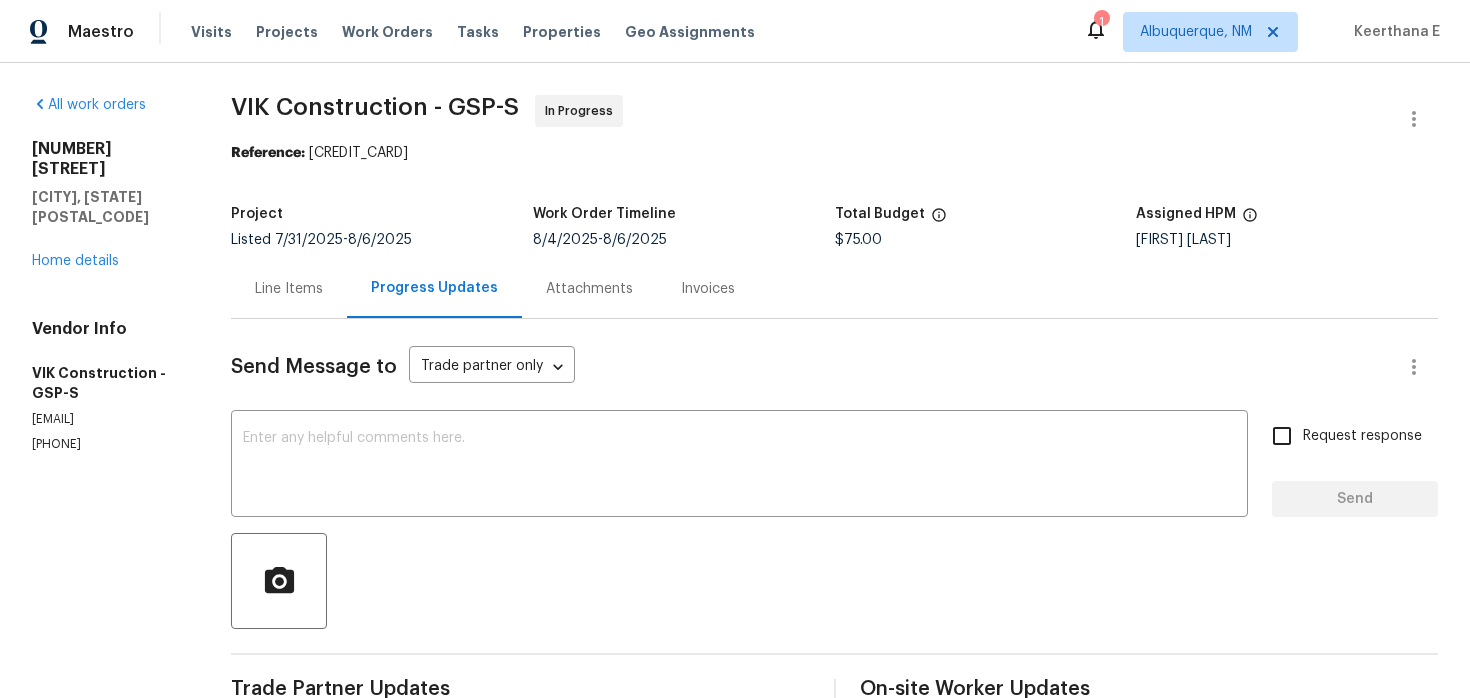 click on "Line Items" at bounding box center (289, 288) 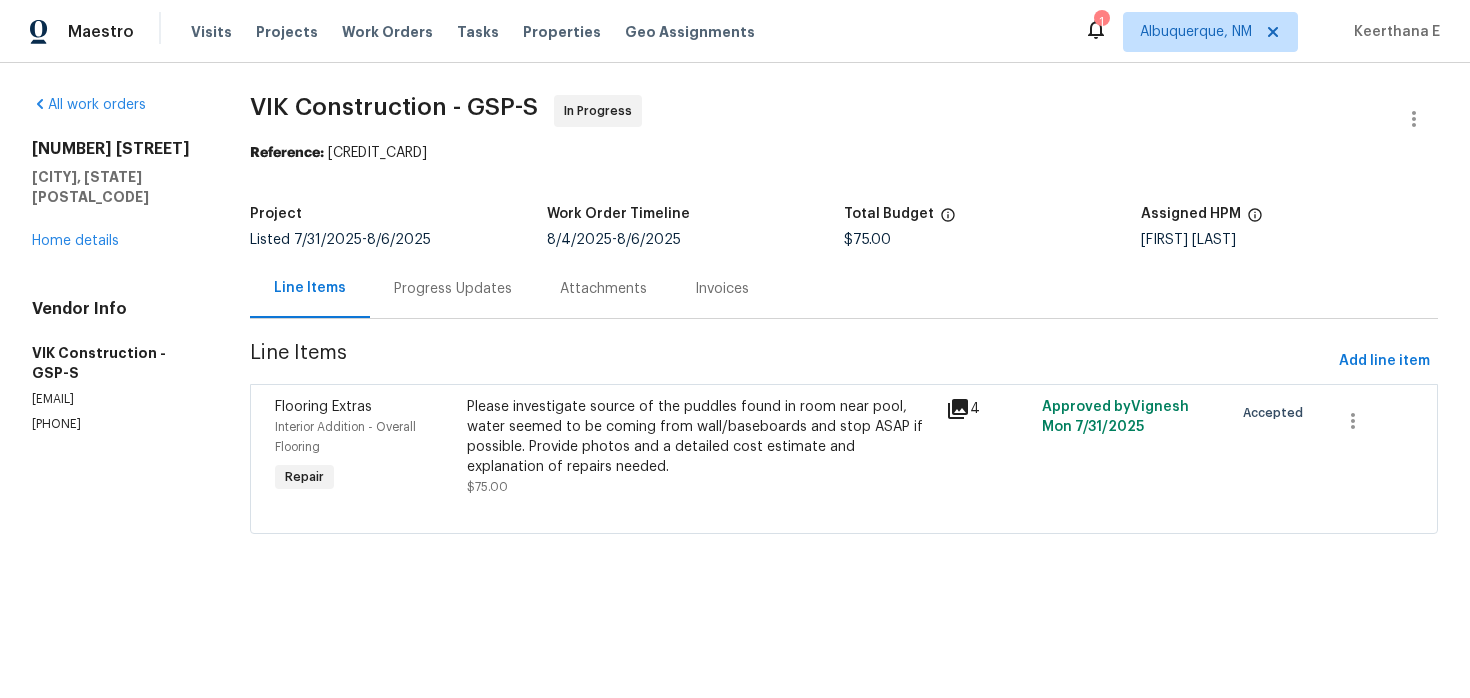 click on "Please investigate source of the puddles found in room near pool, water seemed to be coming from wall/baseboards and stop ASAP if possible. Provide photos and a detailed cost estimate and explanation of repairs needed." at bounding box center [700, 437] 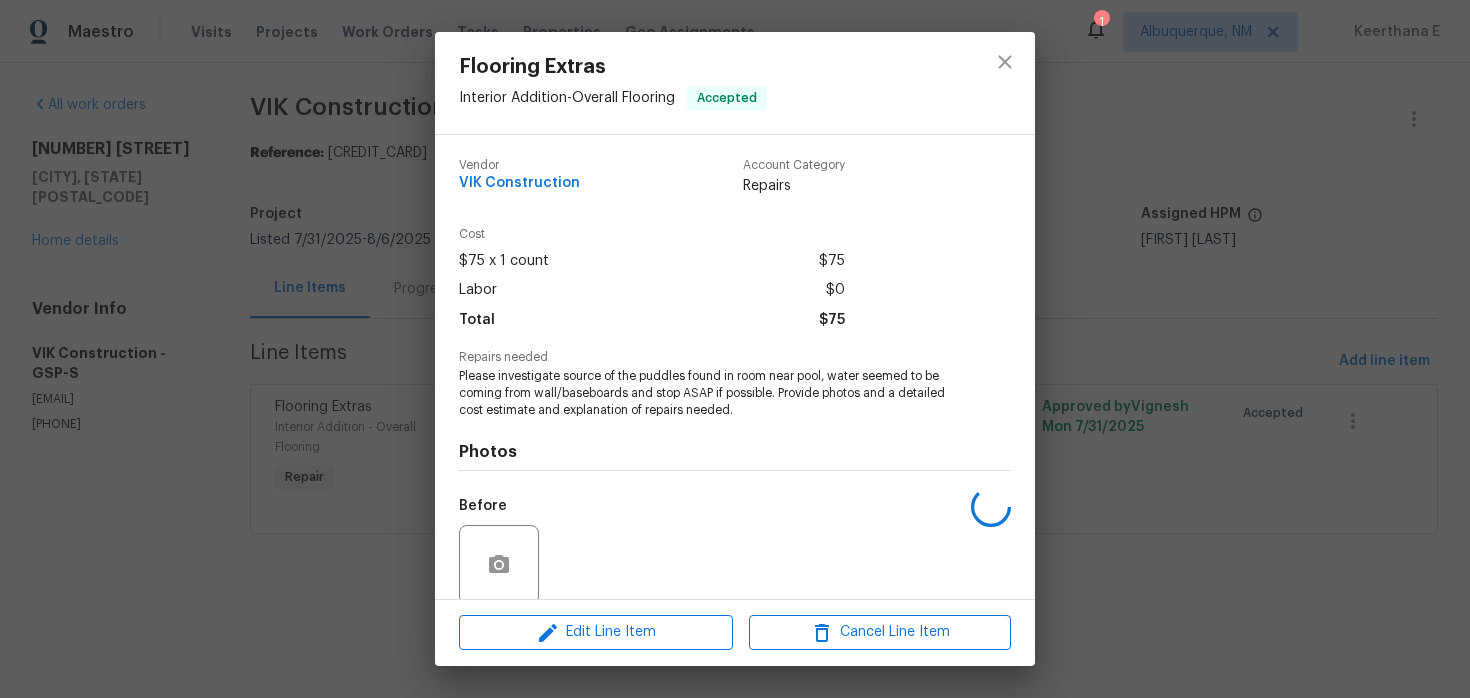 scroll, scrollTop: 156, scrollLeft: 0, axis: vertical 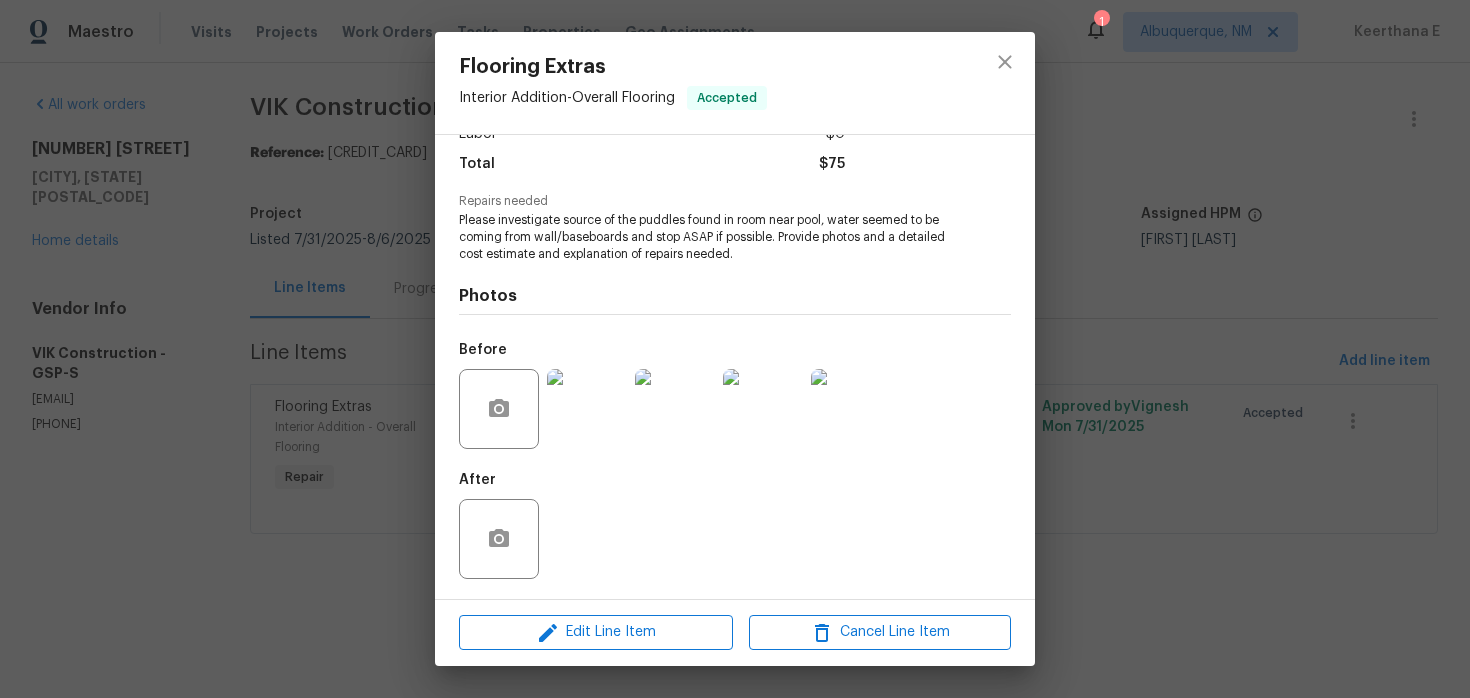 click at bounding box center [587, 409] 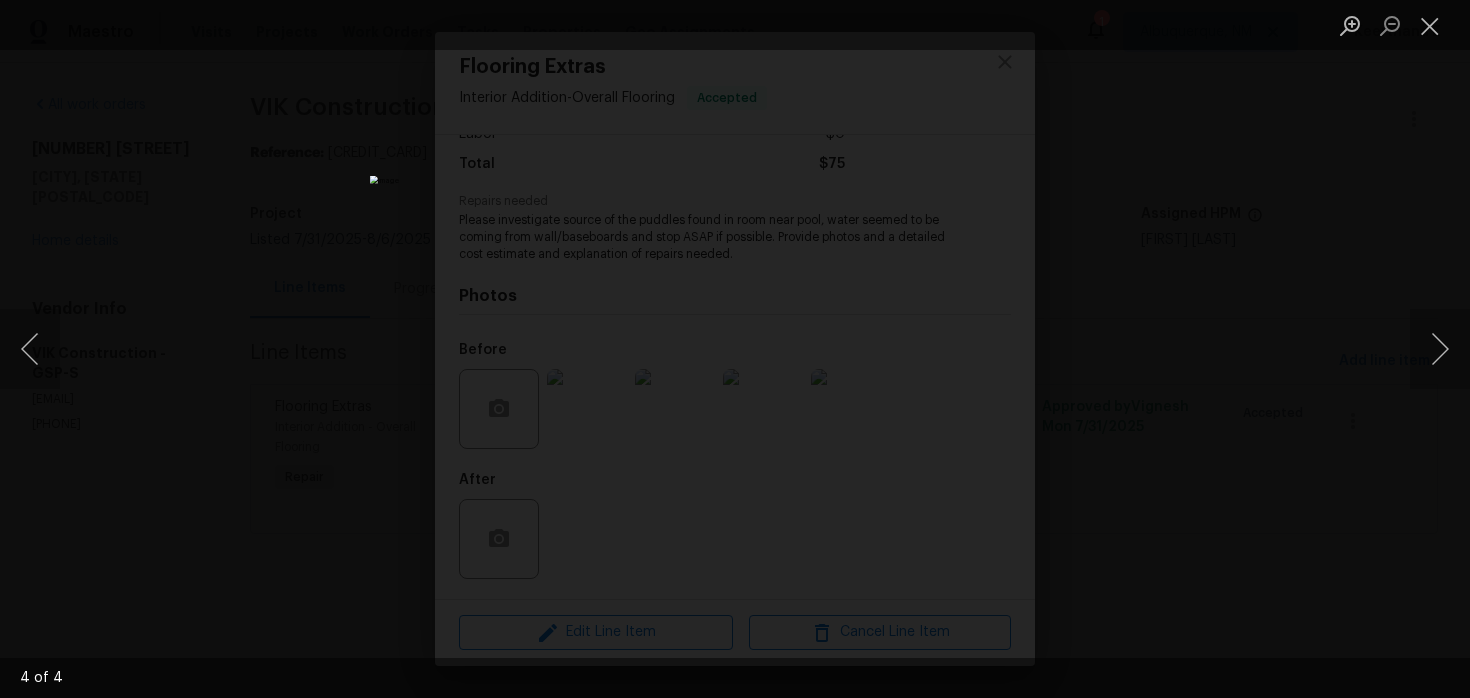click at bounding box center [735, 349] 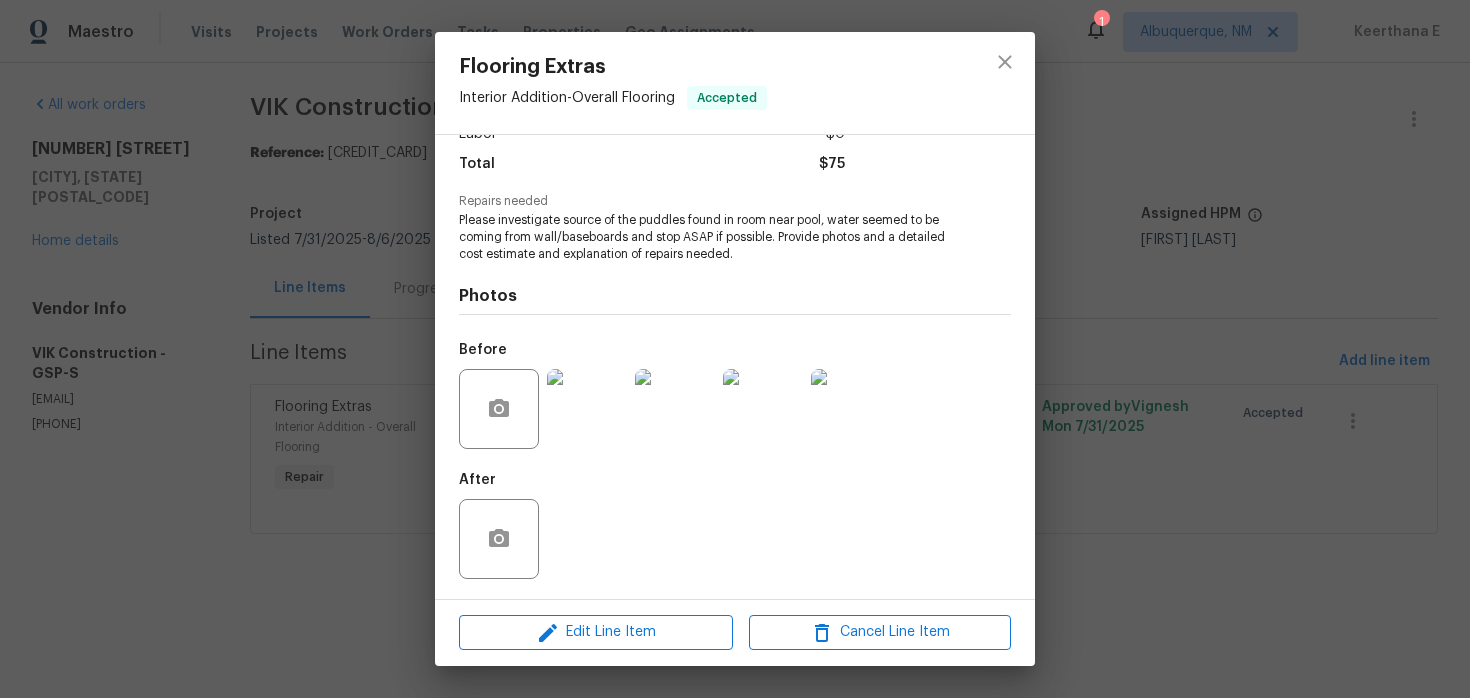 click on "Flooring Extras Interior Addition  -  Overall Flooring Accepted Vendor VIK Construction Account Category Repairs Cost $75 x 1 count $75 Labor $0 Total $75 Repairs needed Please investigate source of the puddles found in room near pool, water seemed to be coming from wall/baseboards and stop ASAP if possible. Provide photos and a detailed cost estimate and explanation of repairs needed. Photos Before After  Edit Line Item  Cancel Line Item" at bounding box center [735, 349] 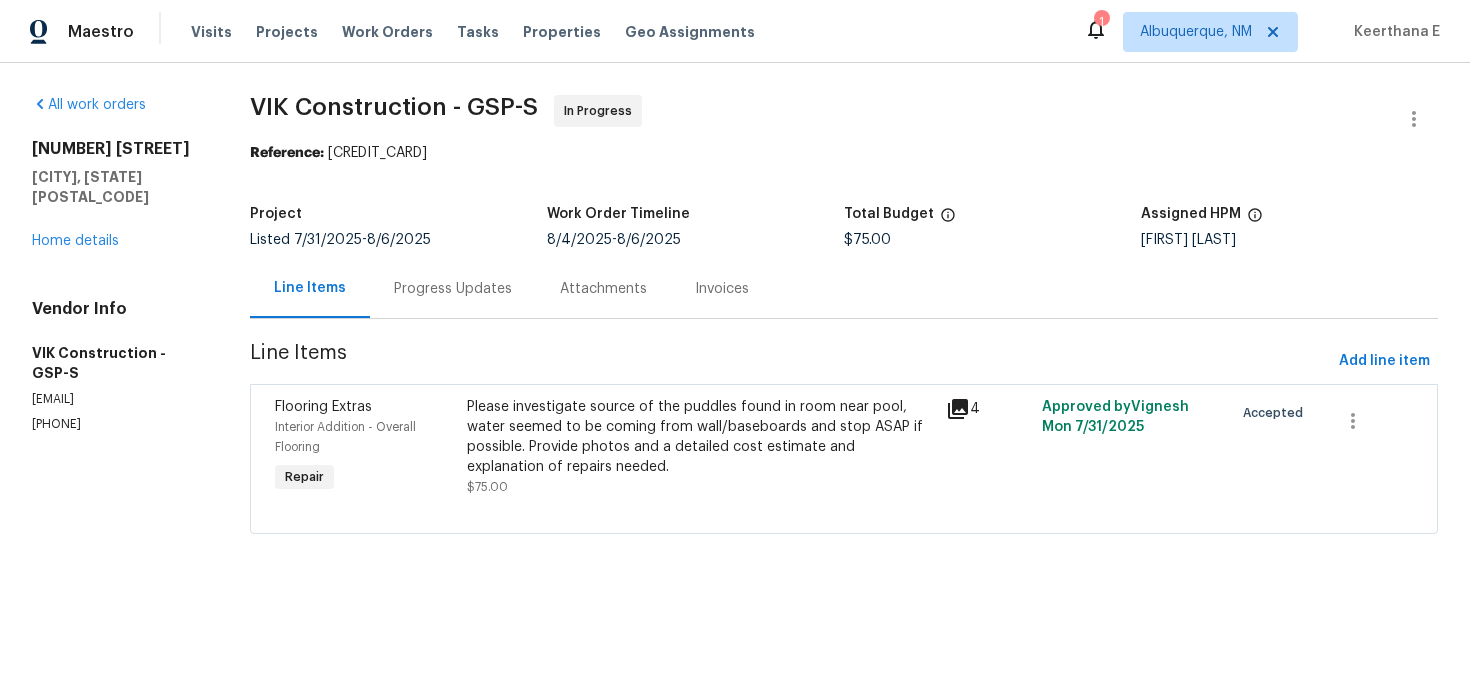 click on "Progress Updates" at bounding box center [453, 288] 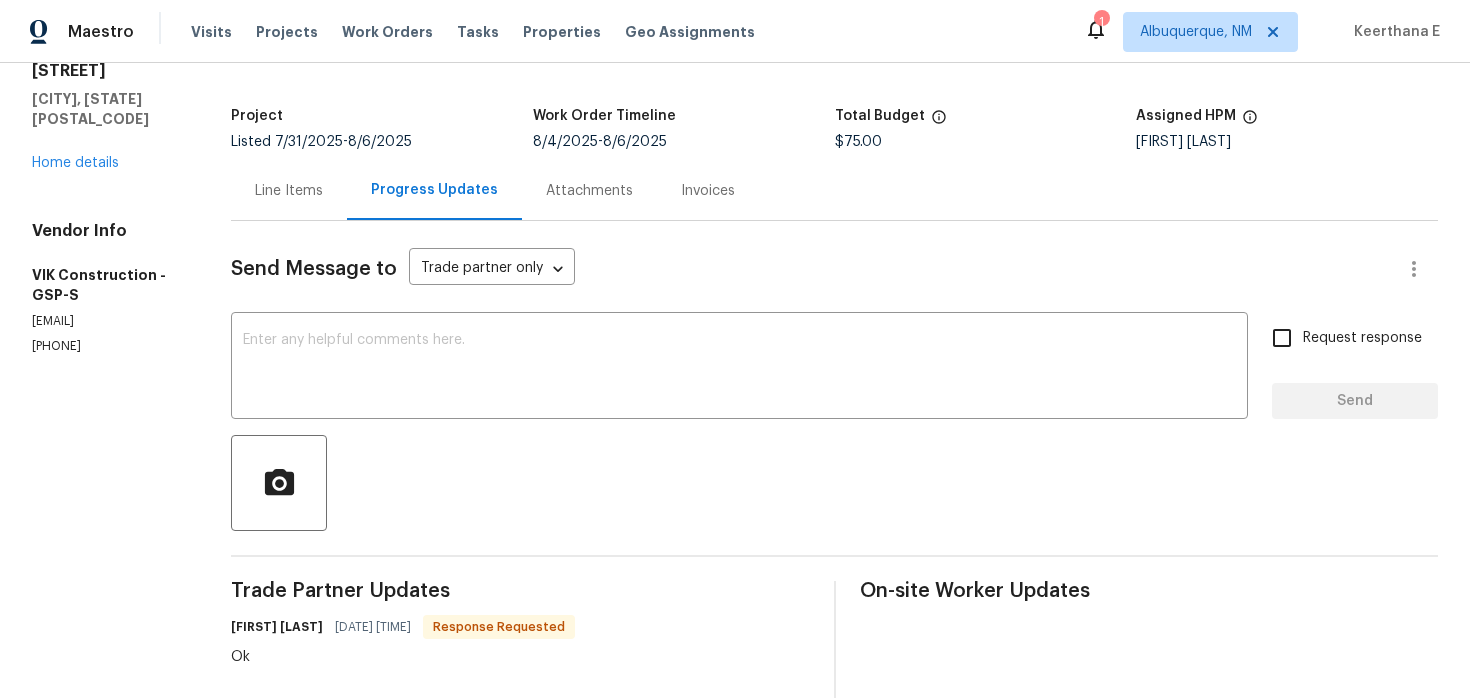 scroll, scrollTop: 0, scrollLeft: 0, axis: both 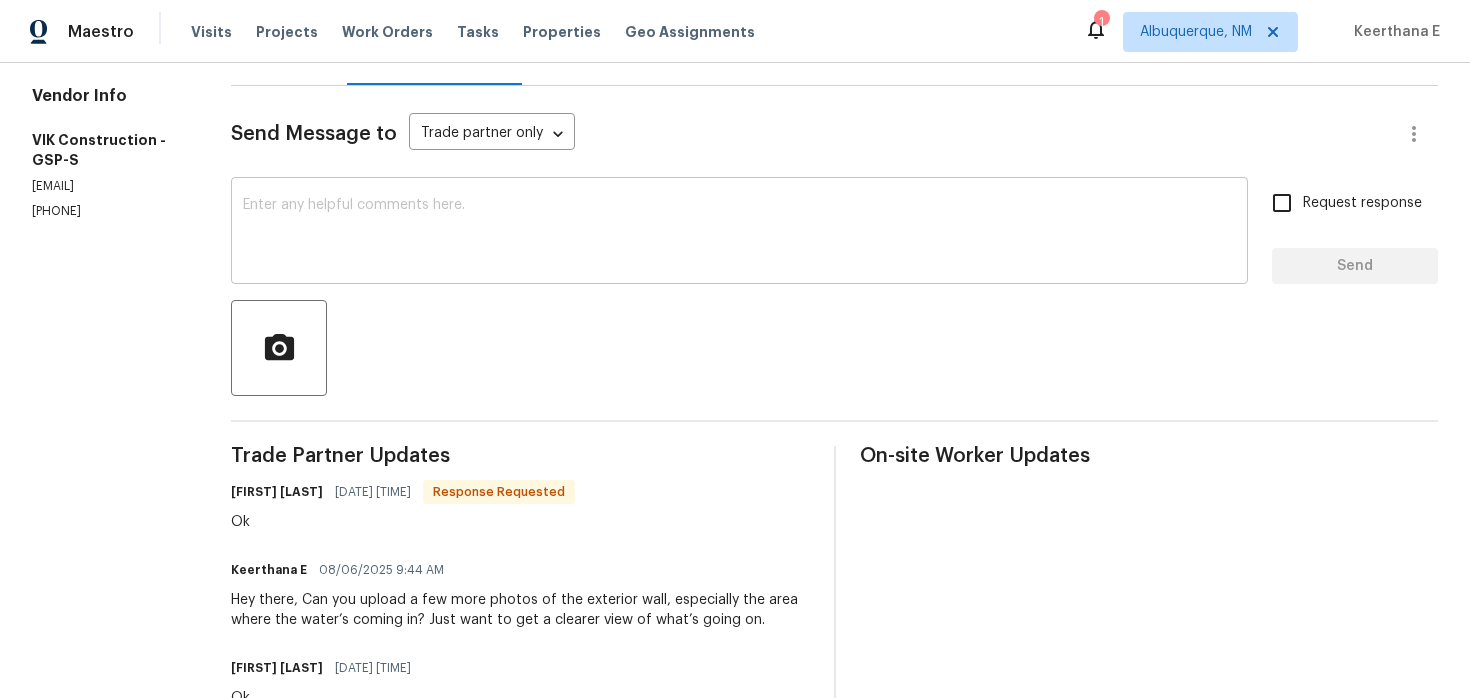 click at bounding box center (739, 233) 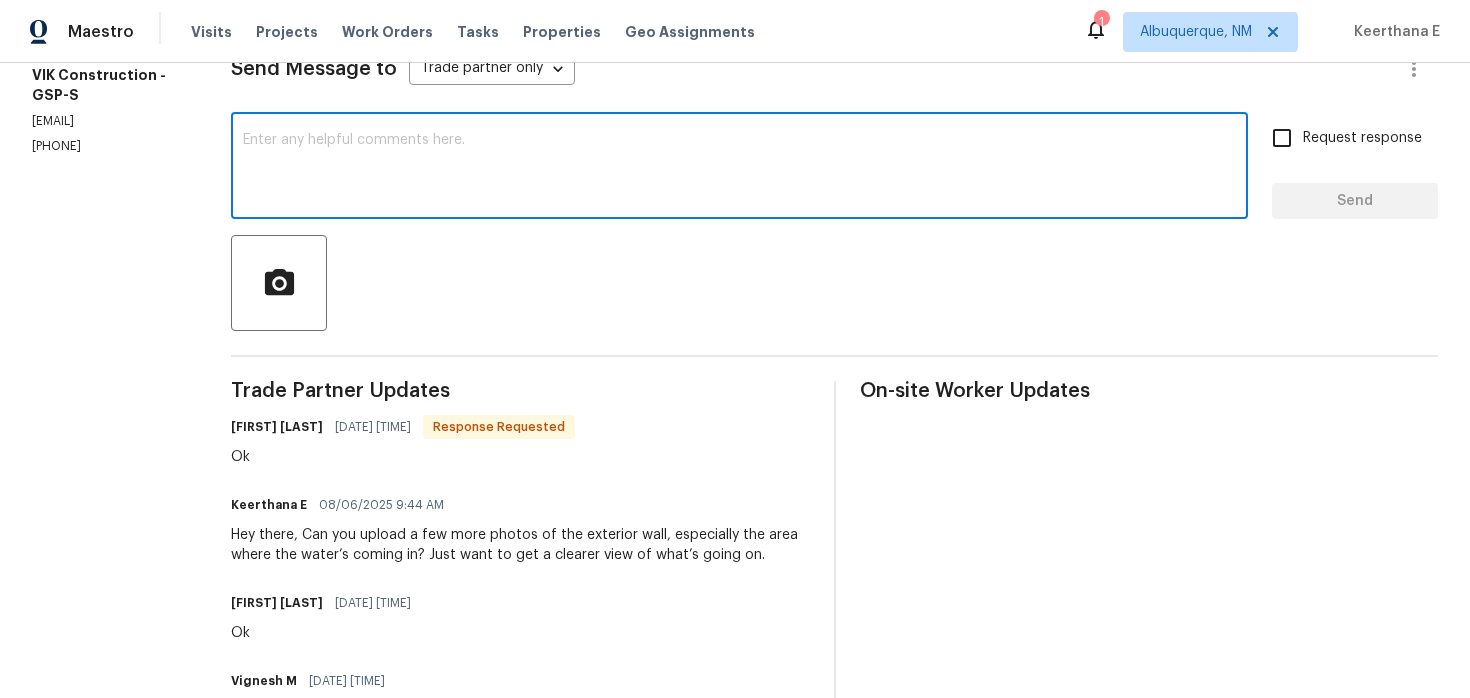 scroll, scrollTop: 281, scrollLeft: 0, axis: vertical 